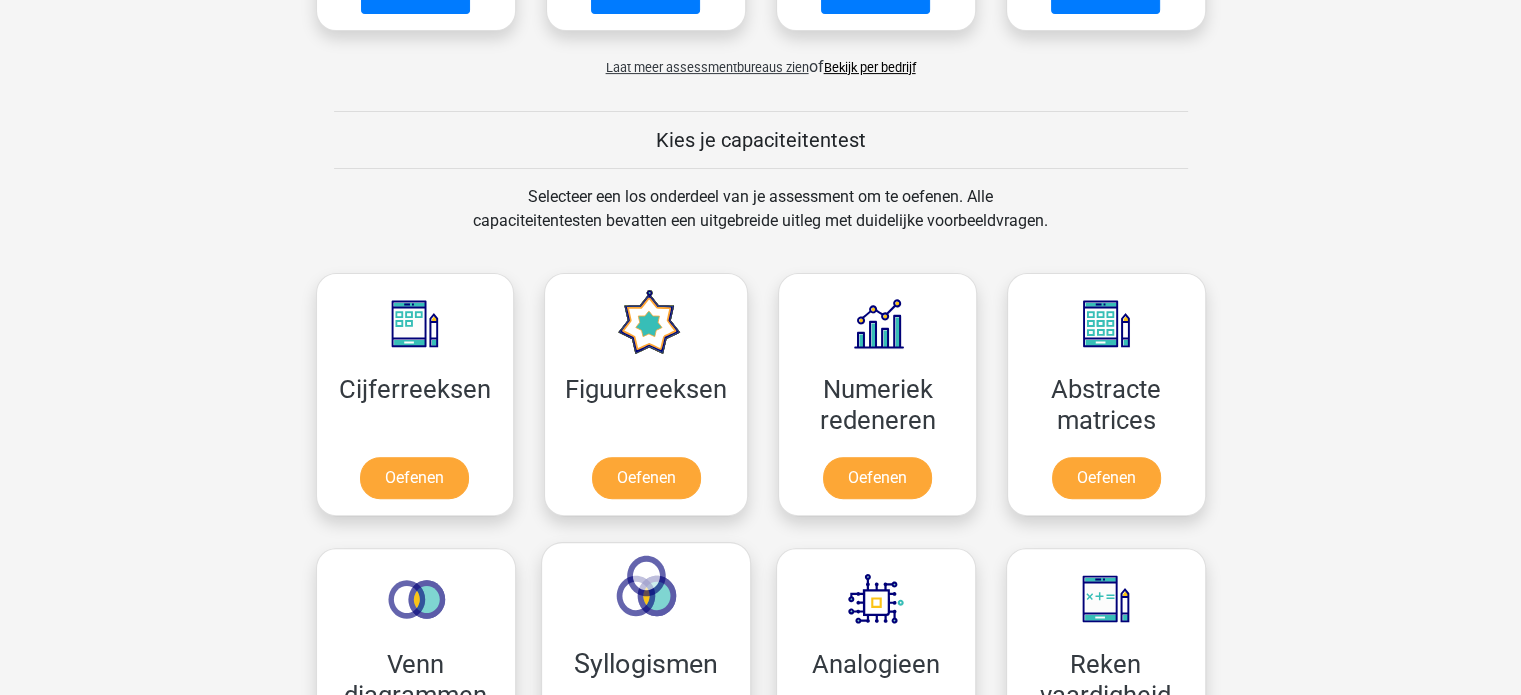 scroll, scrollTop: 900, scrollLeft: 0, axis: vertical 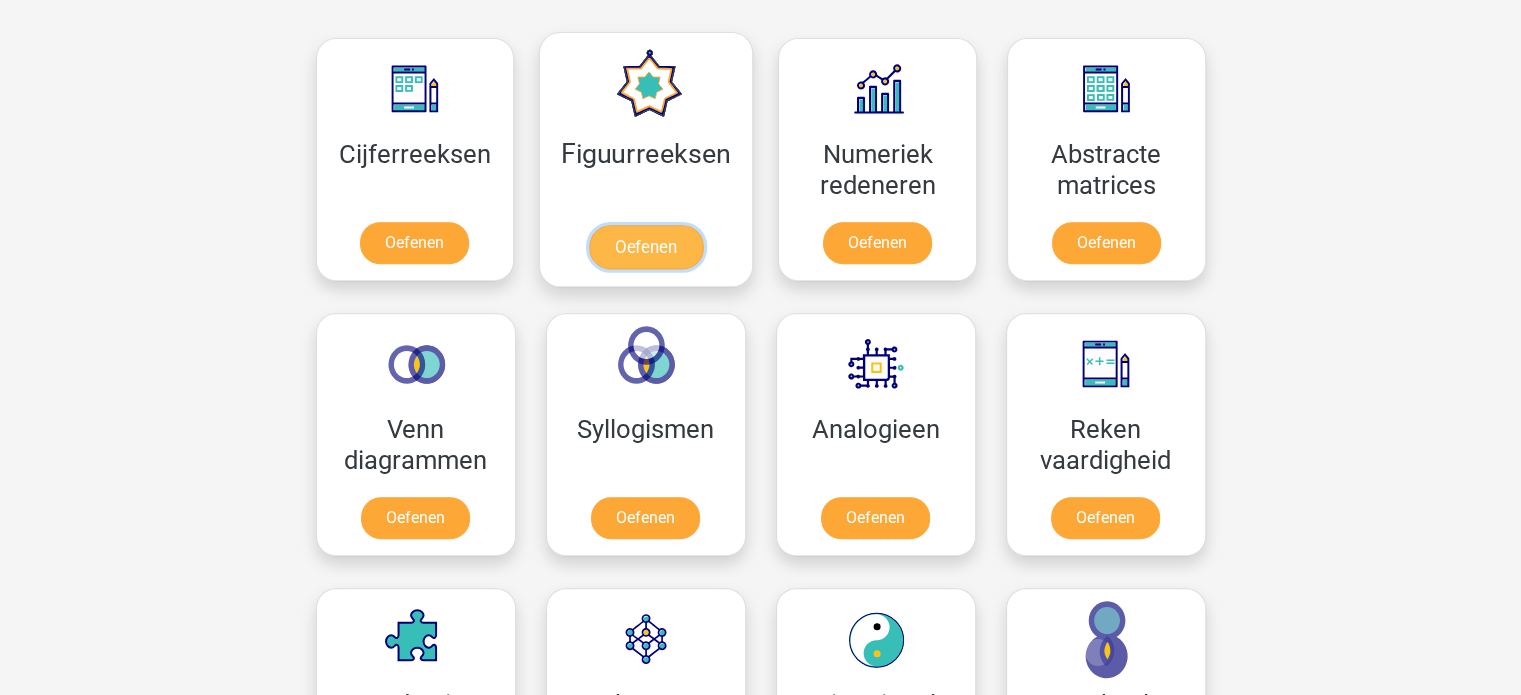 click on "Oefenen" at bounding box center (646, 247) 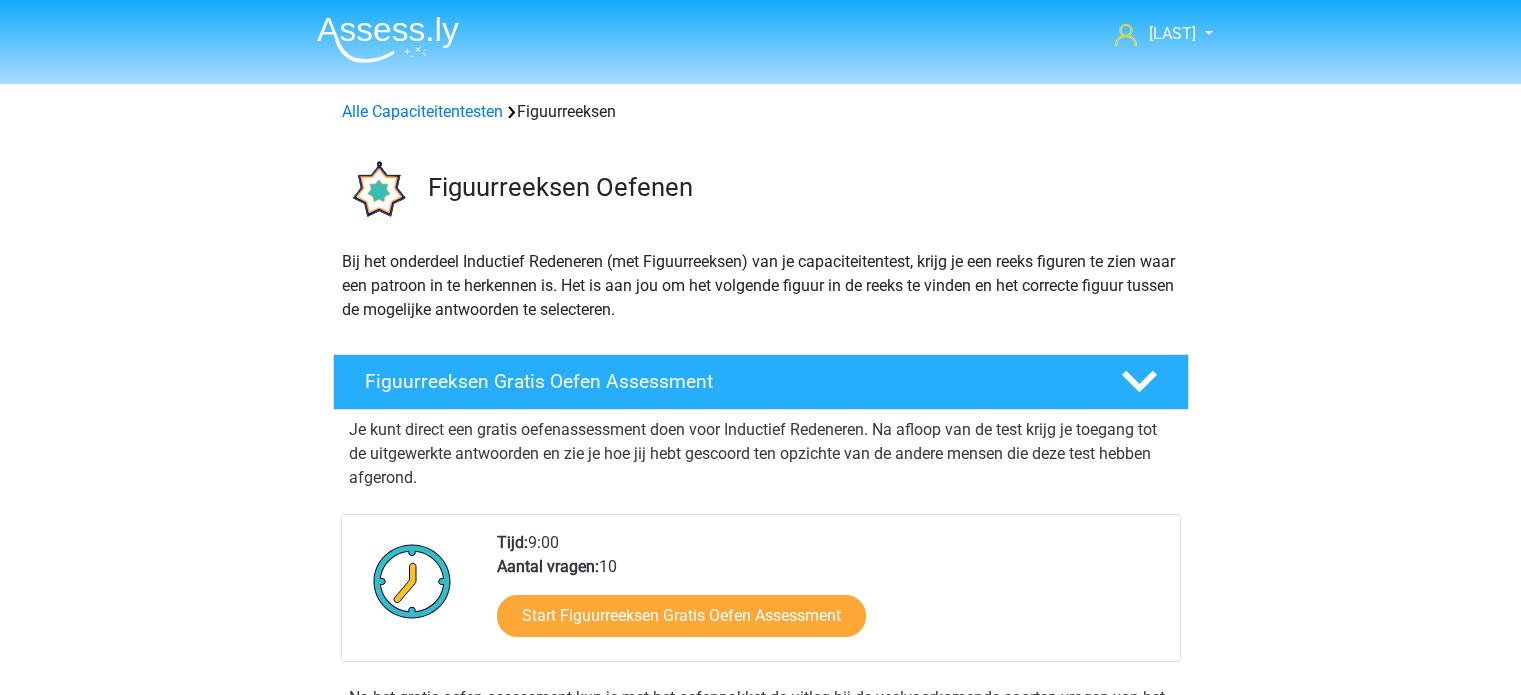 scroll, scrollTop: 0, scrollLeft: 0, axis: both 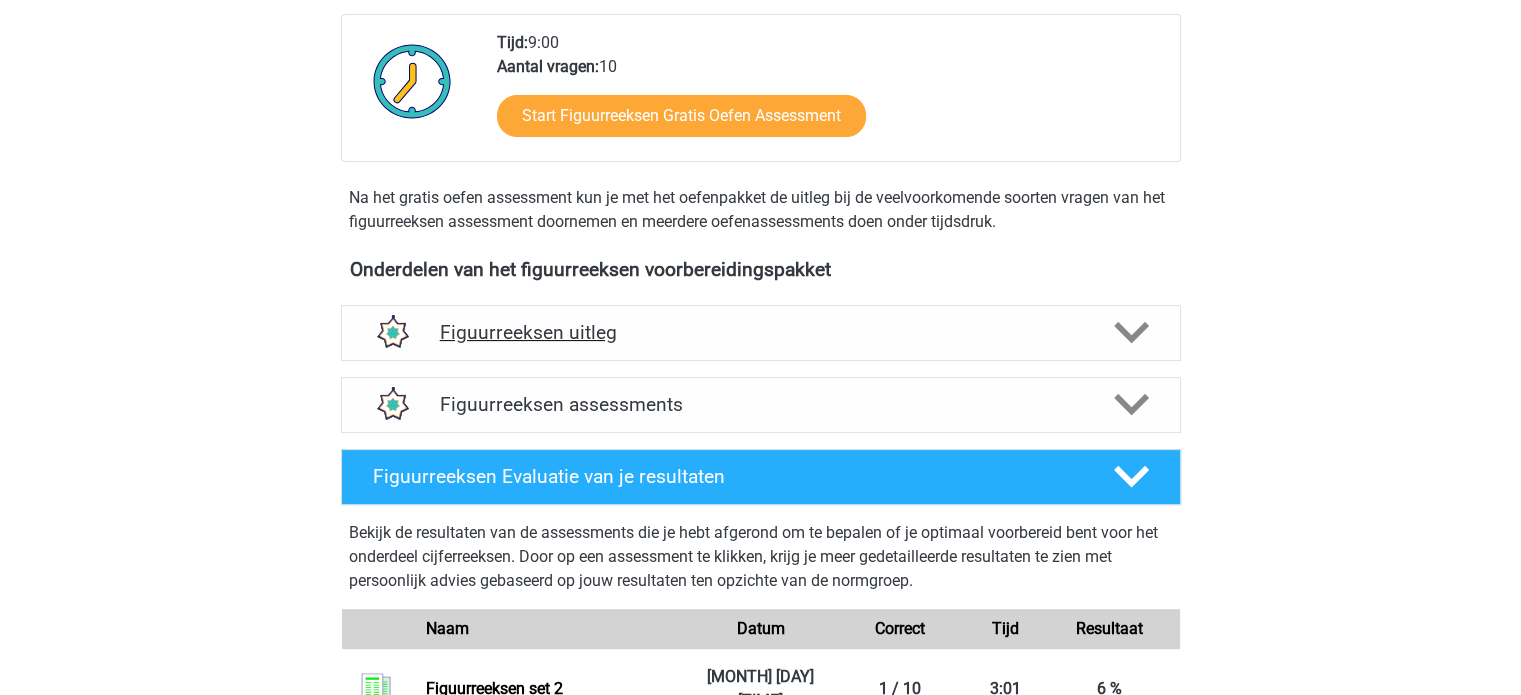 click on "Figuurreeksen uitleg" at bounding box center [761, 332] 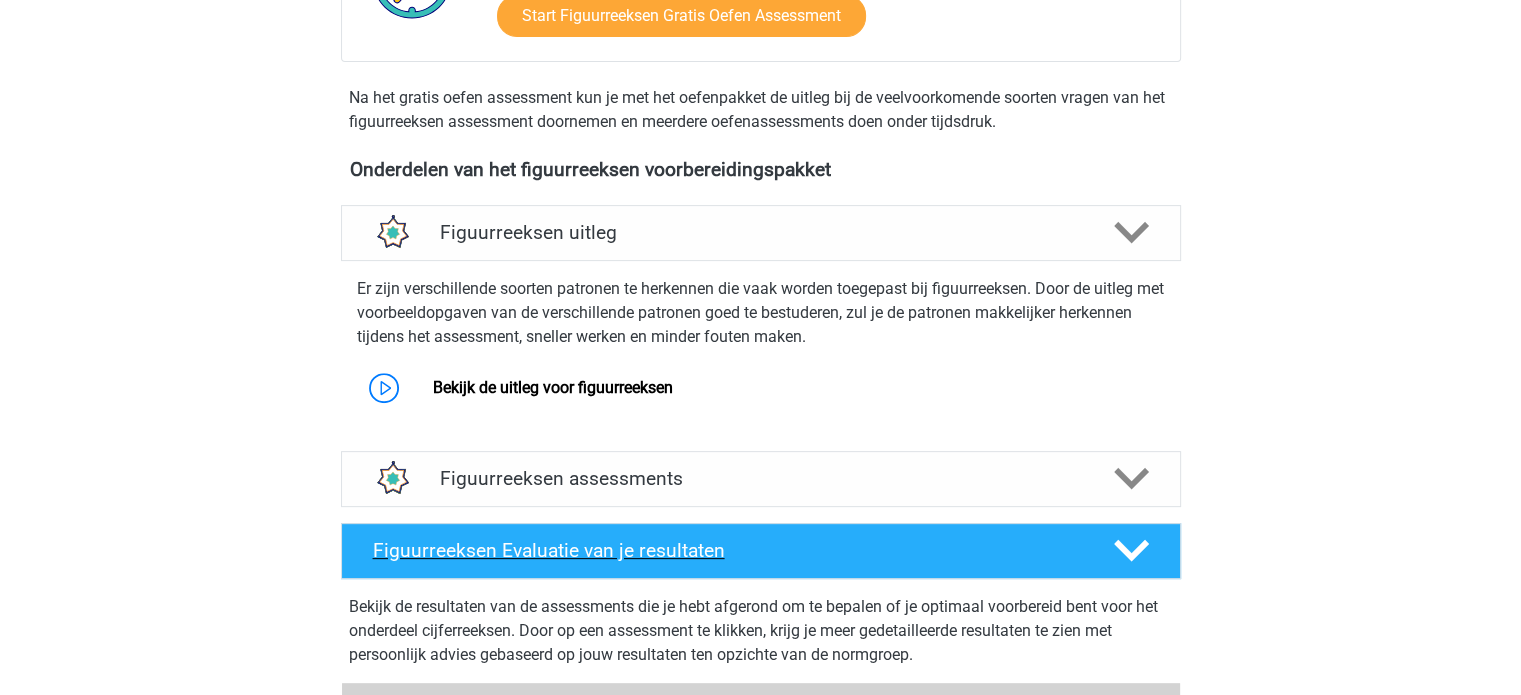 scroll, scrollTop: 800, scrollLeft: 0, axis: vertical 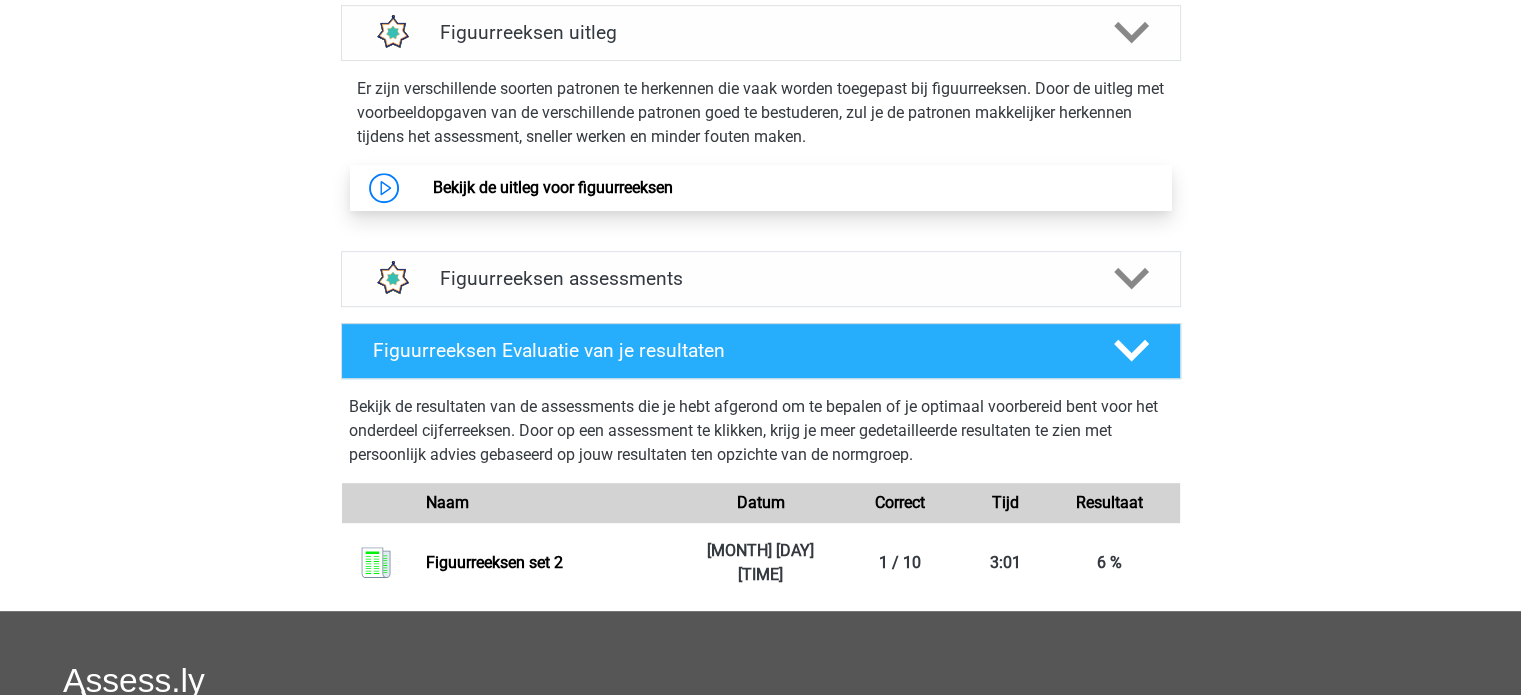 click on "Bekijk de uitleg voor
figuurreeksen" at bounding box center [553, 187] 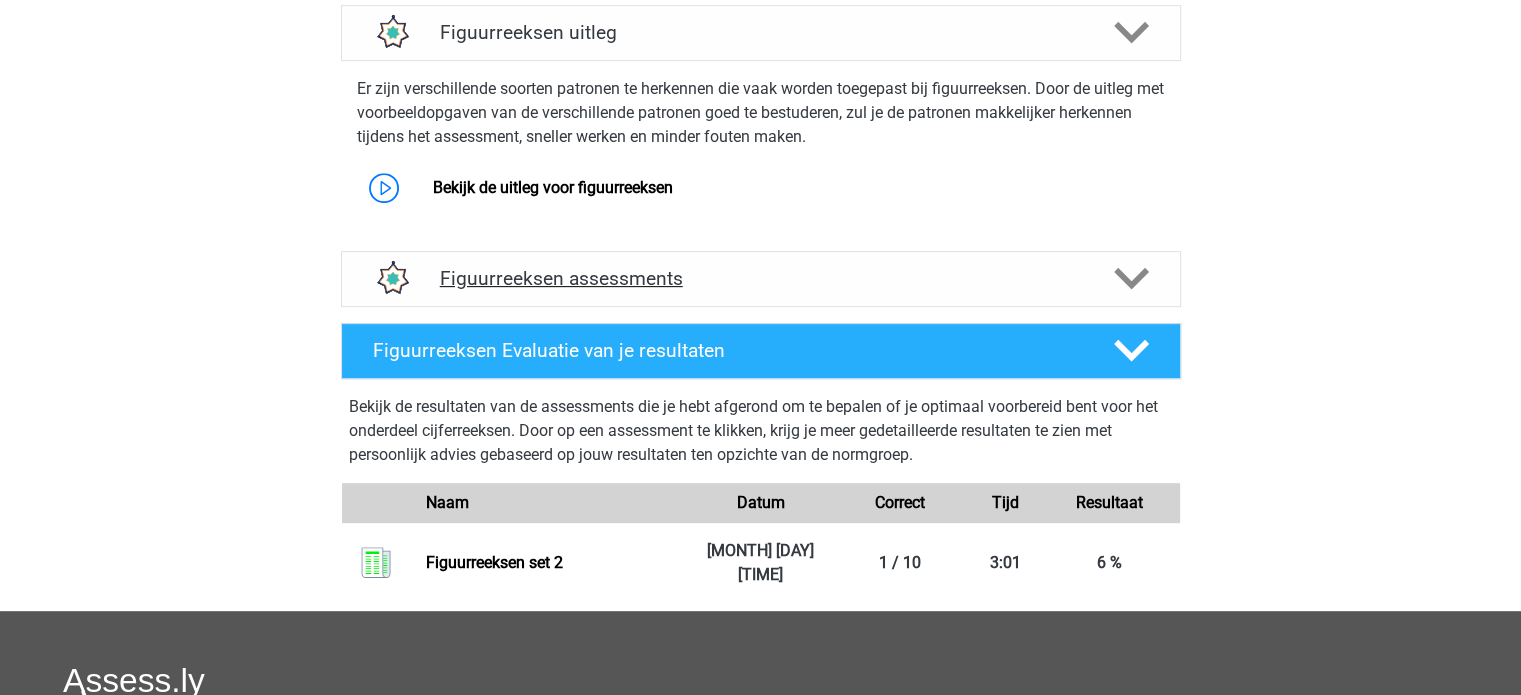 click on "Figuurreeksen assessments" at bounding box center [761, 278] 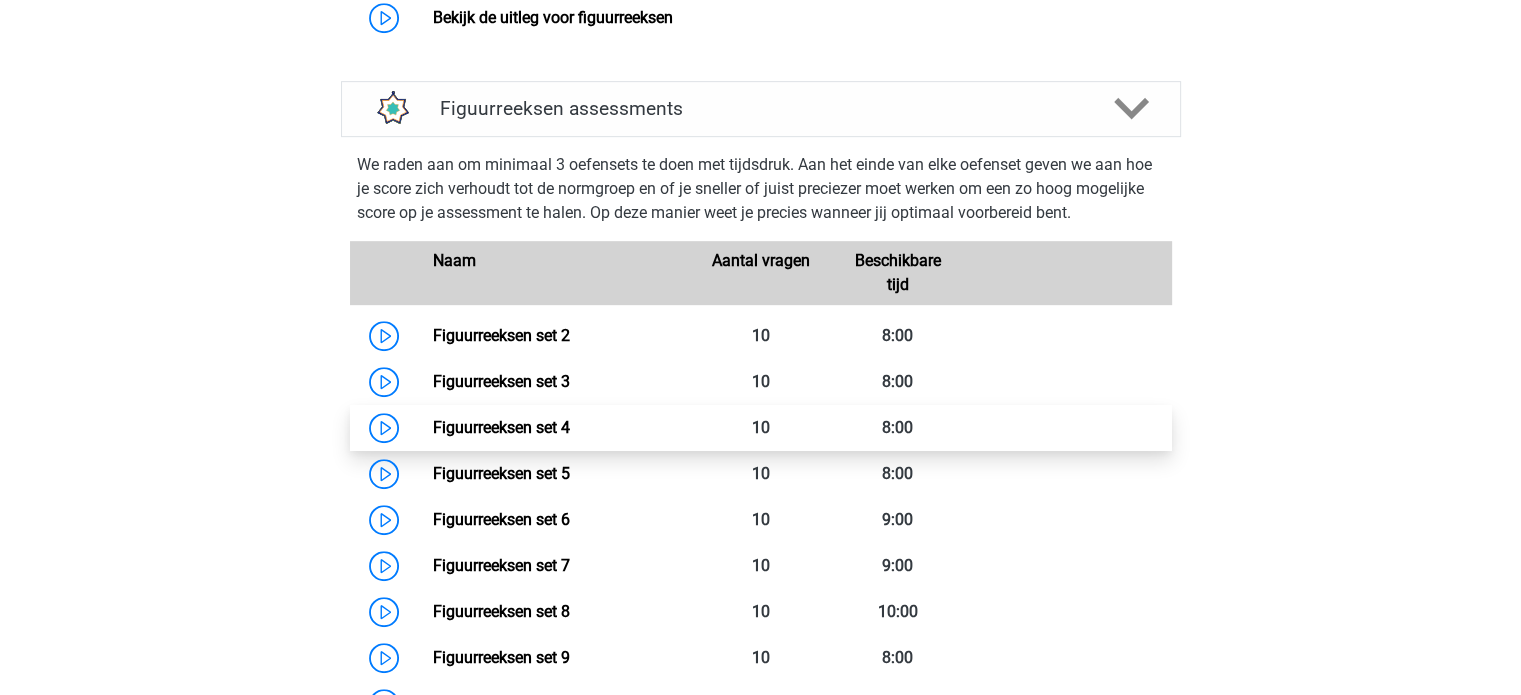 scroll, scrollTop: 1100, scrollLeft: 0, axis: vertical 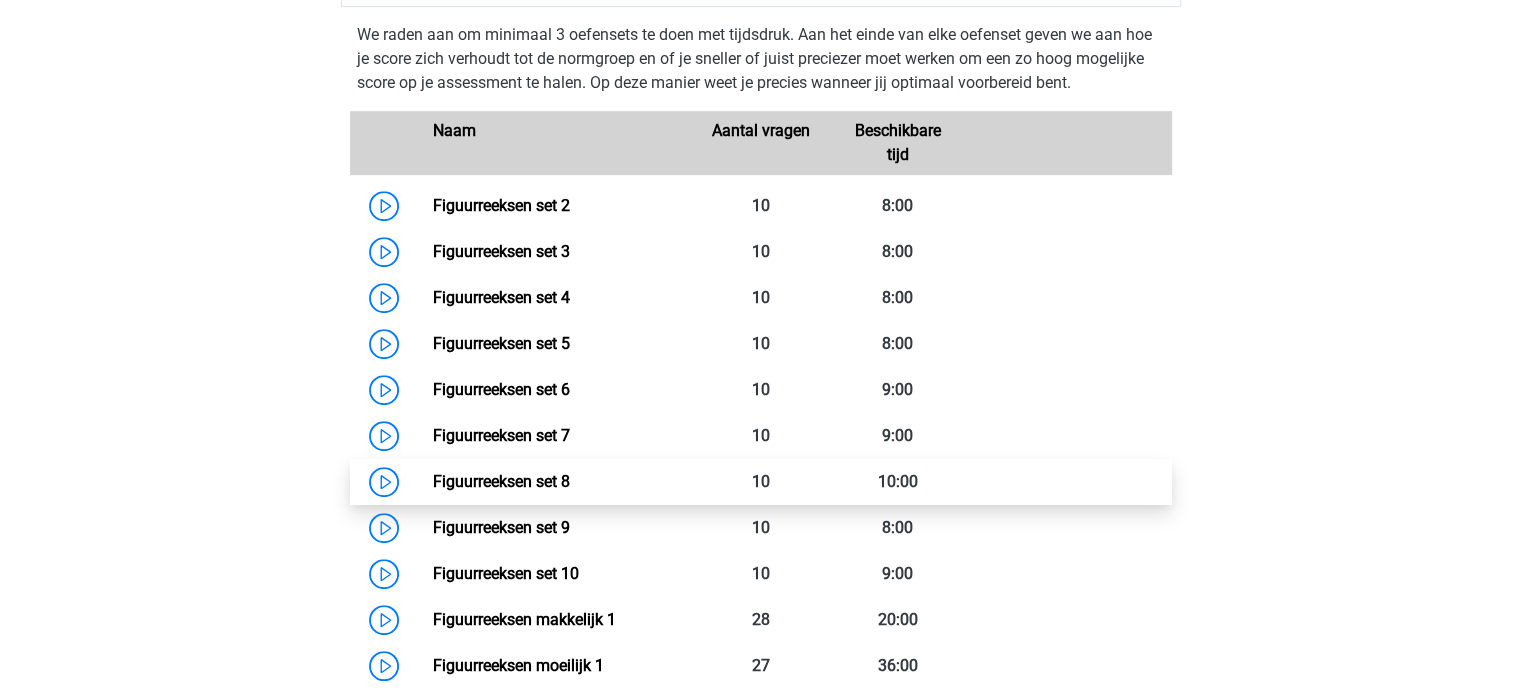 click on "Figuurreeksen
set 8" at bounding box center (501, 481) 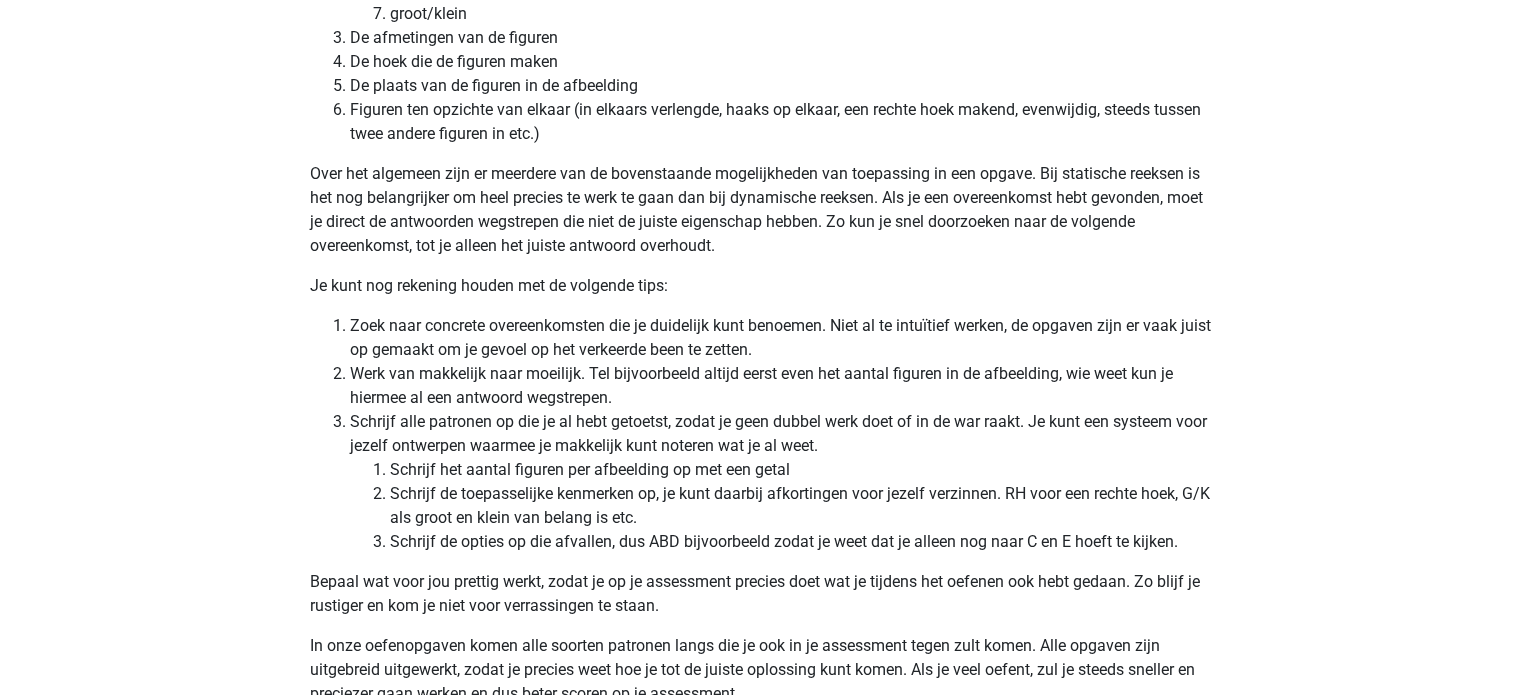 scroll, scrollTop: 5497, scrollLeft: 0, axis: vertical 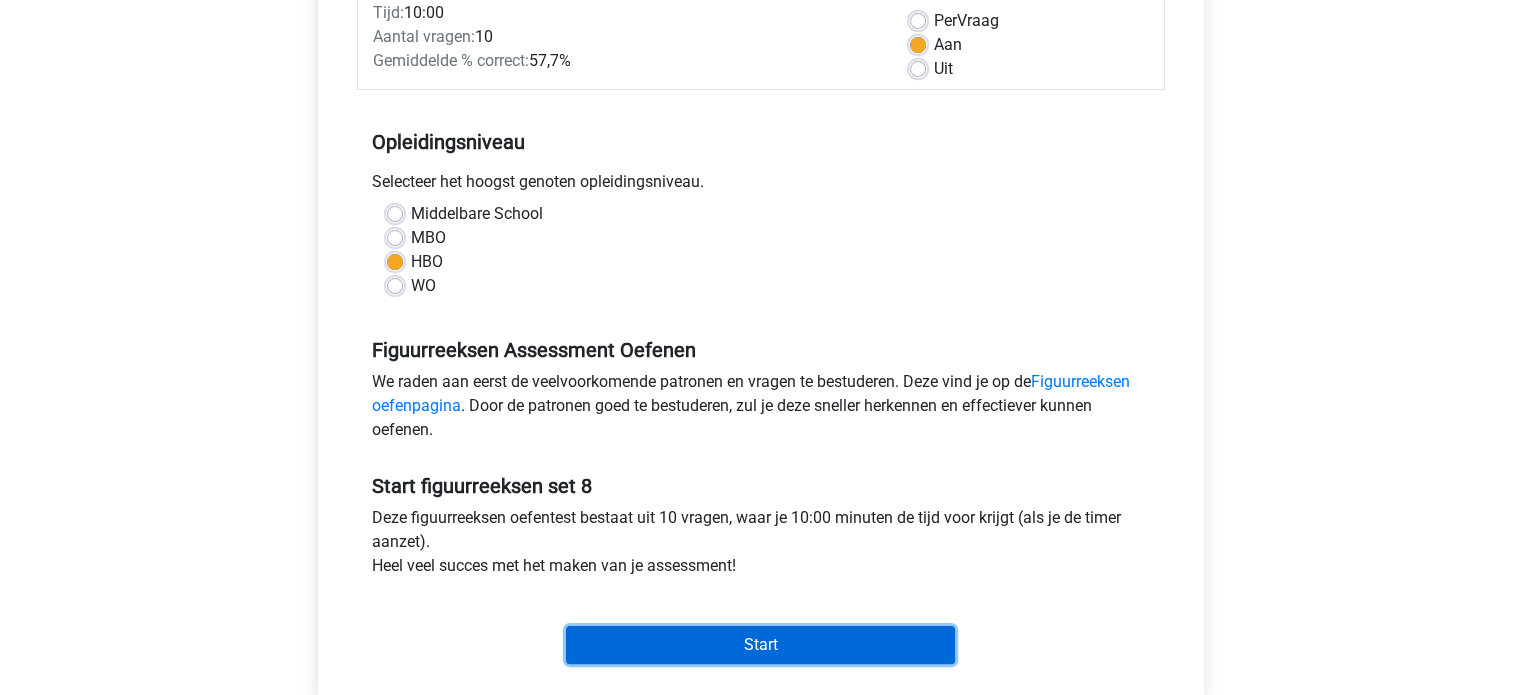 click on "Start" at bounding box center [760, 645] 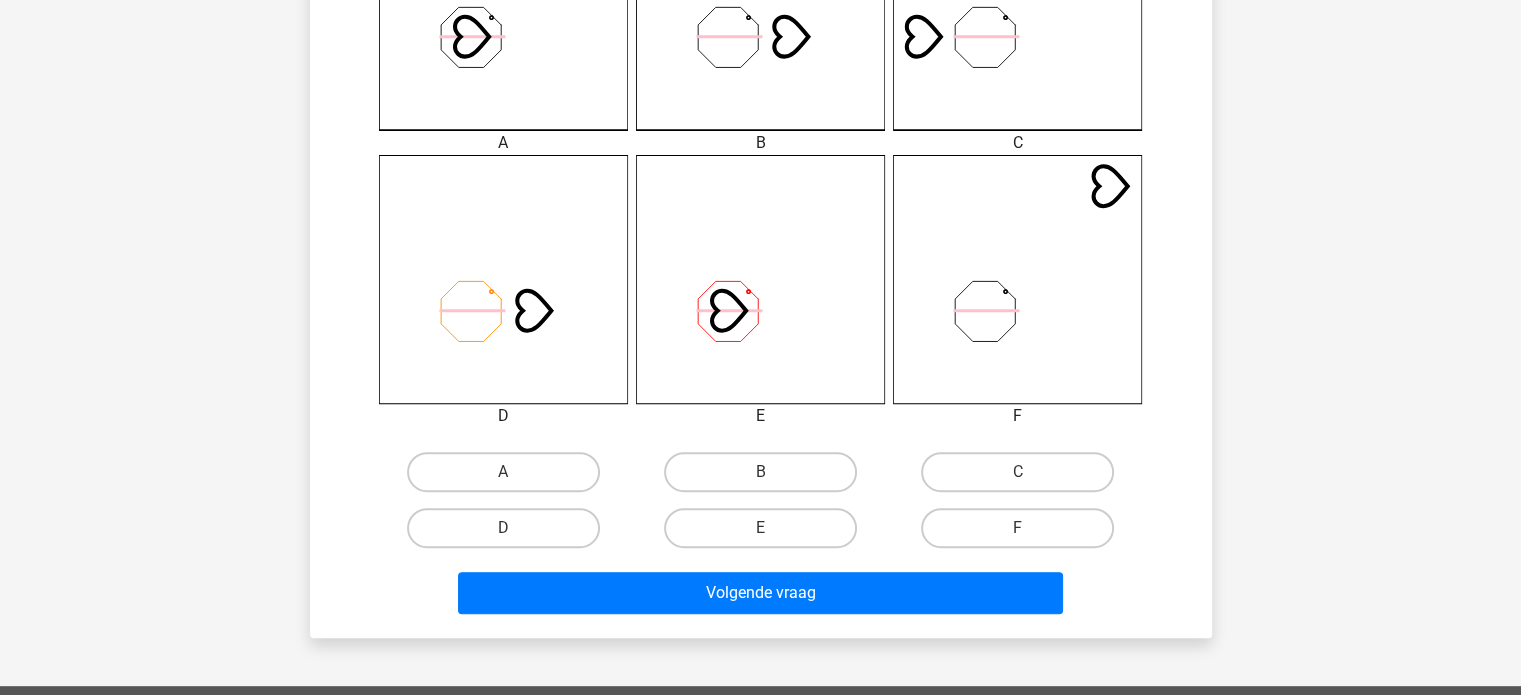 scroll, scrollTop: 700, scrollLeft: 0, axis: vertical 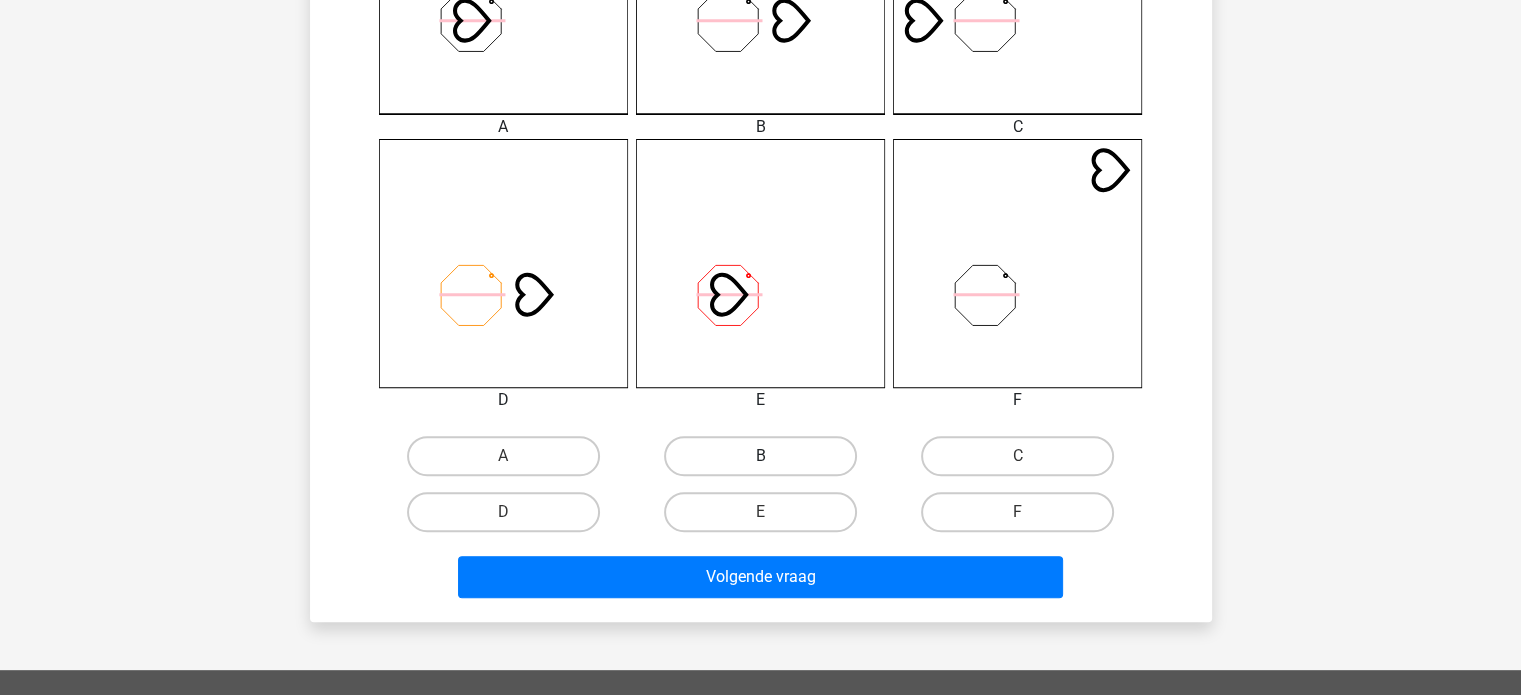 click on "B" at bounding box center (760, 456) 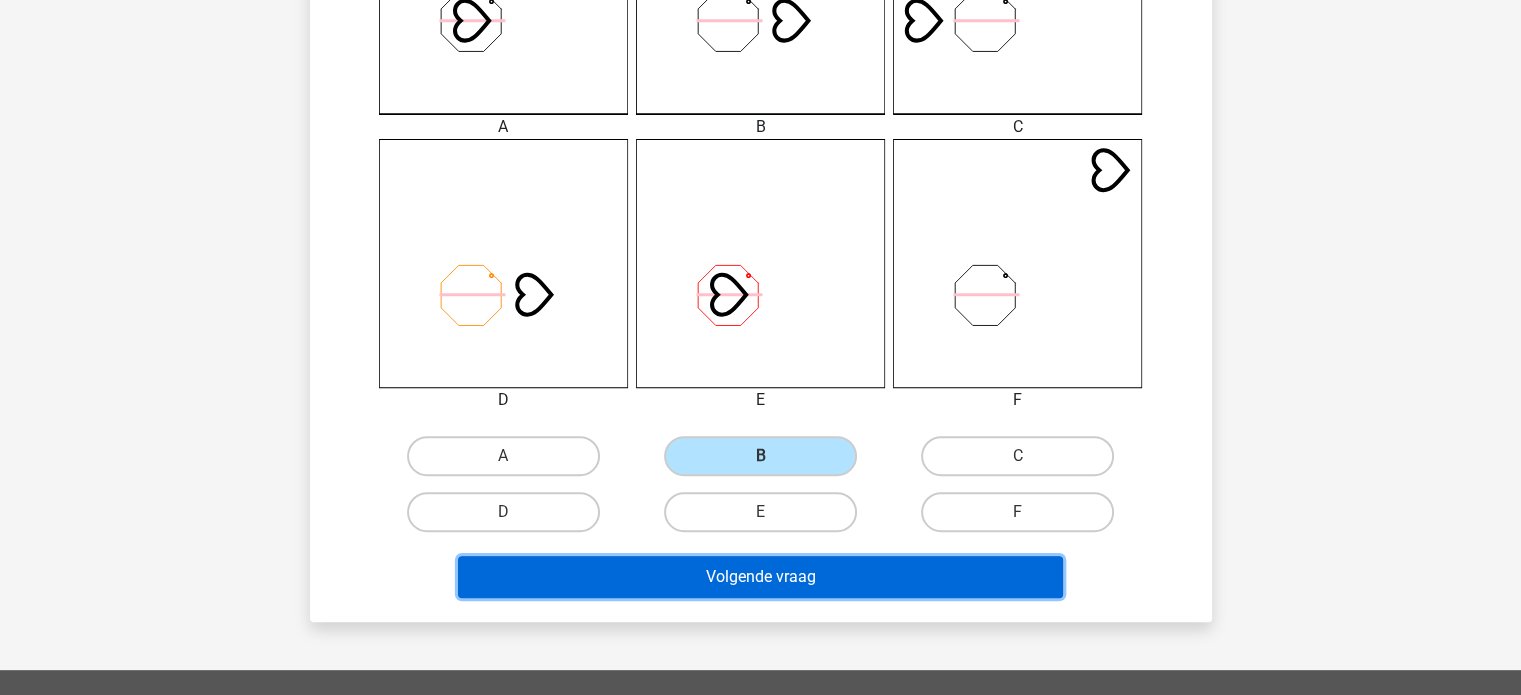 click on "Volgende vraag" at bounding box center [760, 577] 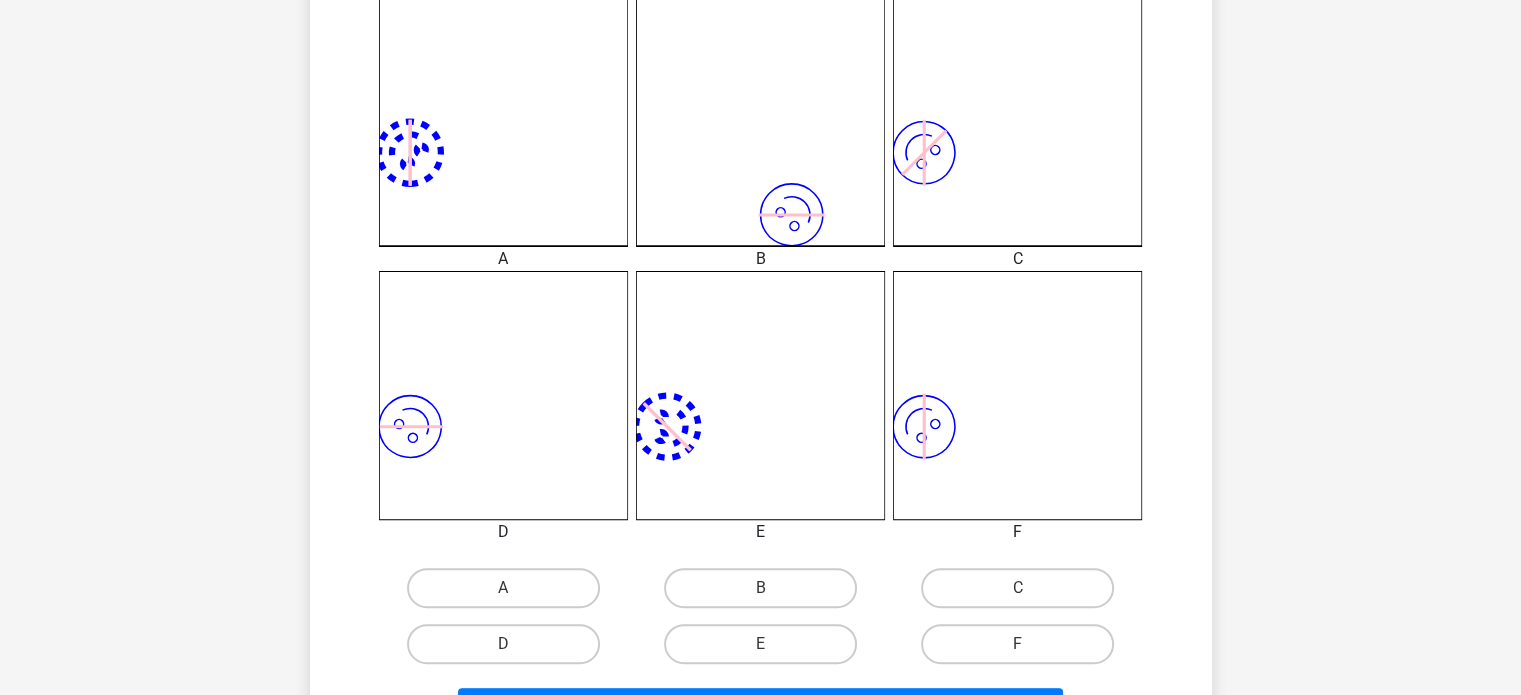 scroll, scrollTop: 592, scrollLeft: 0, axis: vertical 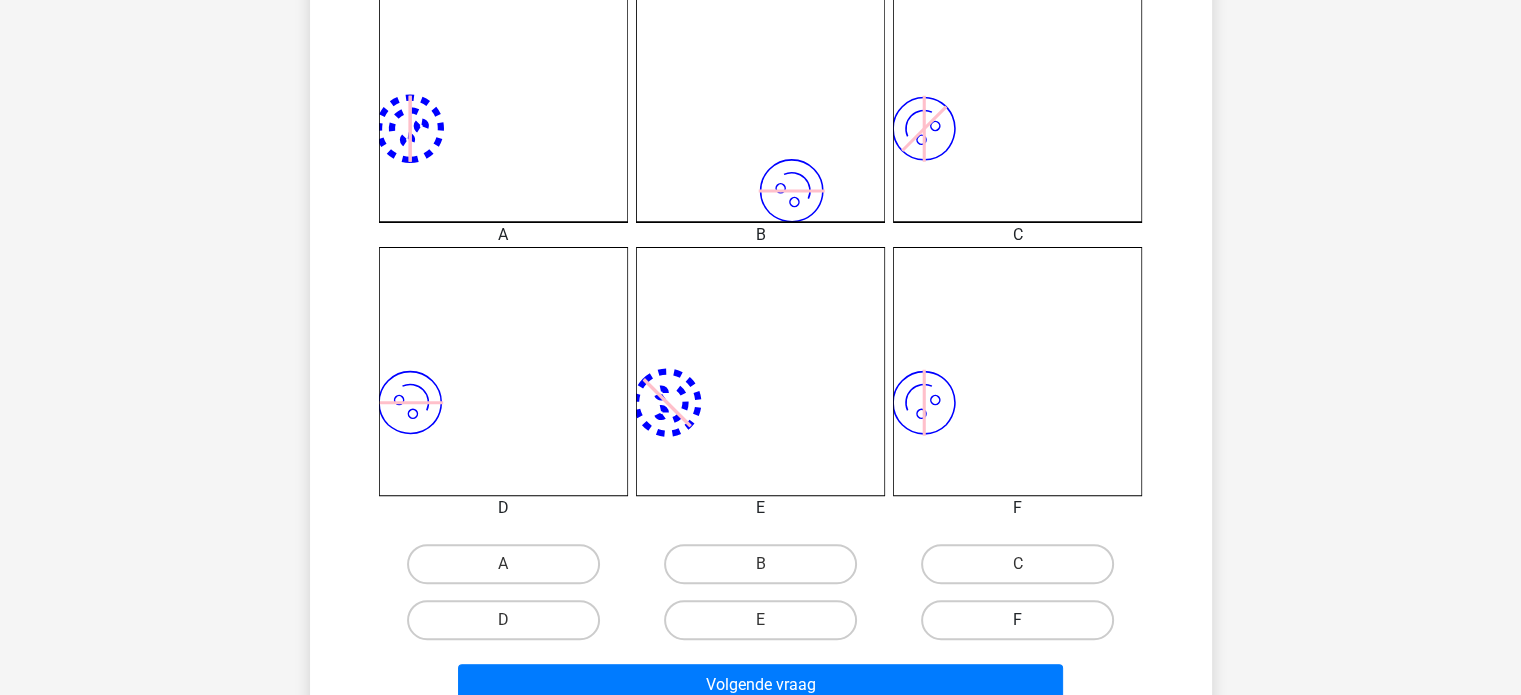drag, startPoint x: 982, startPoint y: 613, endPoint x: 953, endPoint y: 632, distance: 34.669872 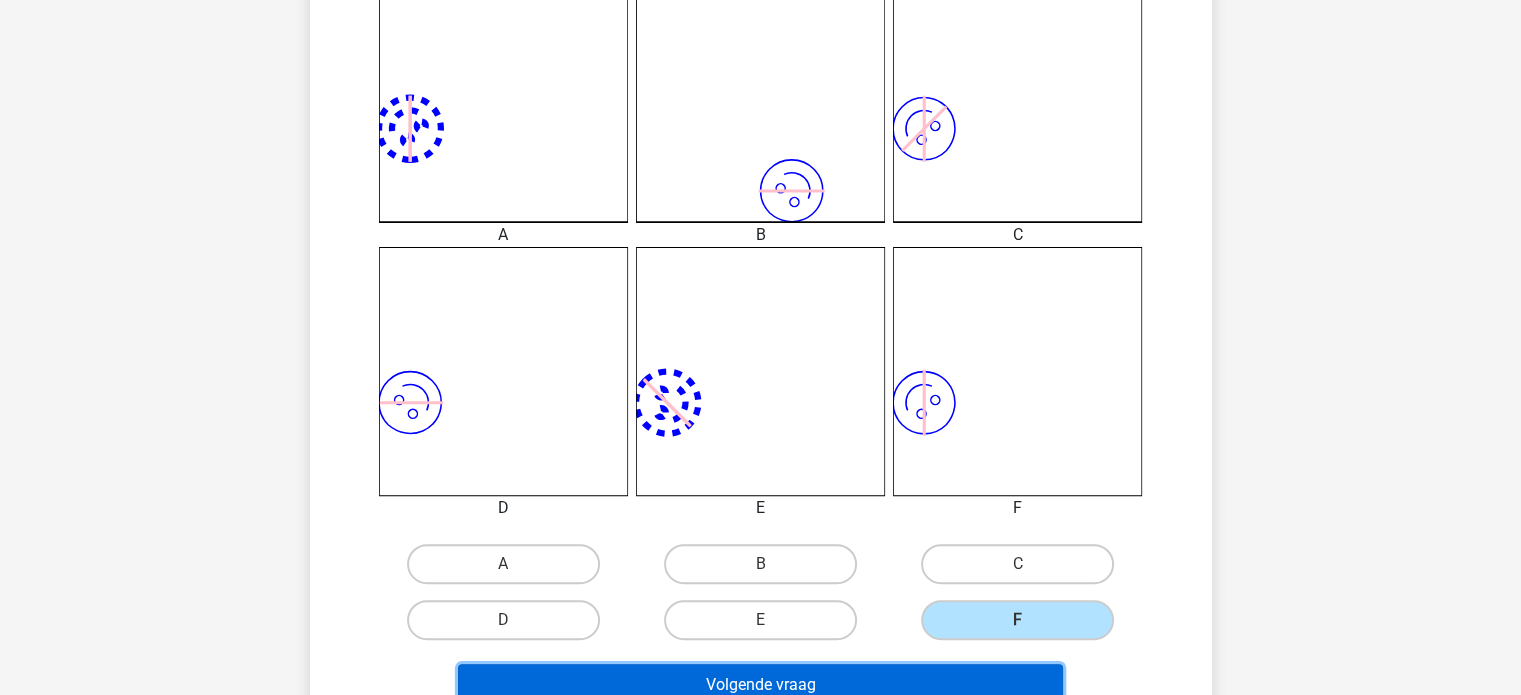 click on "Volgende vraag" at bounding box center (760, 685) 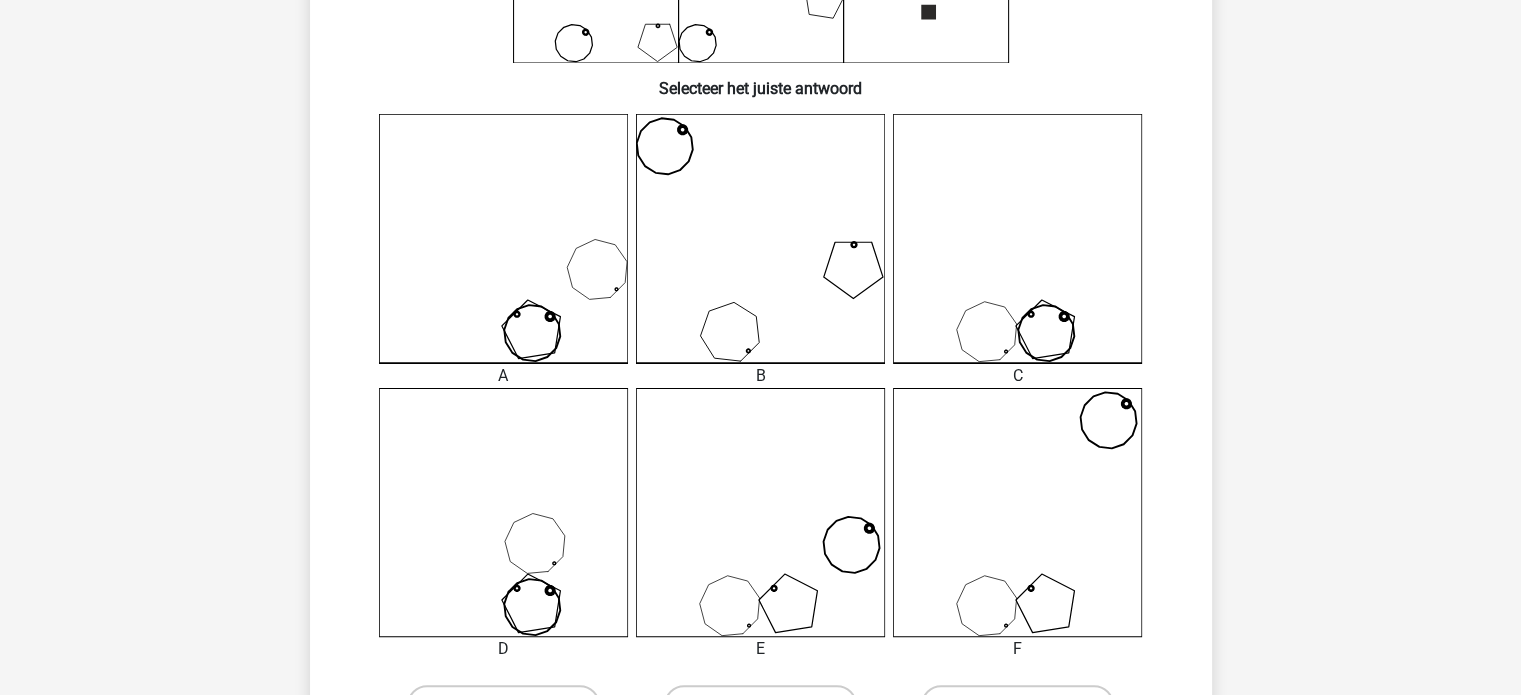 scroll, scrollTop: 592, scrollLeft: 0, axis: vertical 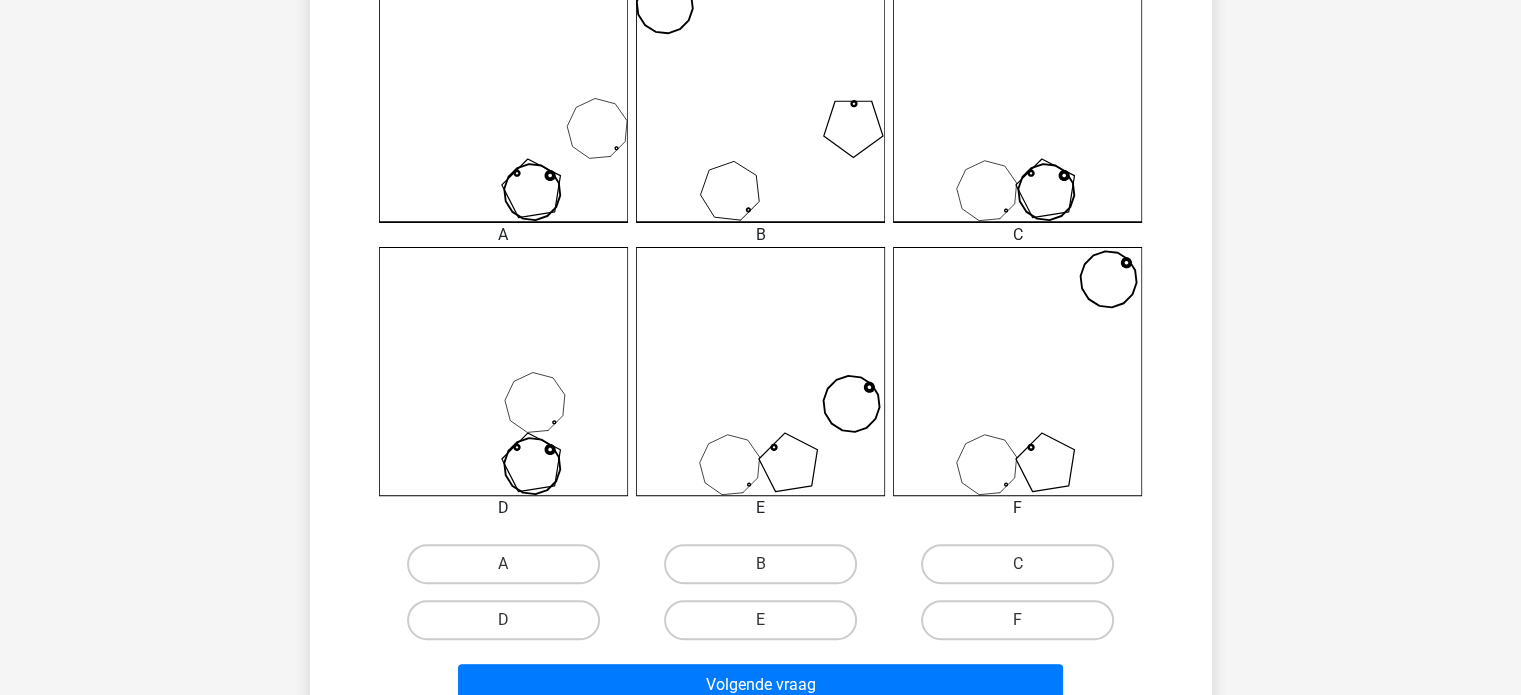 click on "B" at bounding box center [760, 564] 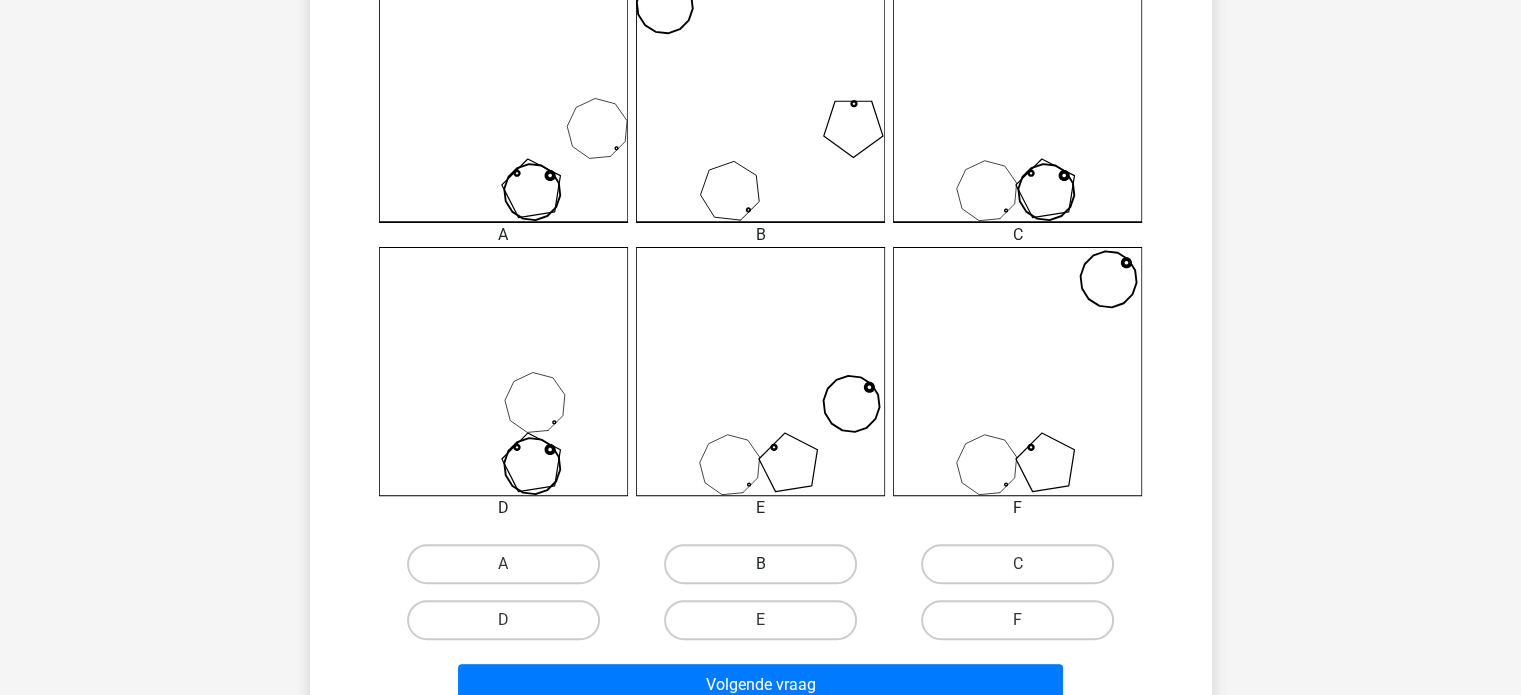 click on "B" at bounding box center (760, 564) 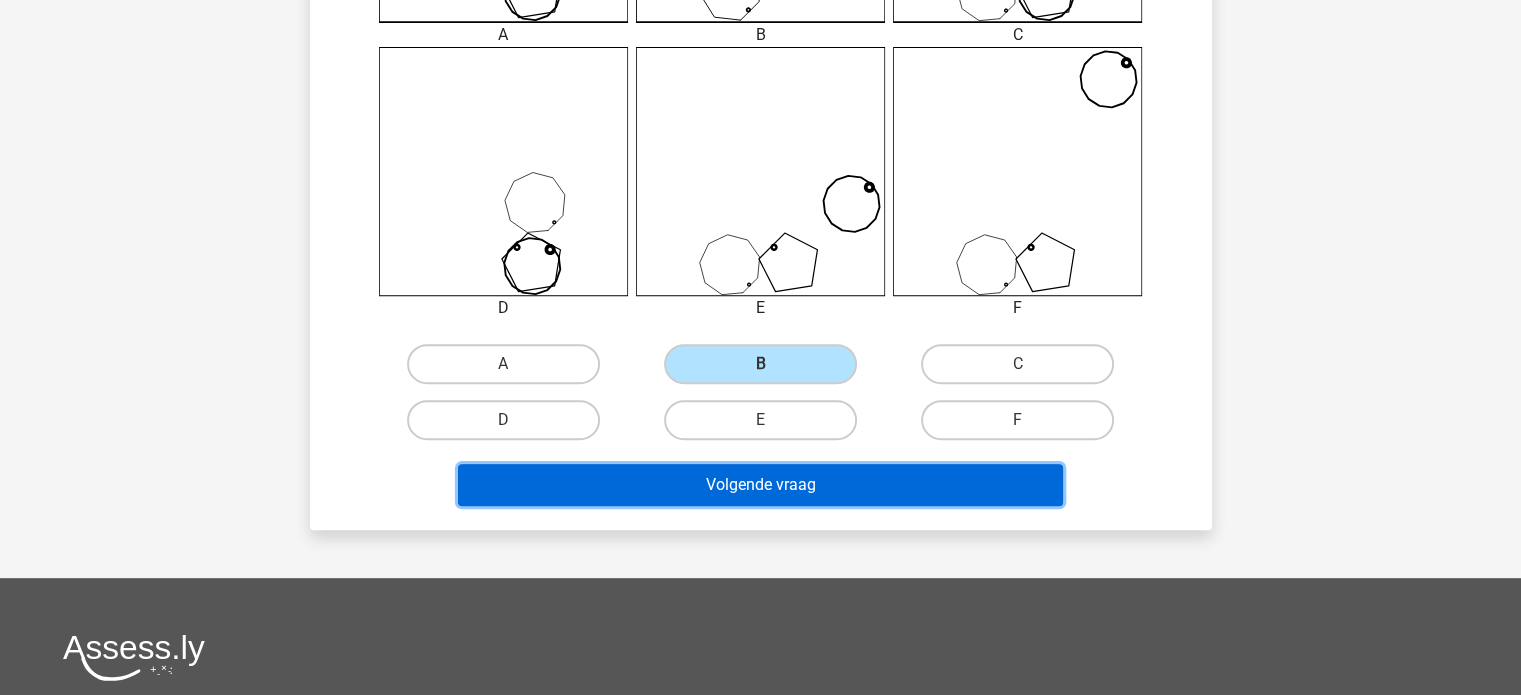 click on "Volgende vraag" at bounding box center (760, 485) 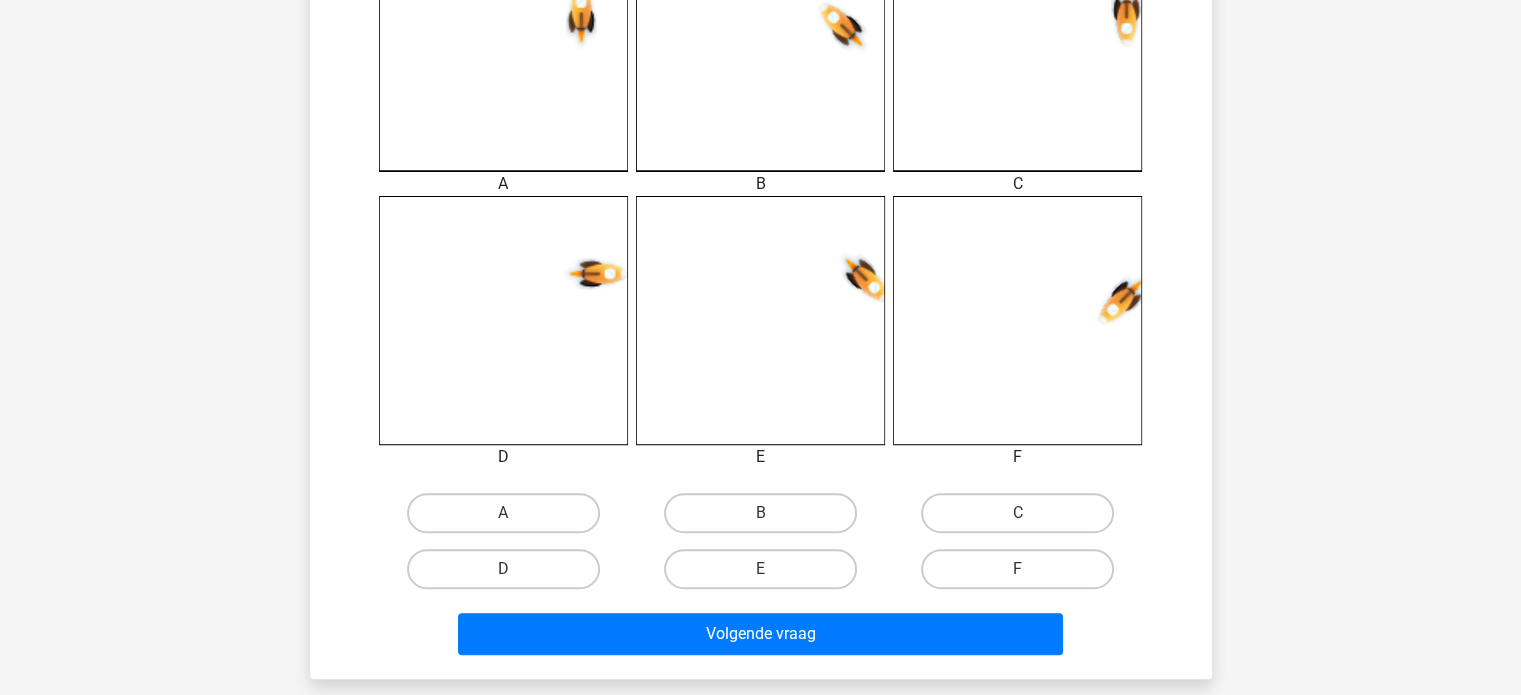 scroll, scrollTop: 692, scrollLeft: 0, axis: vertical 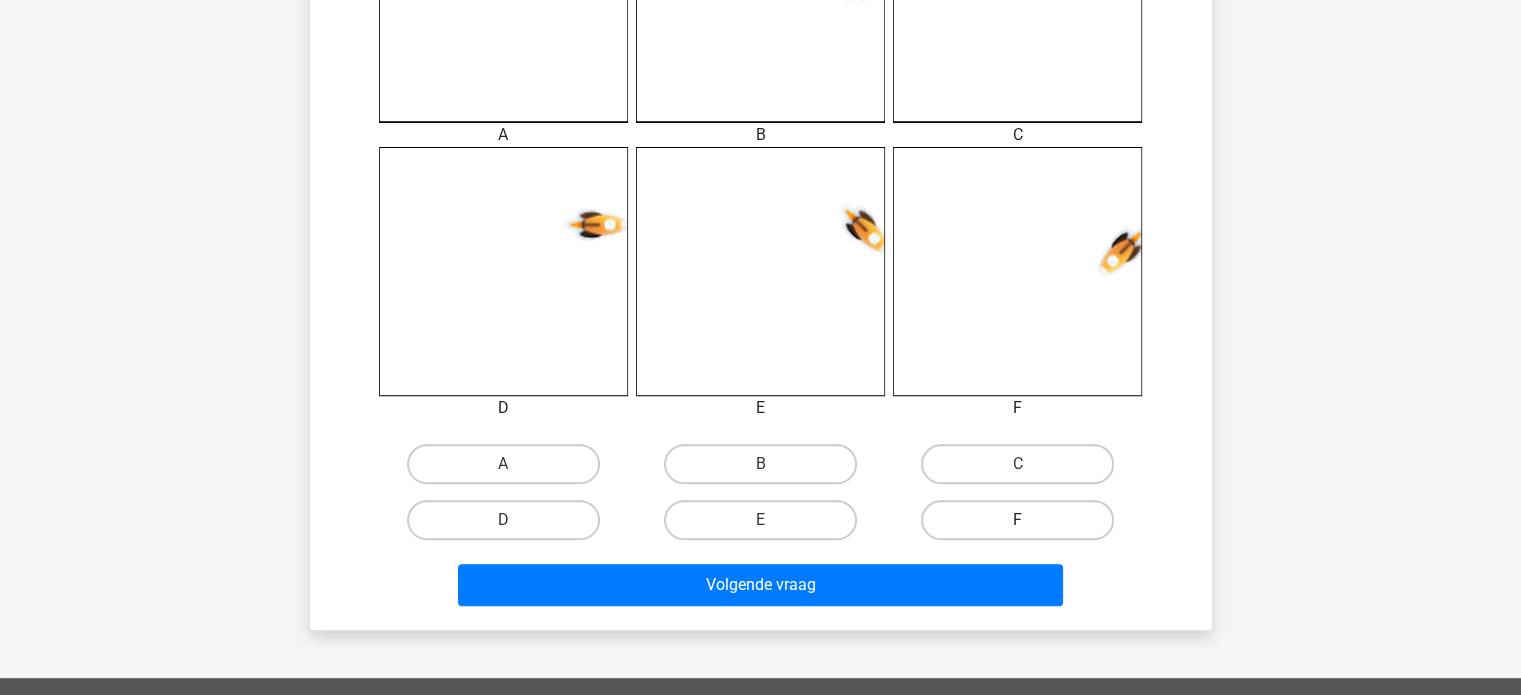 click on "F" at bounding box center (1017, 520) 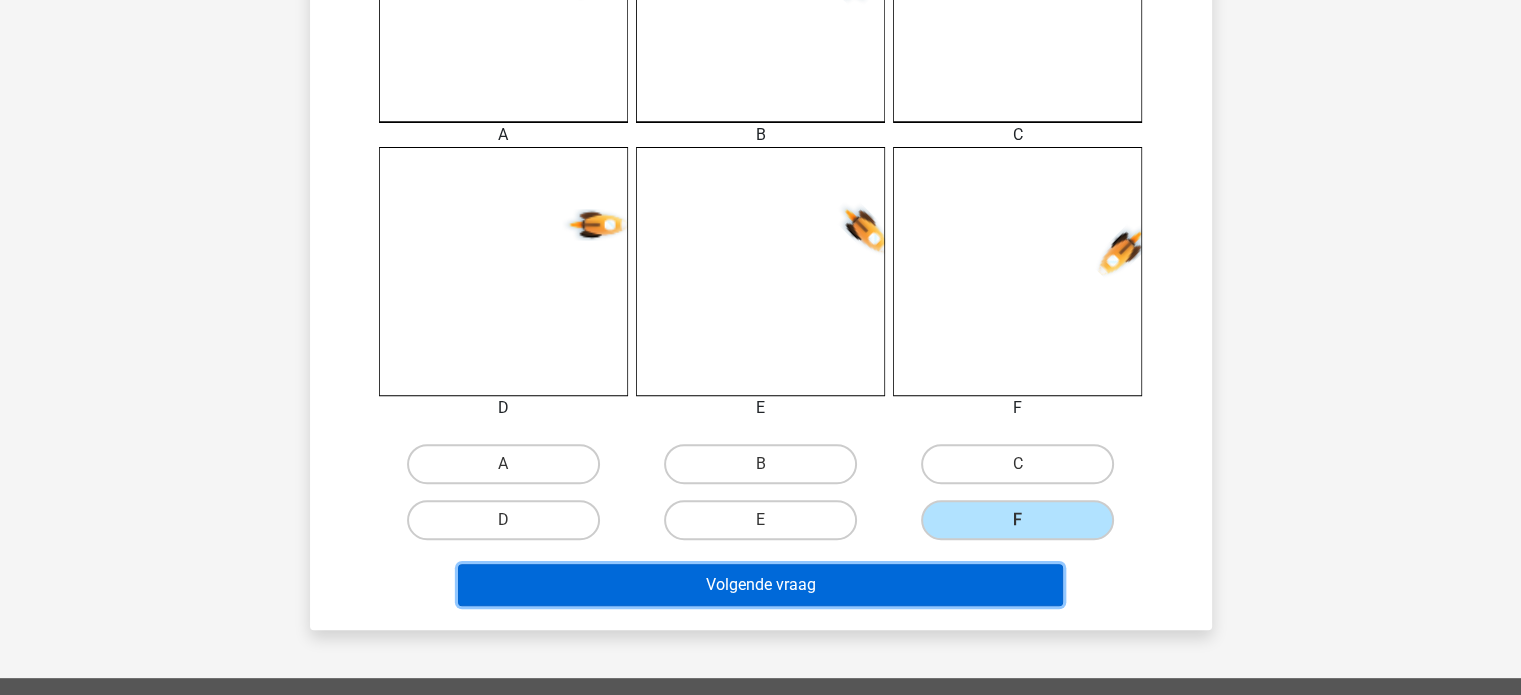 click on "Volgende vraag" at bounding box center (760, 585) 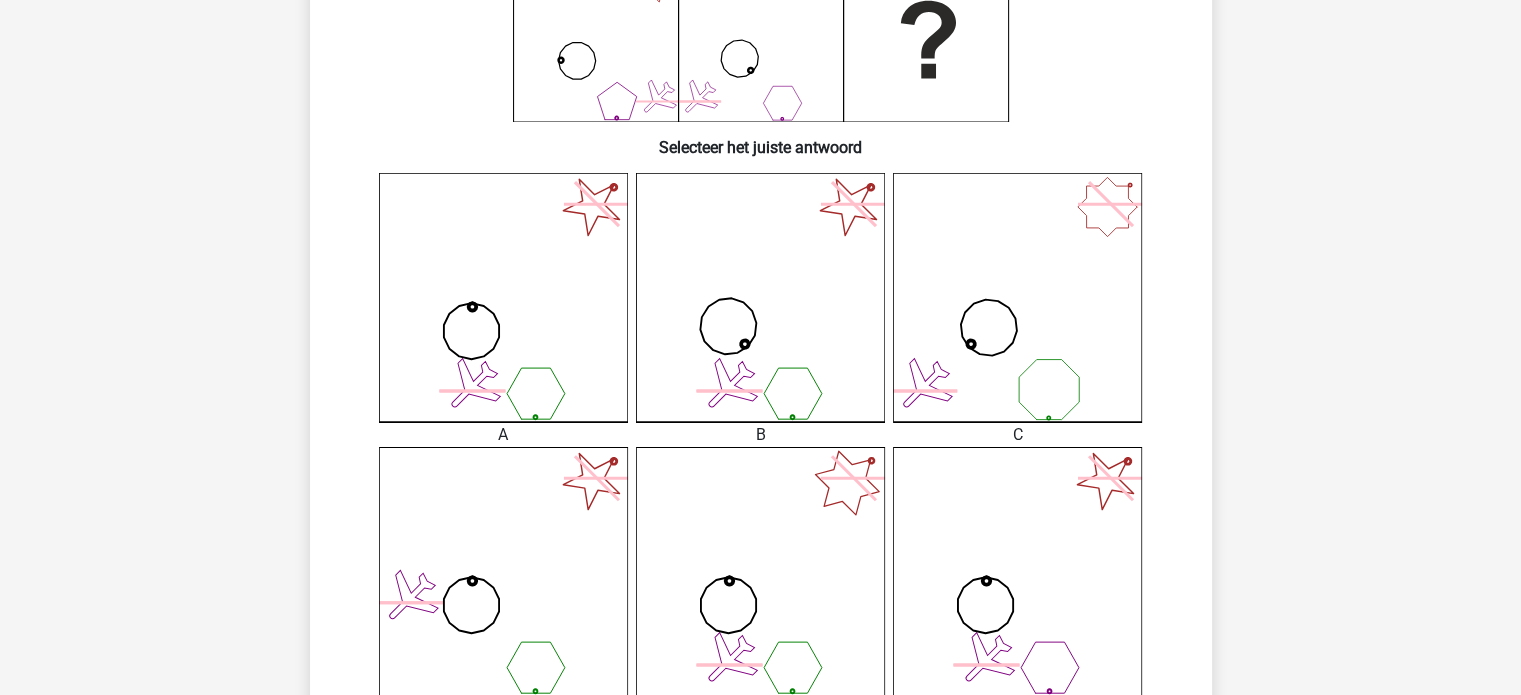 scroll, scrollTop: 692, scrollLeft: 0, axis: vertical 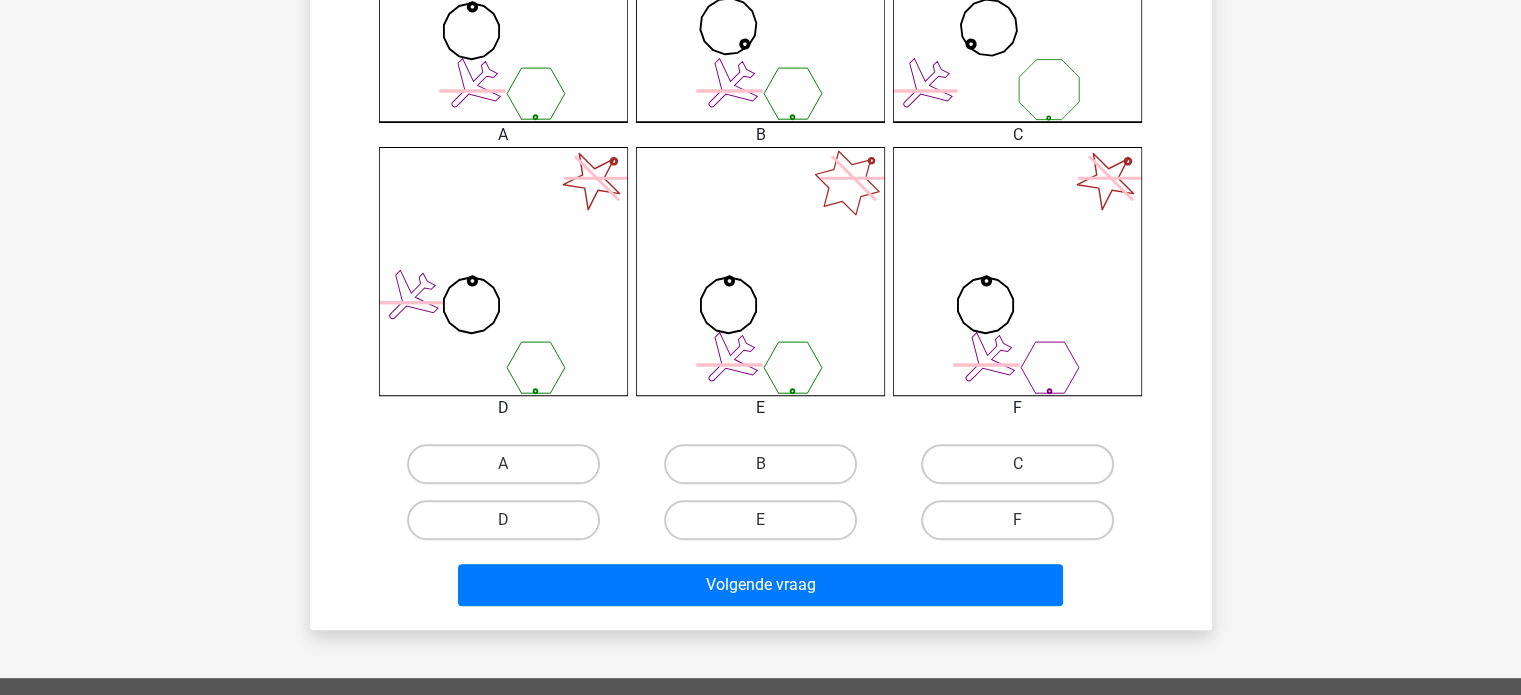 drag, startPoint x: 584, startPoint y: 513, endPoint x: 614, endPoint y: 530, distance: 34.48188 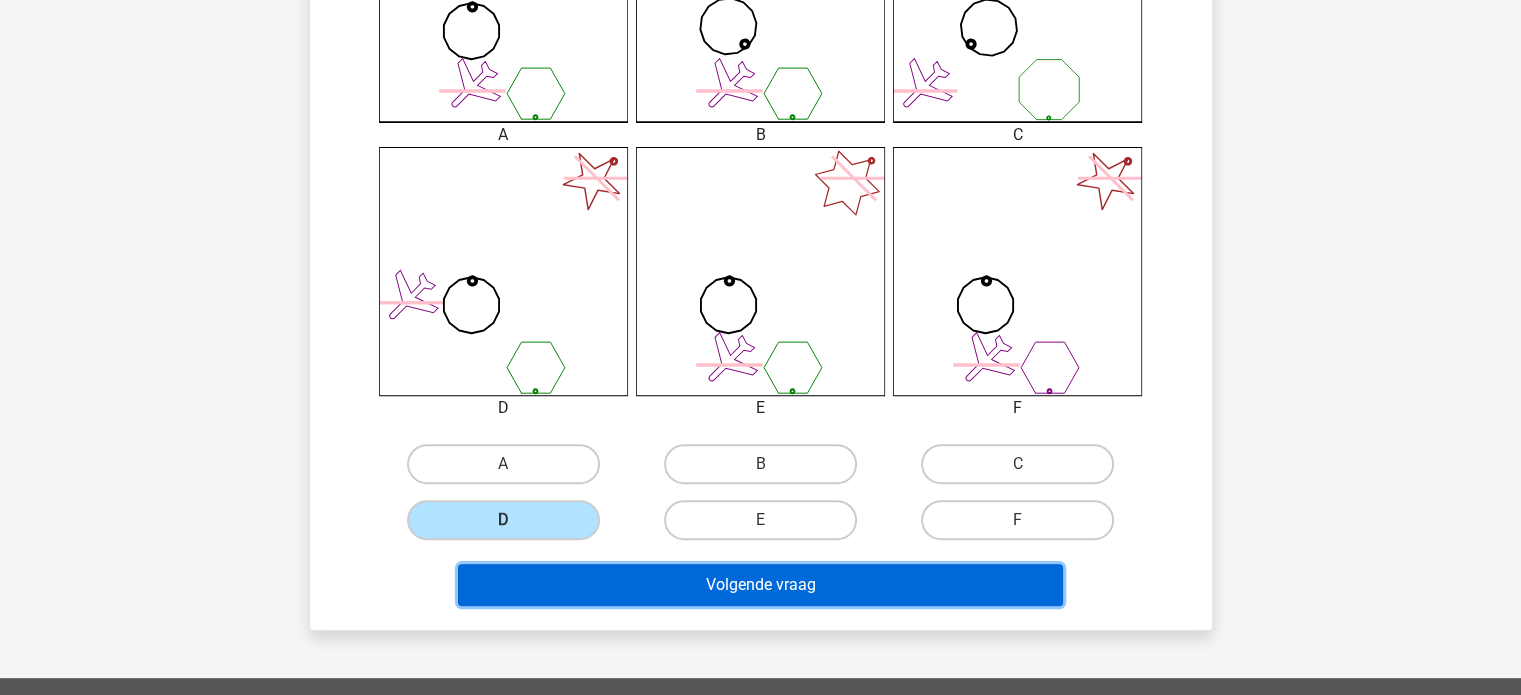 click on "Volgende vraag" at bounding box center (760, 585) 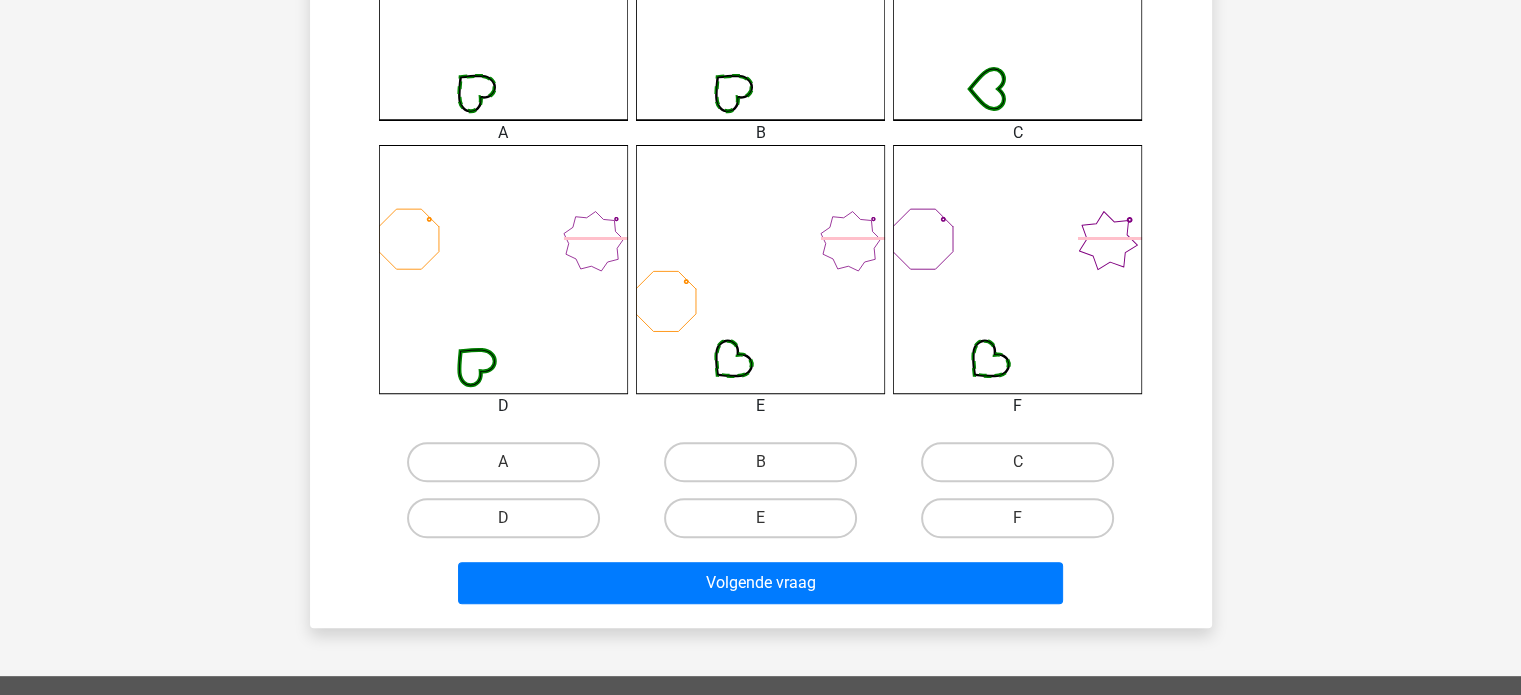 scroll, scrollTop: 700, scrollLeft: 0, axis: vertical 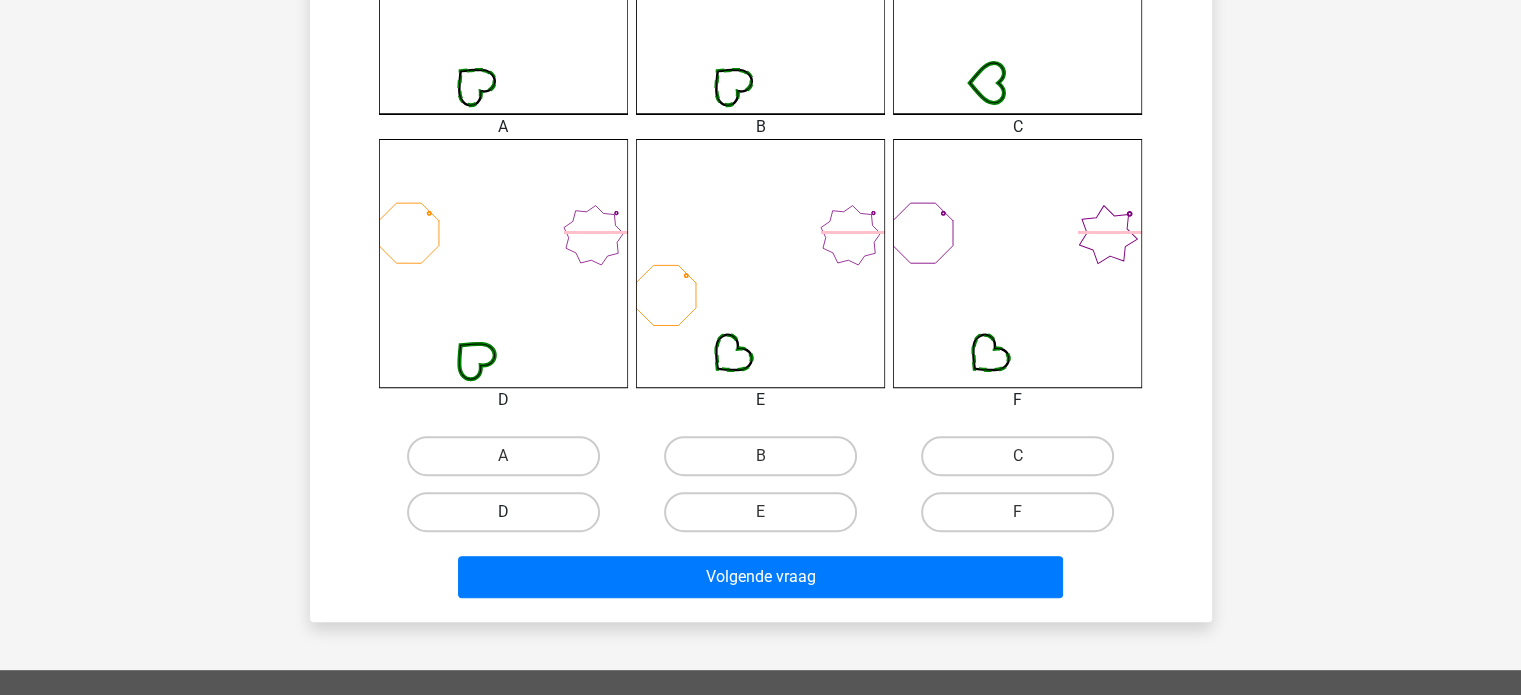 click on "D" at bounding box center [503, 512] 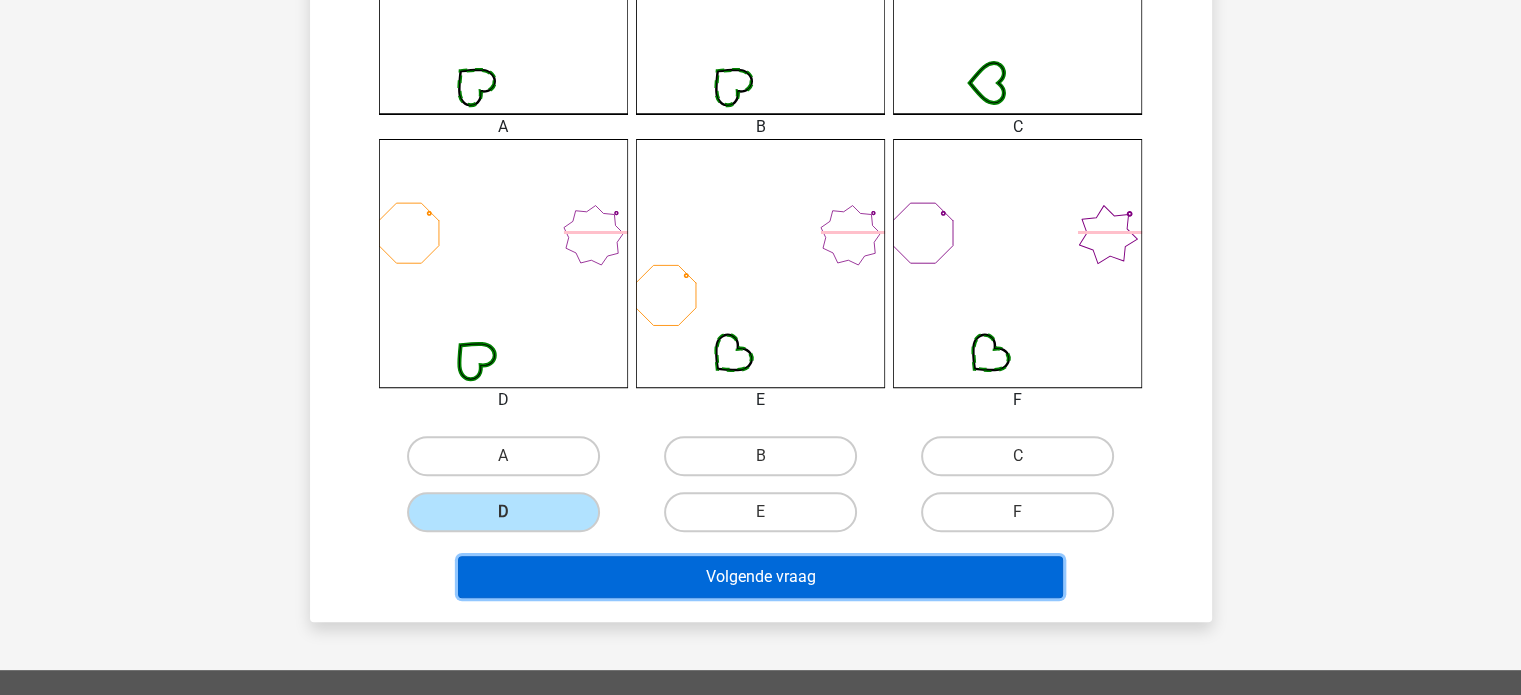 click on "Volgende vraag" at bounding box center [760, 577] 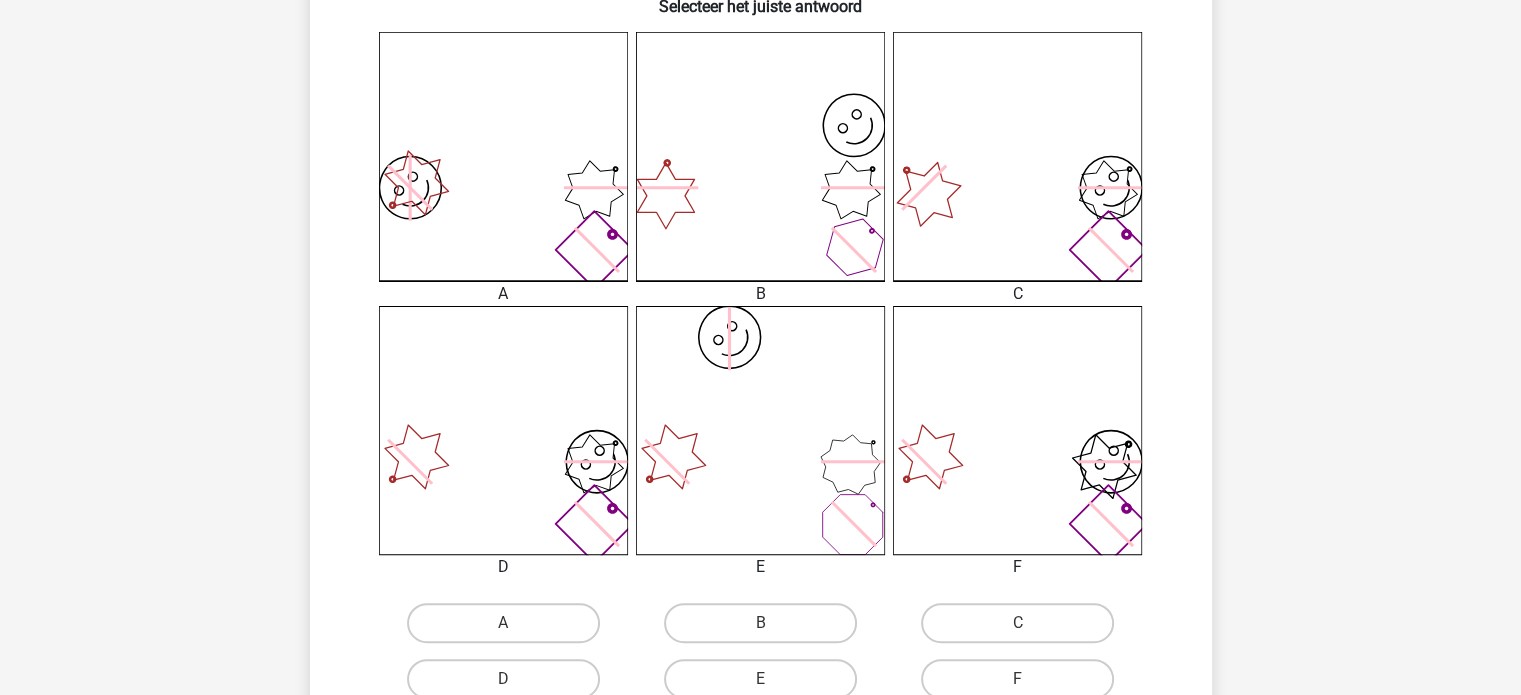 scroll, scrollTop: 800, scrollLeft: 0, axis: vertical 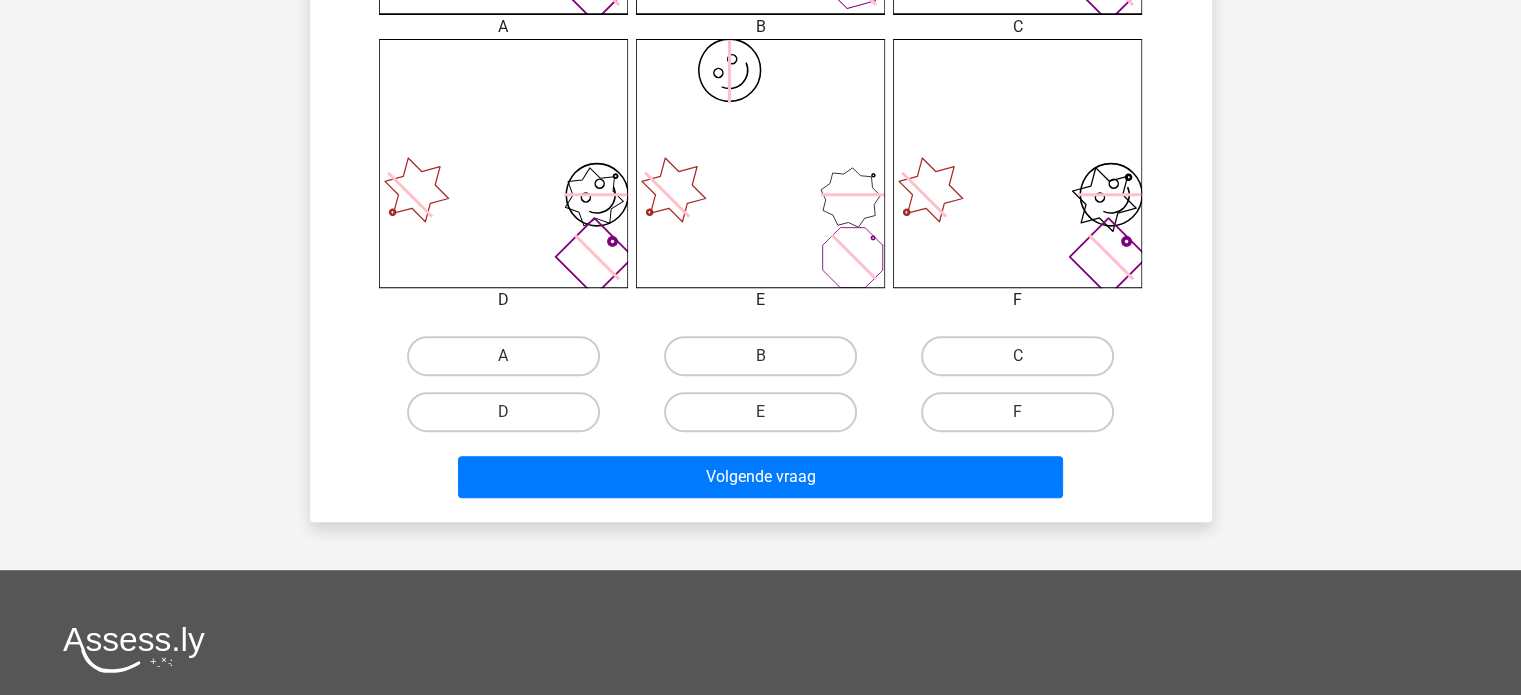 click on "D" at bounding box center [509, 418] 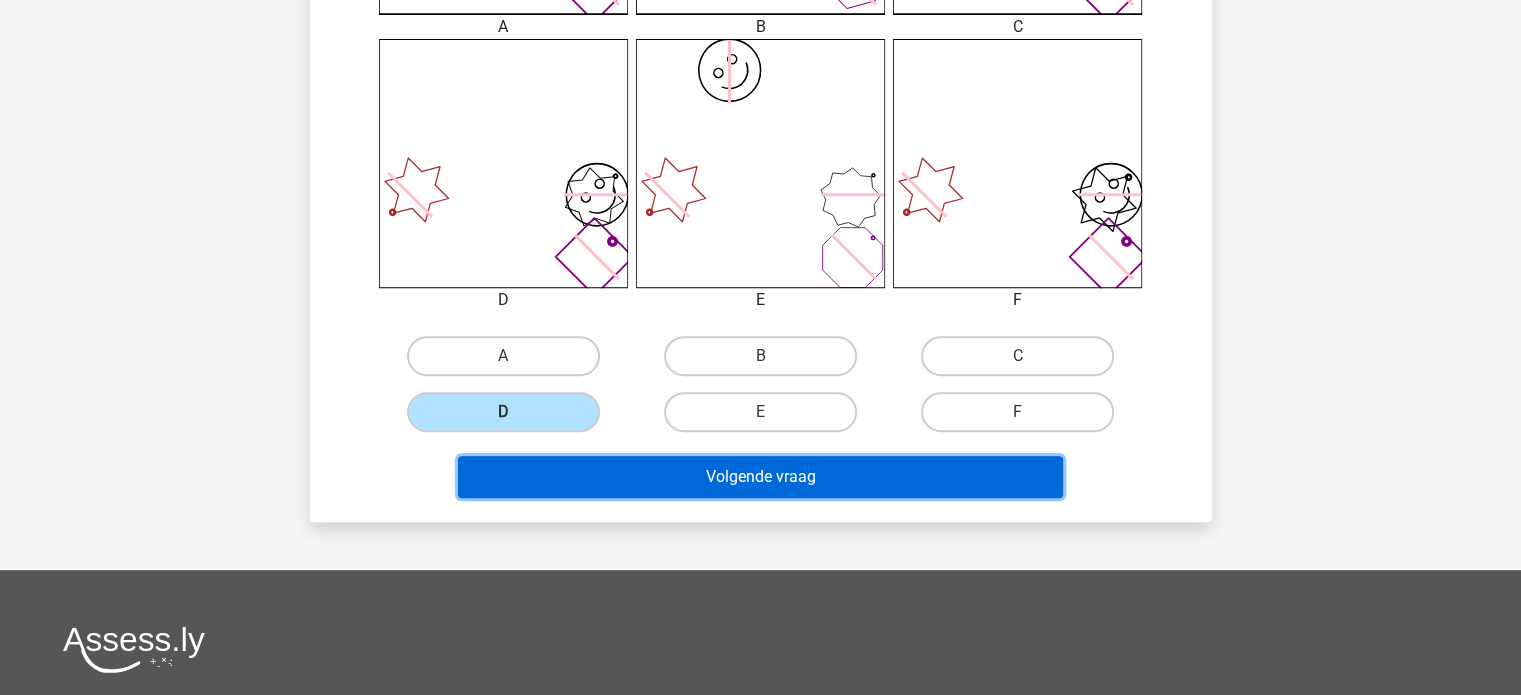 click on "Volgende vraag" at bounding box center [760, 477] 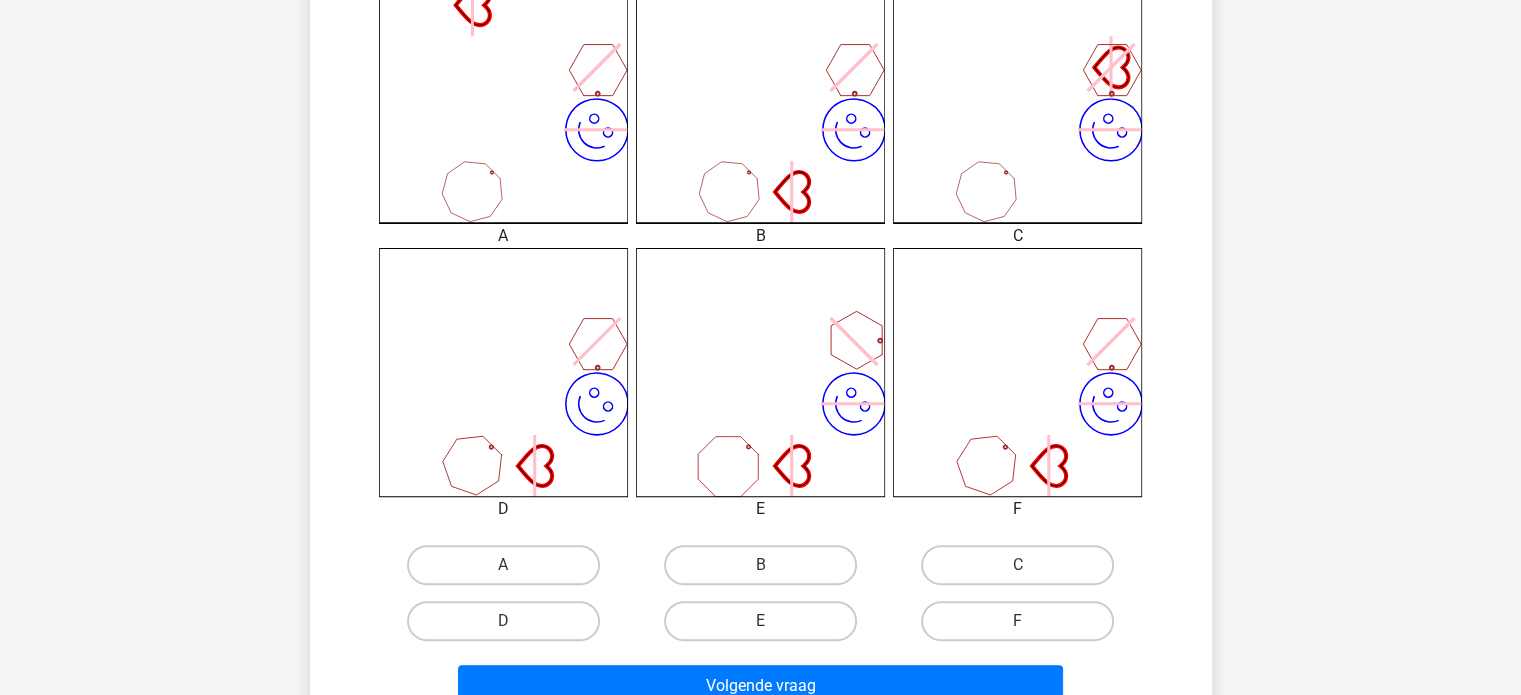 scroll, scrollTop: 592, scrollLeft: 0, axis: vertical 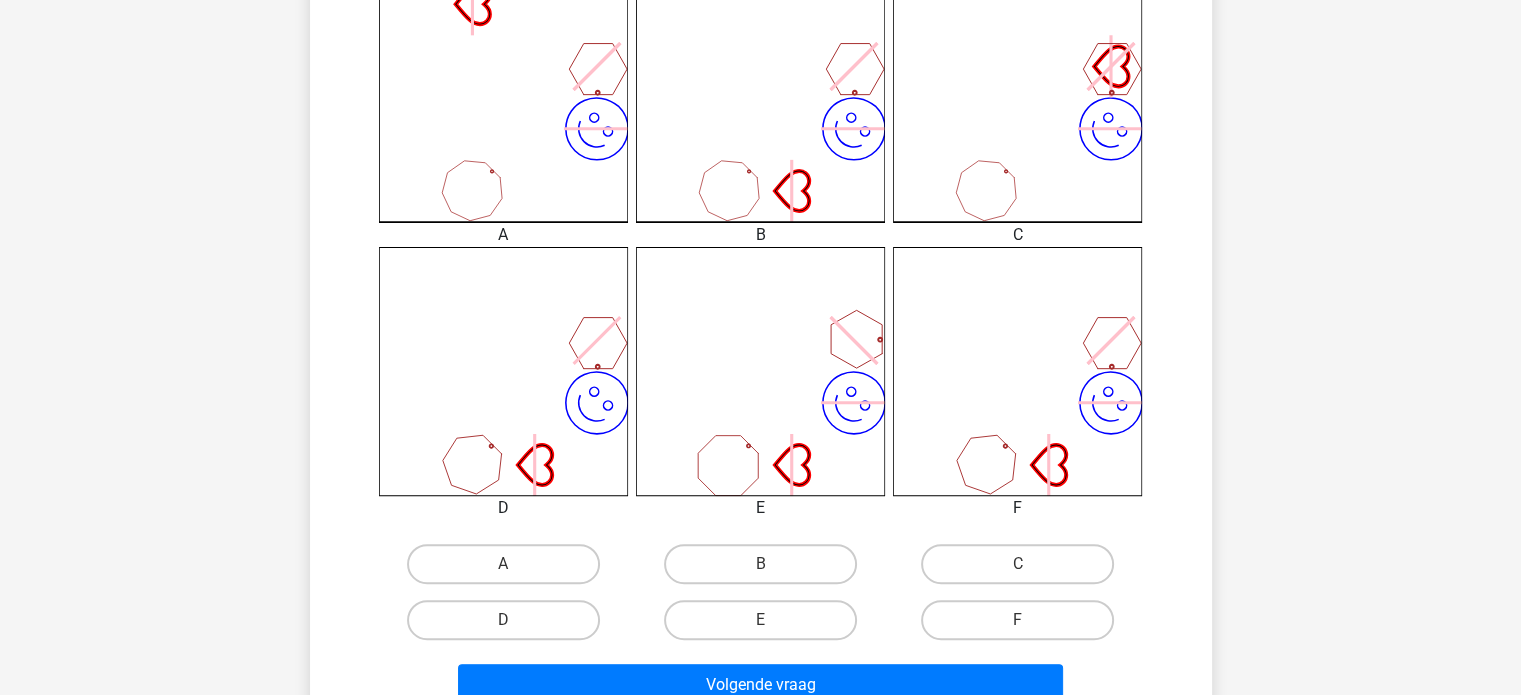 drag, startPoint x: 972, startPoint y: 561, endPoint x: 895, endPoint y: 593, distance: 83.38465 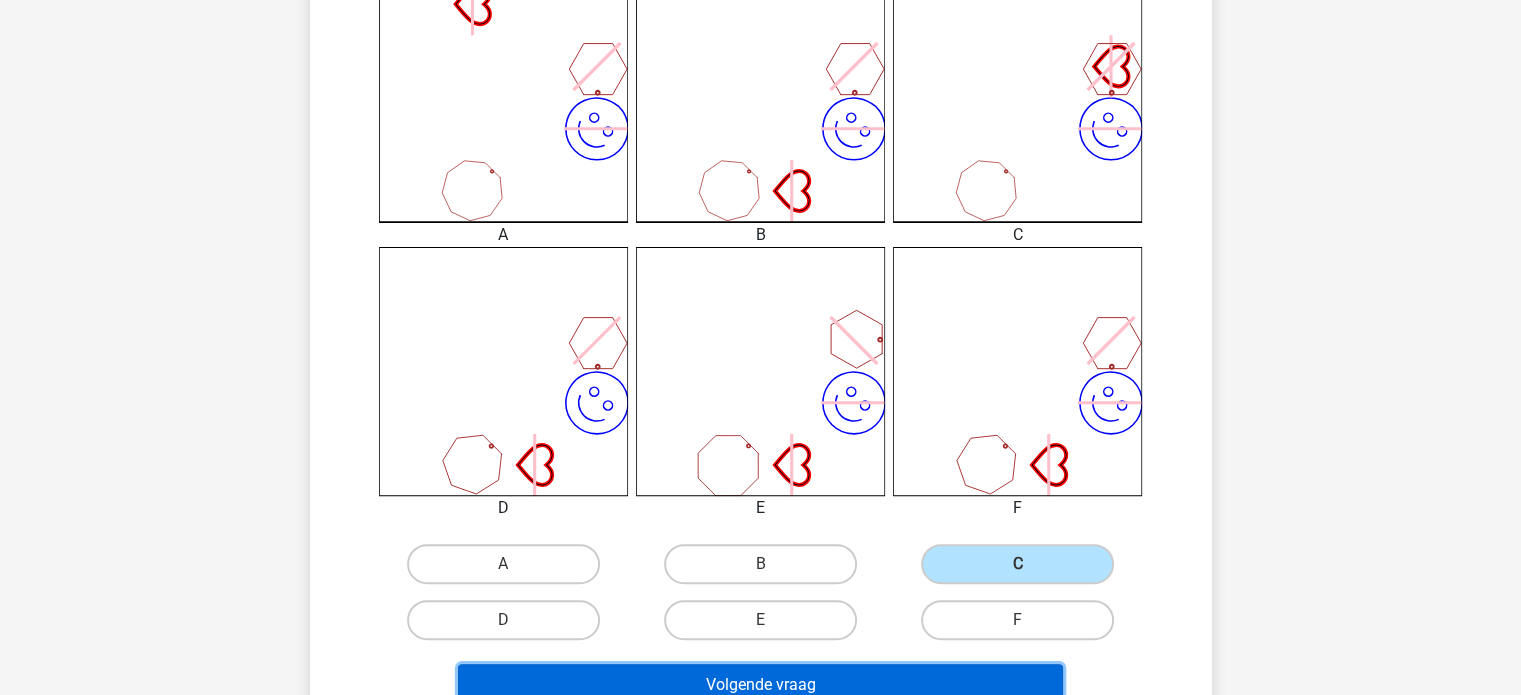 click on "Volgende vraag" at bounding box center [760, 685] 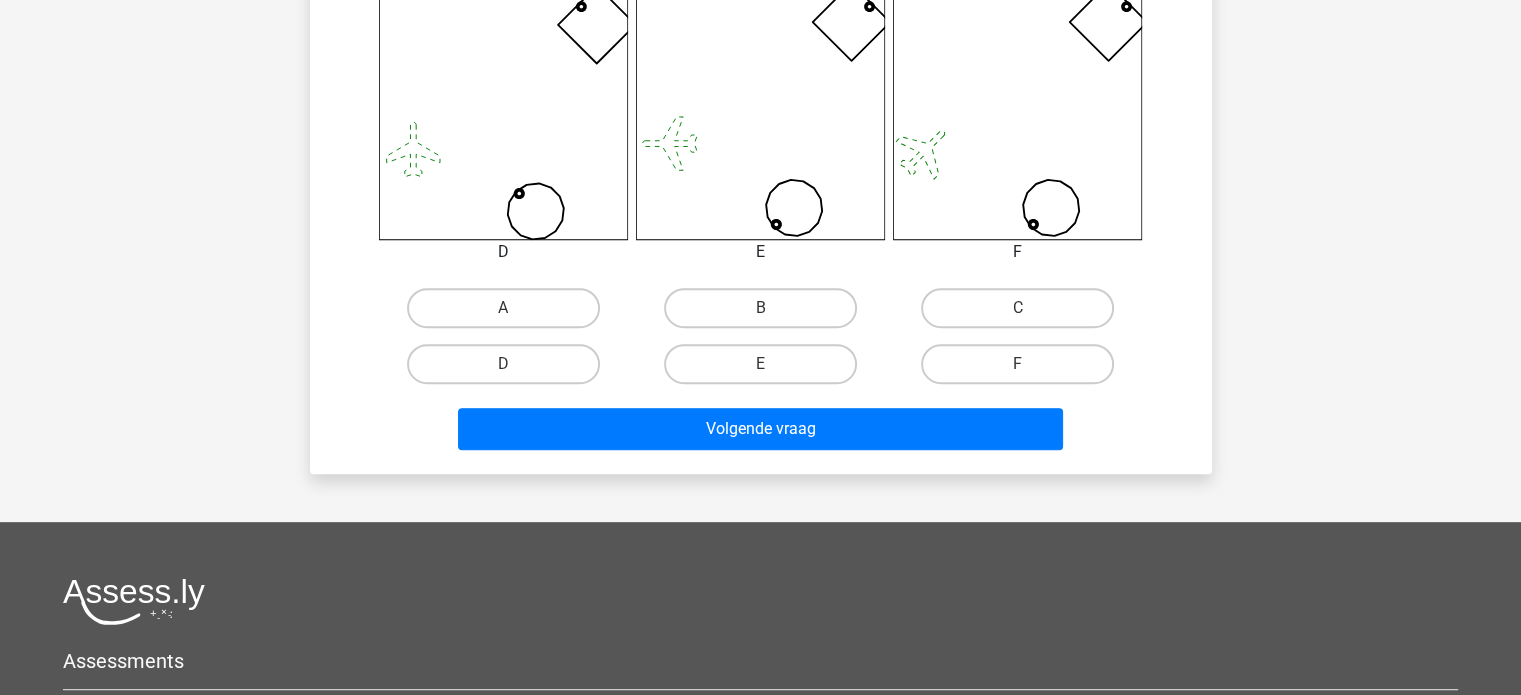 scroll, scrollTop: 892, scrollLeft: 0, axis: vertical 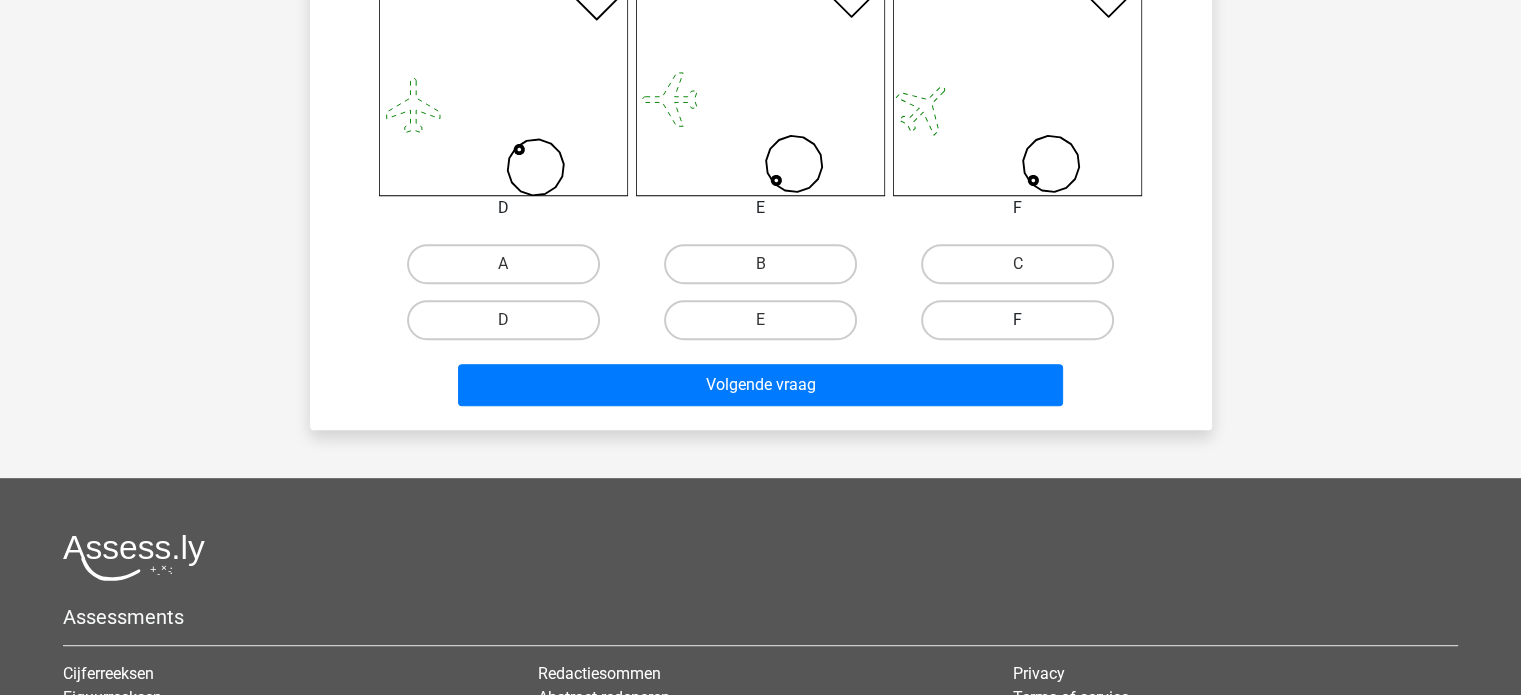click on "F" at bounding box center [1017, 320] 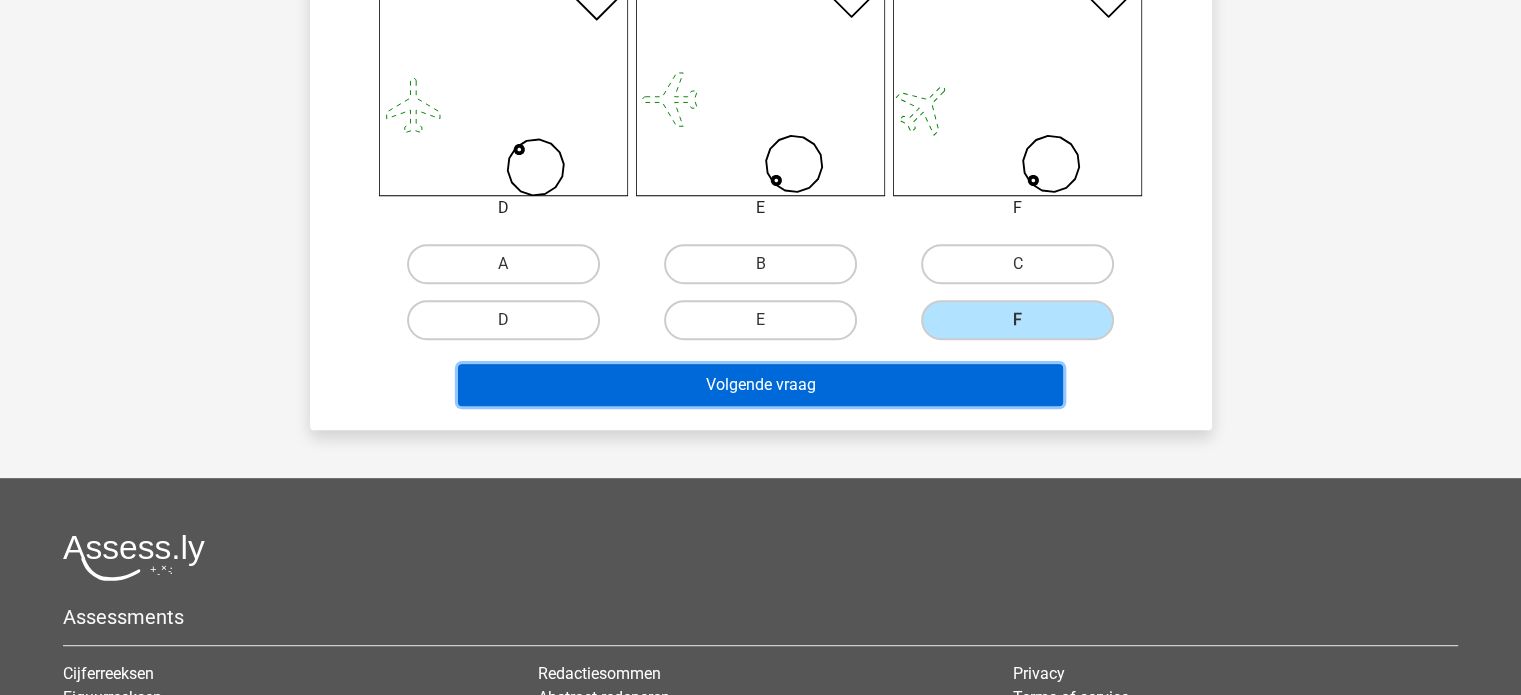 click on "Volgende vraag" at bounding box center [760, 385] 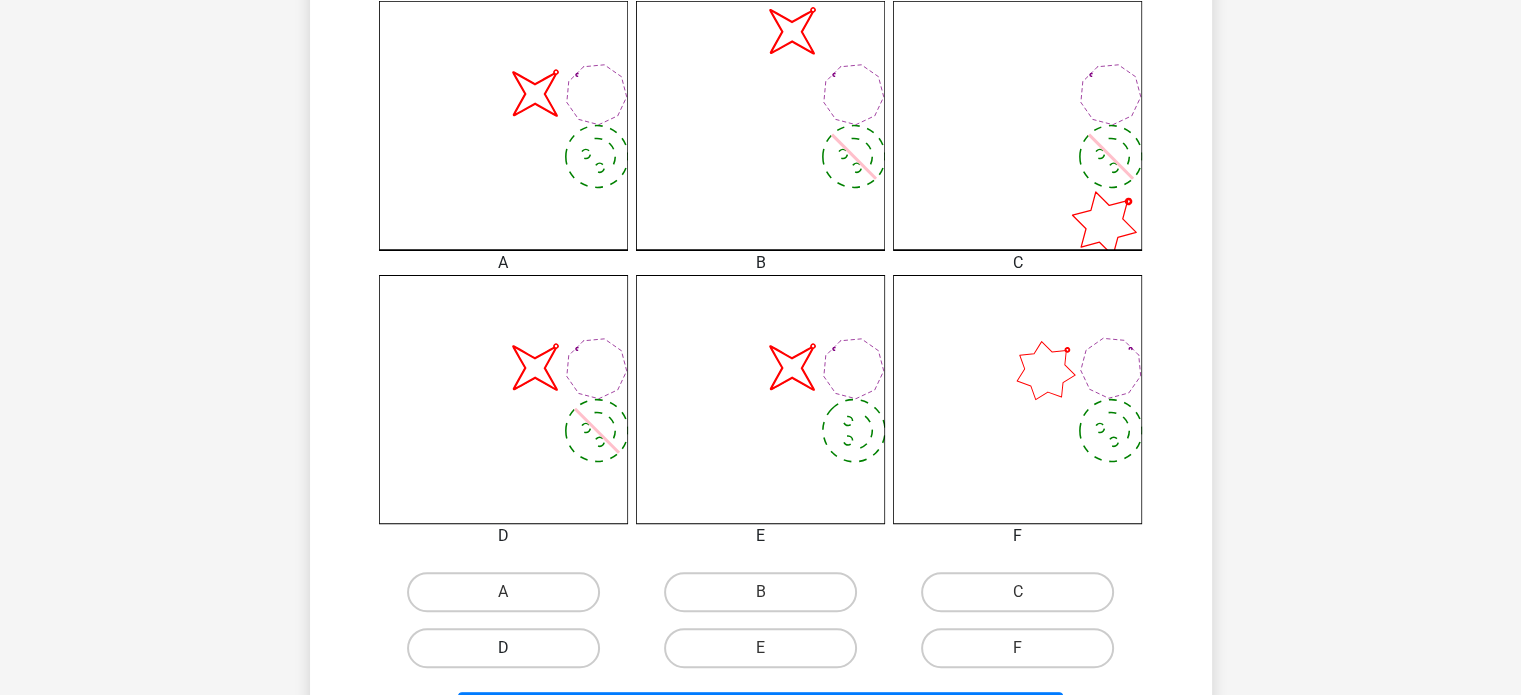 scroll, scrollTop: 692, scrollLeft: 0, axis: vertical 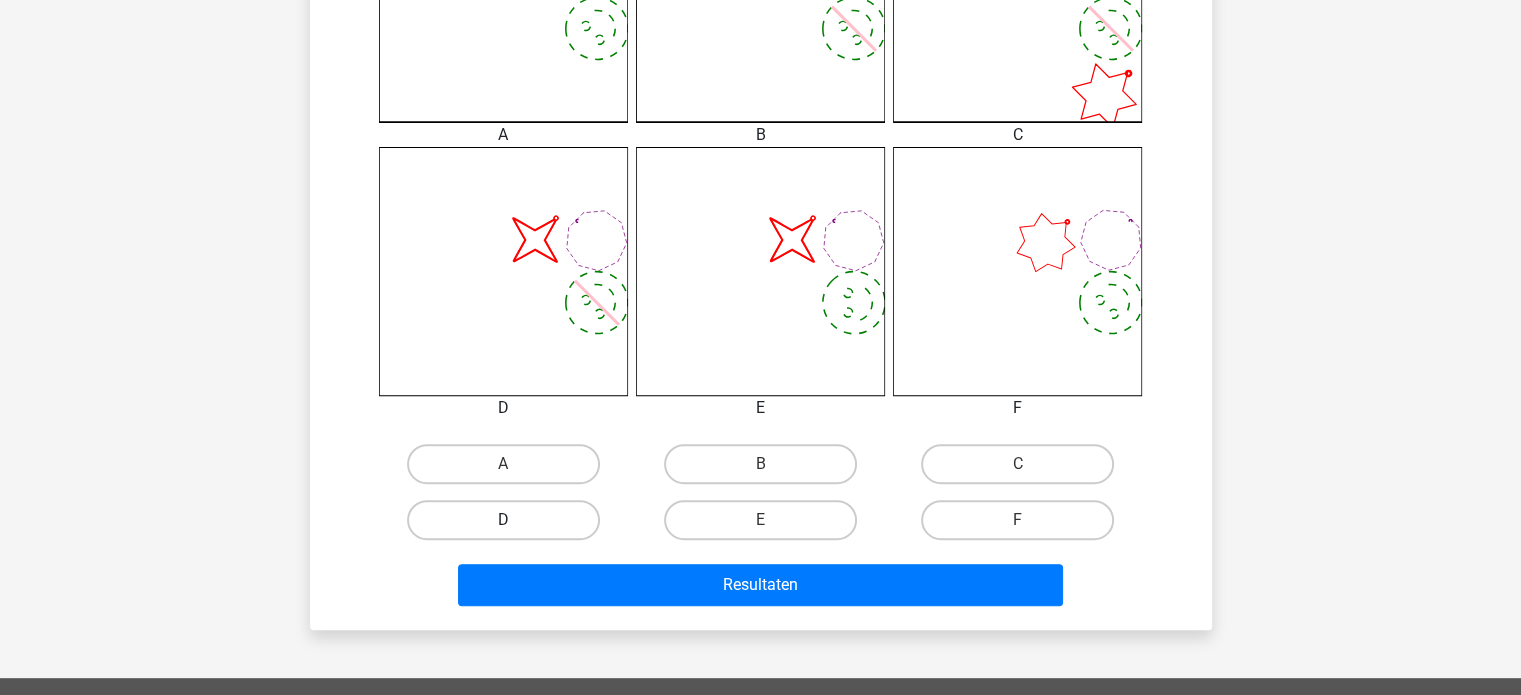 click on "D" at bounding box center (503, 520) 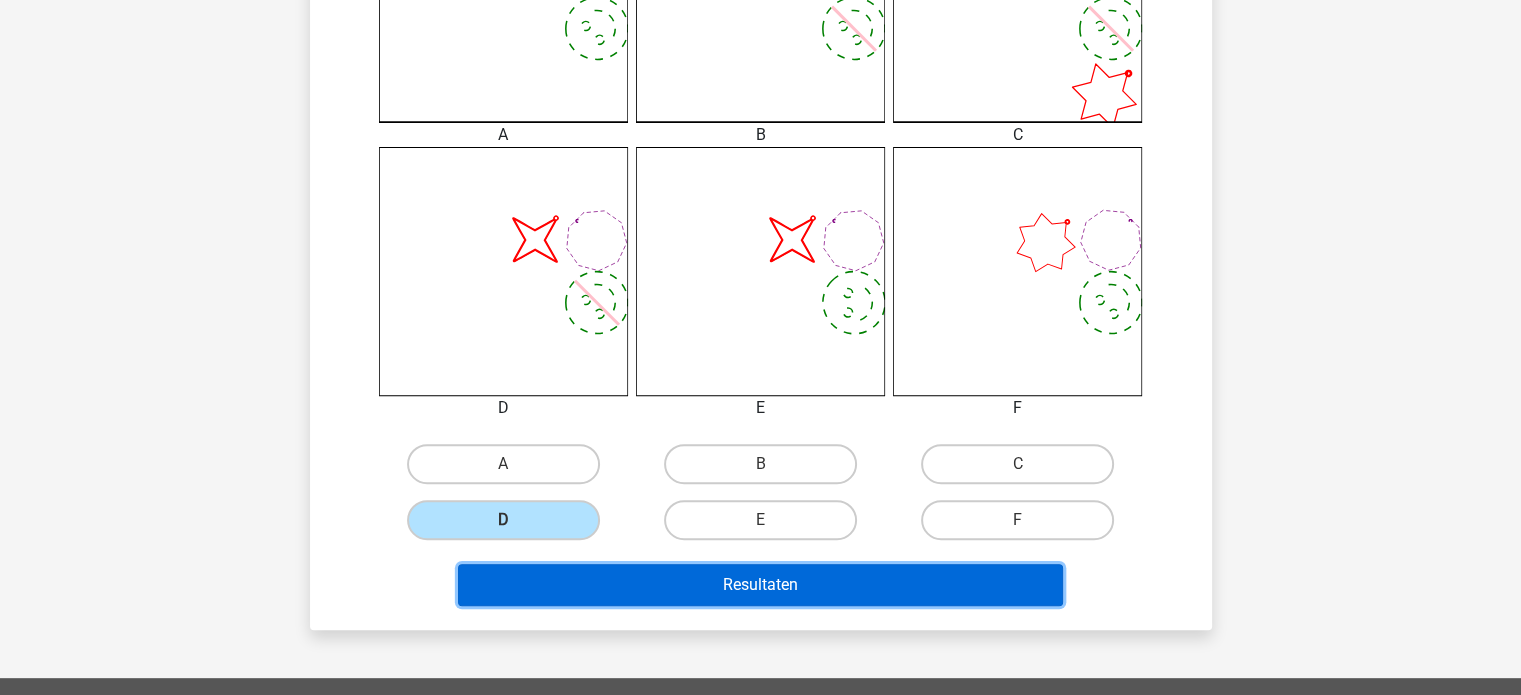 click on "Resultaten" at bounding box center (760, 585) 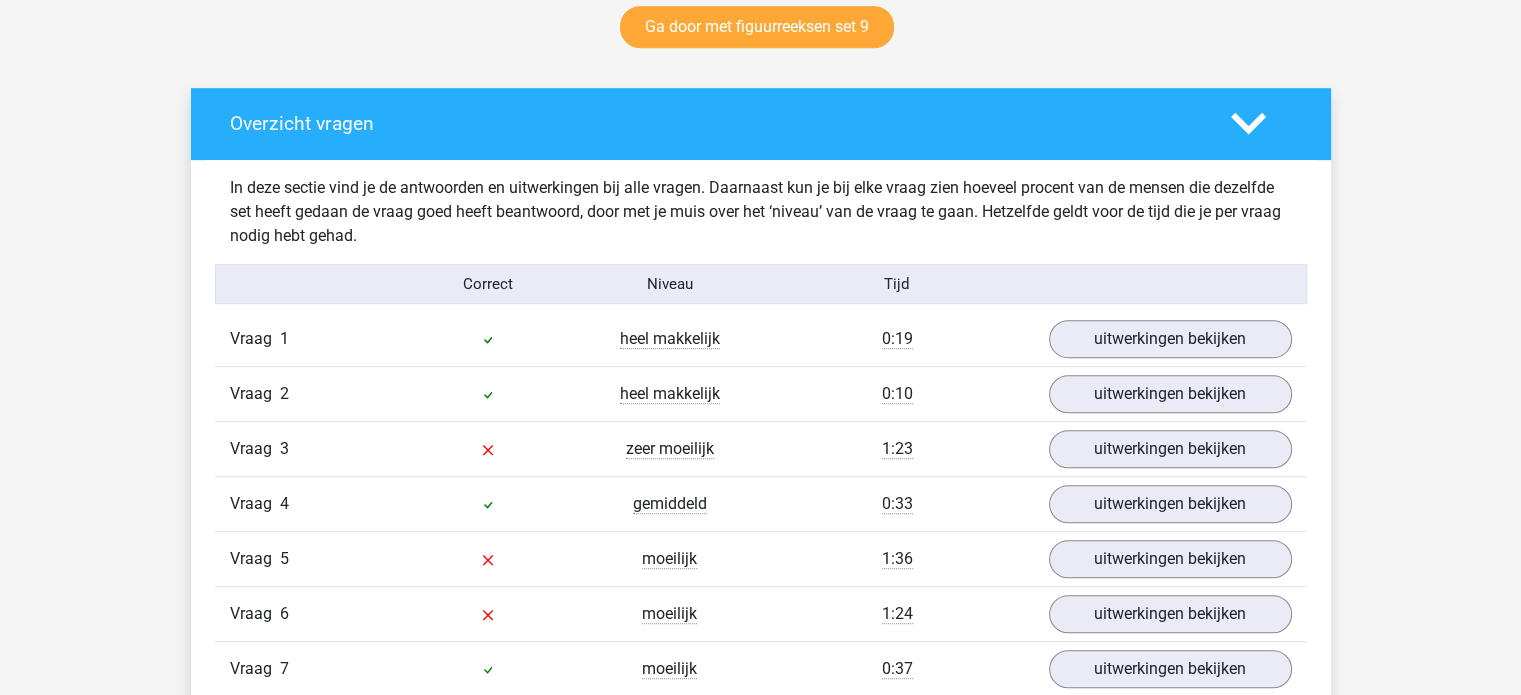 scroll, scrollTop: 1100, scrollLeft: 0, axis: vertical 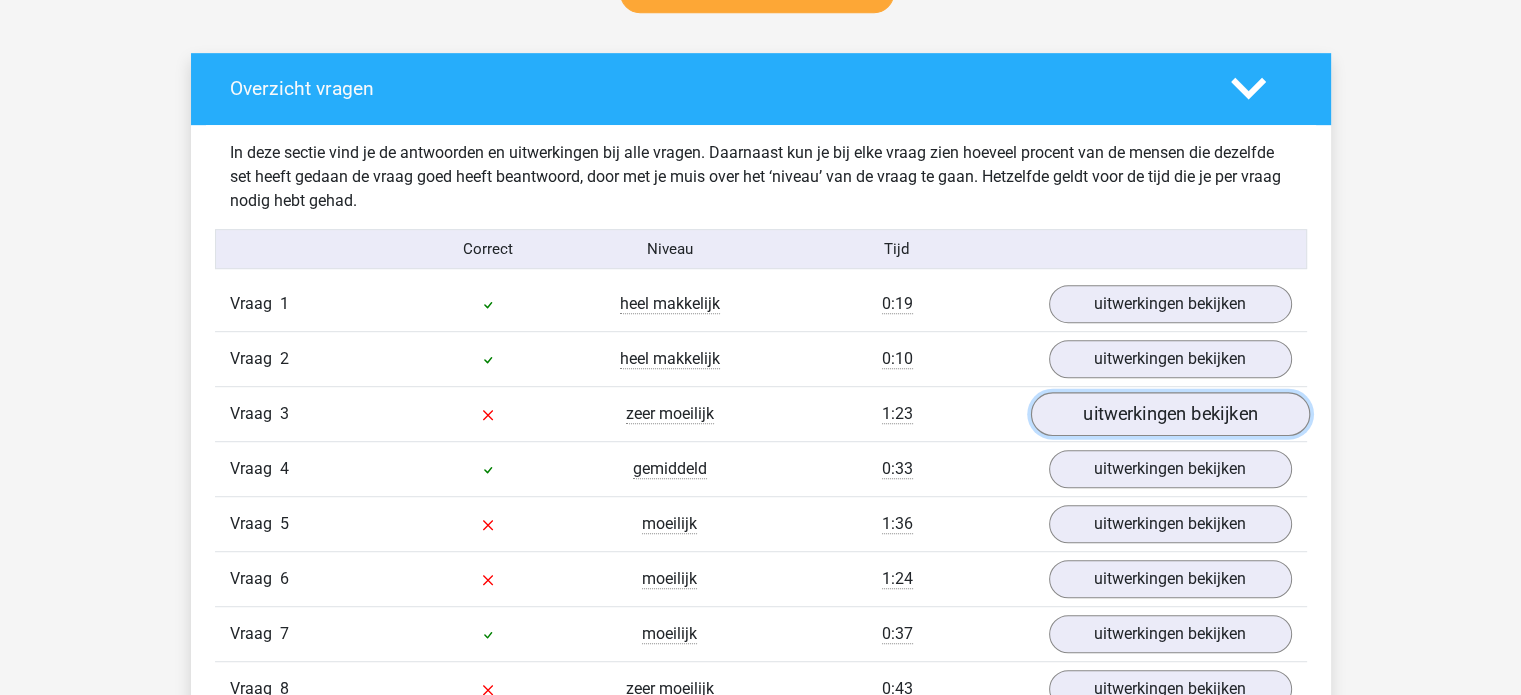 click on "uitwerkingen bekijken" at bounding box center [1169, 415] 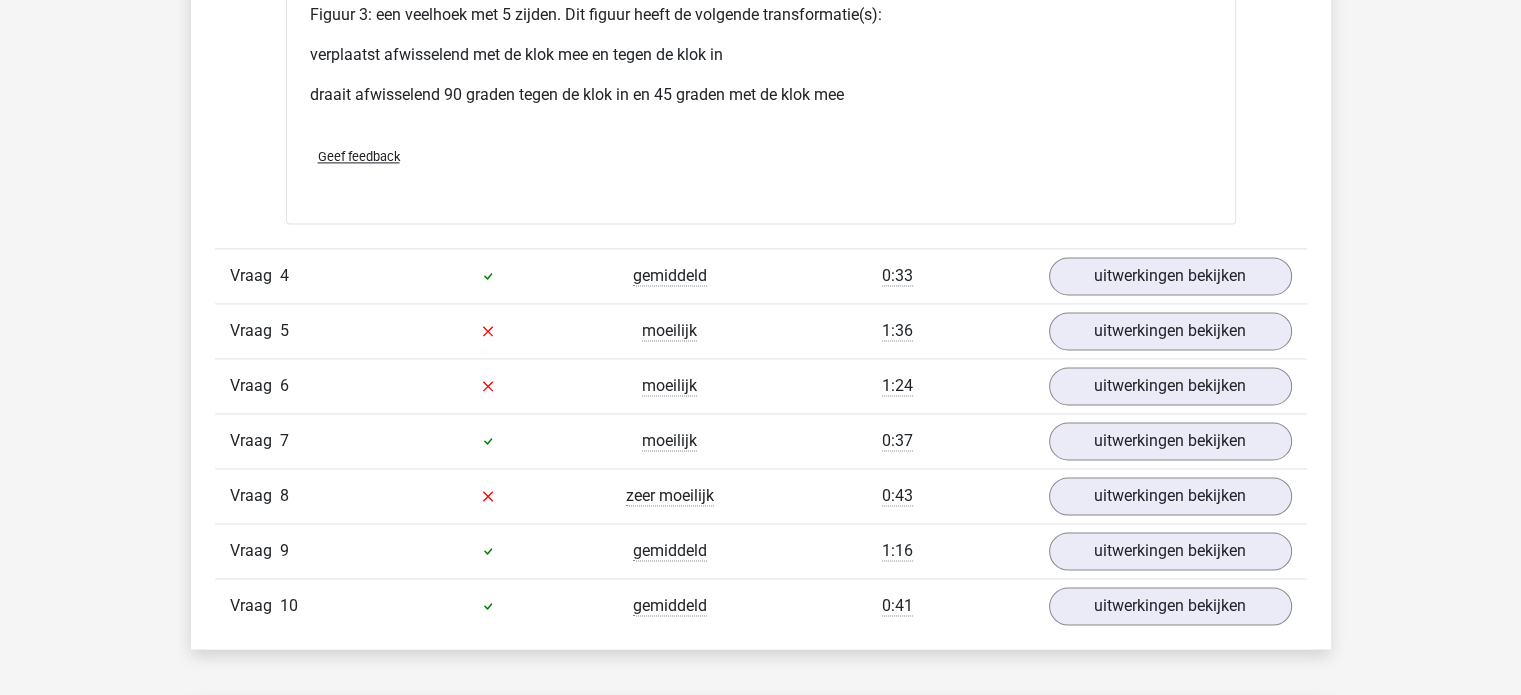 scroll, scrollTop: 2900, scrollLeft: 0, axis: vertical 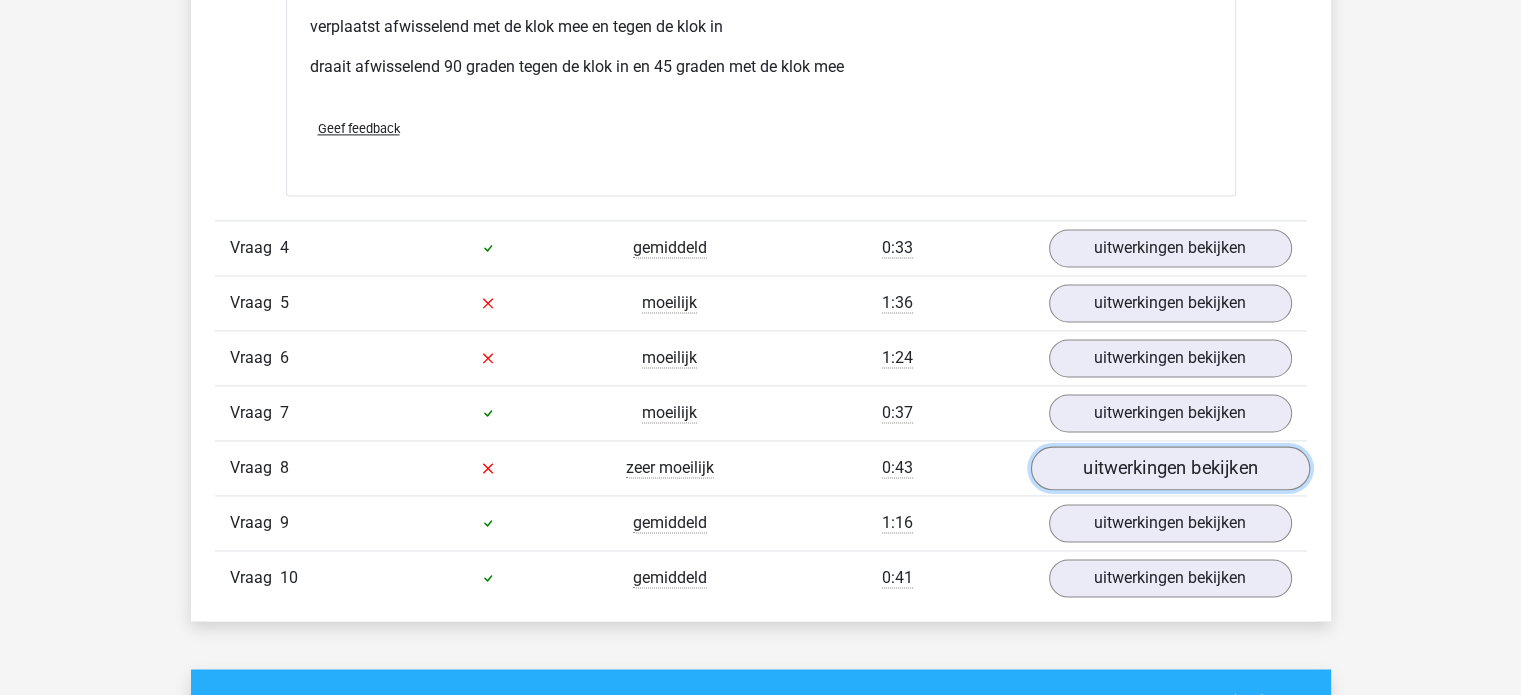 click on "uitwerkingen bekijken" at bounding box center [1169, 468] 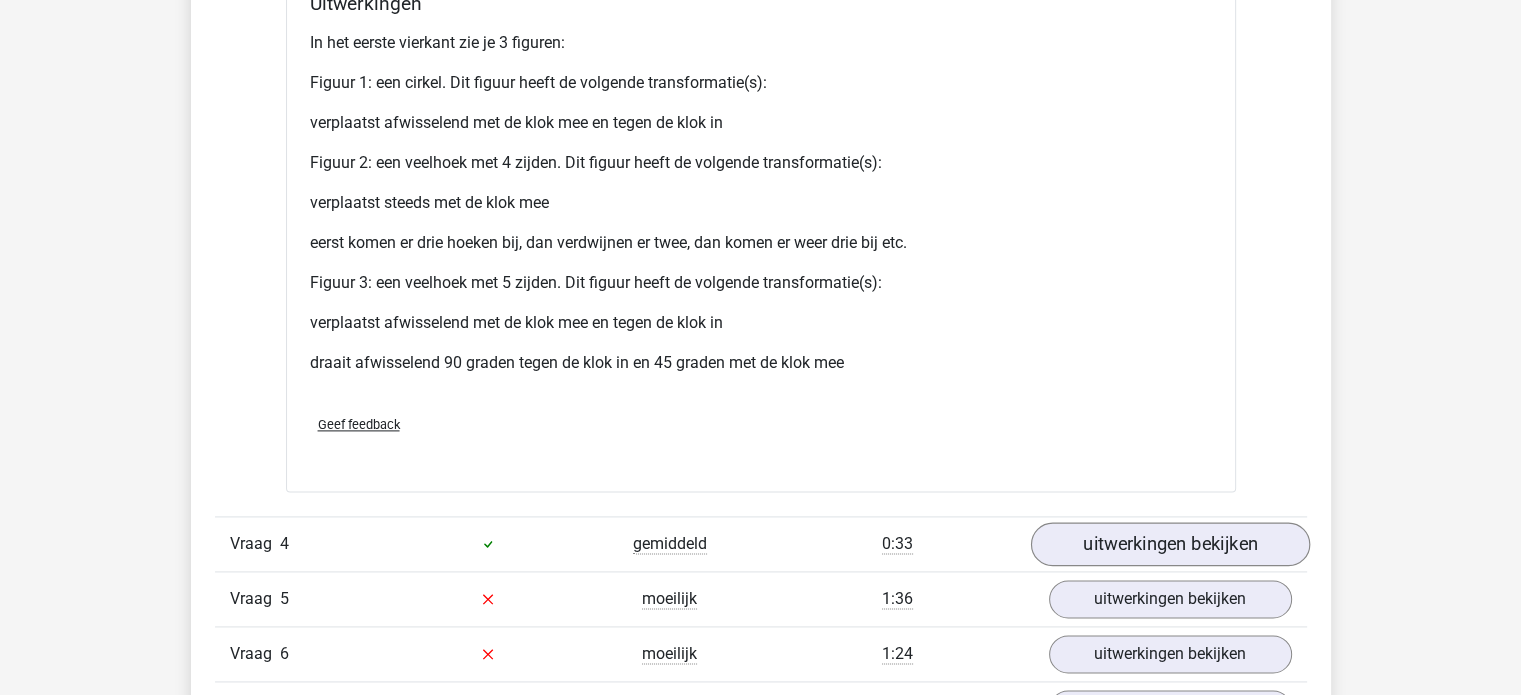 scroll, scrollTop: 2700, scrollLeft: 0, axis: vertical 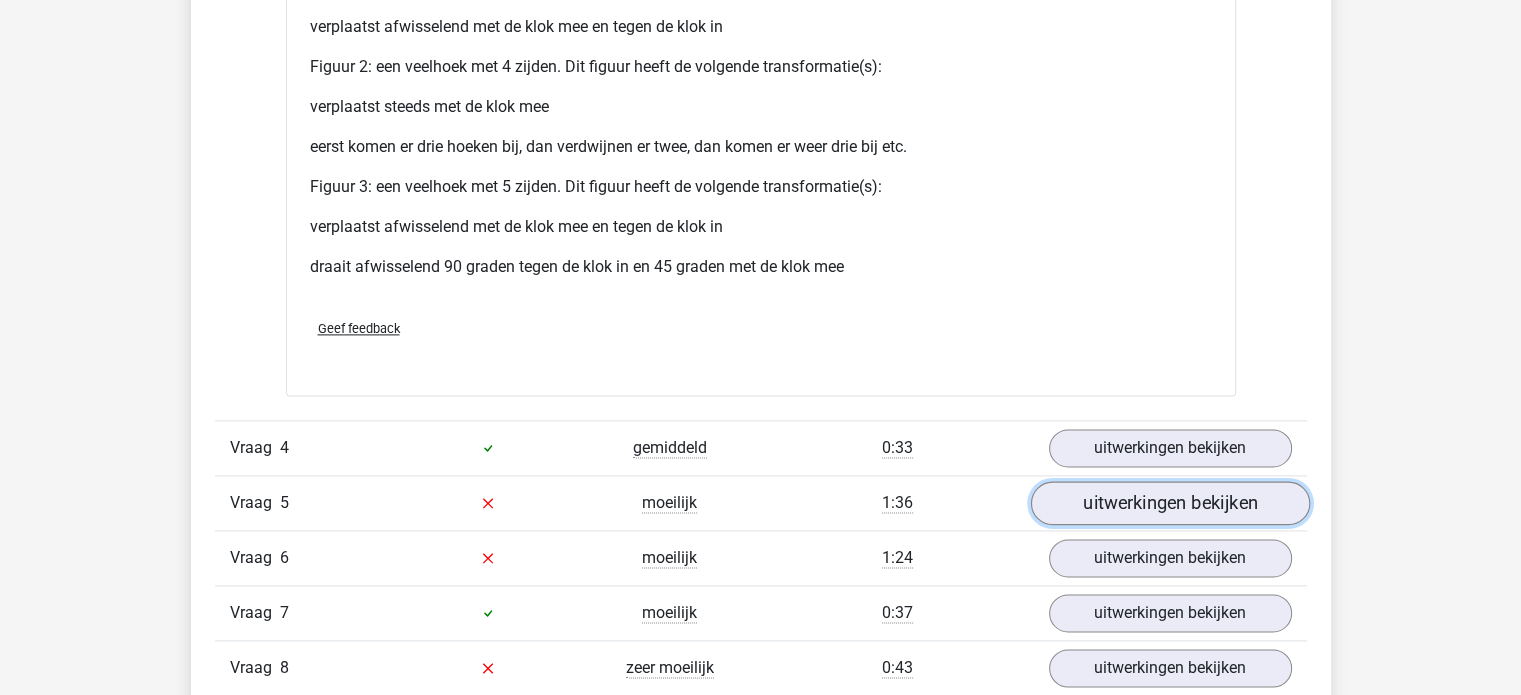 click on "uitwerkingen bekijken" at bounding box center (1169, 503) 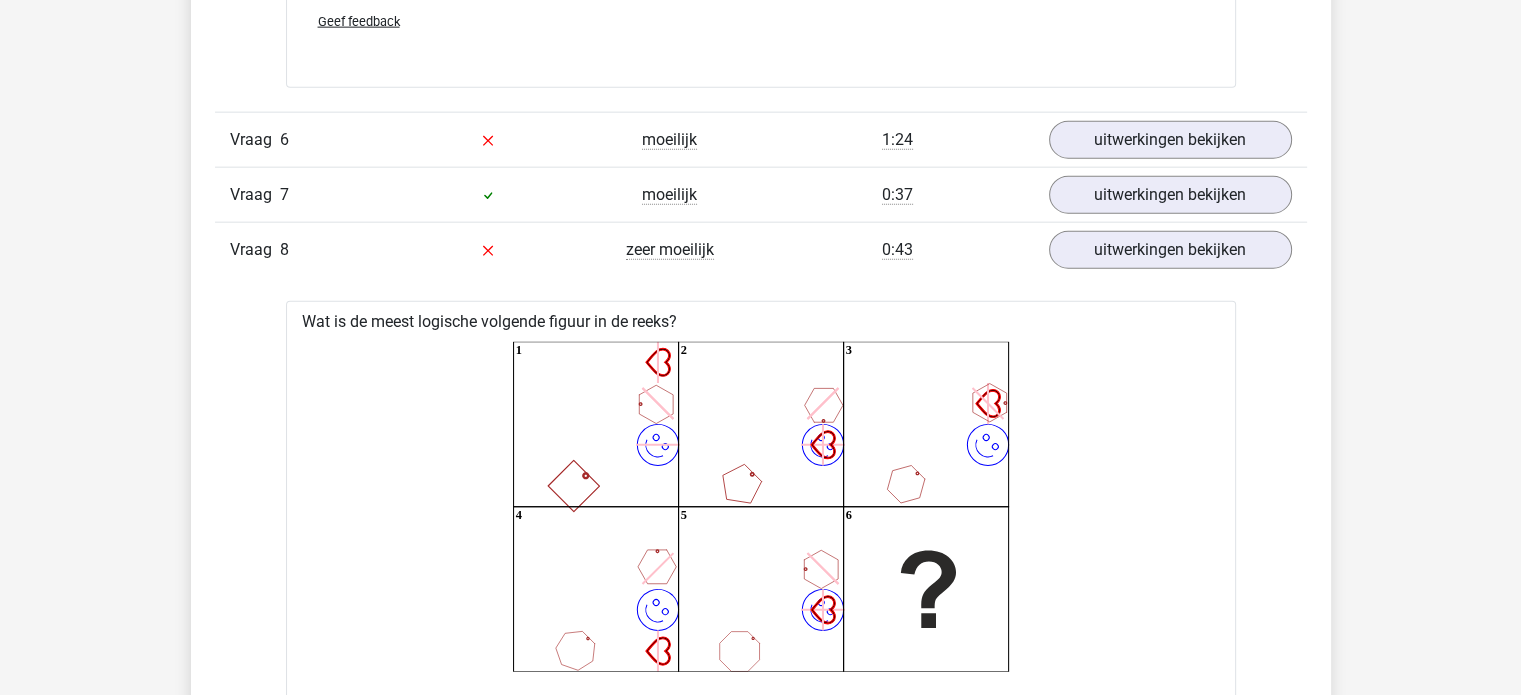 scroll, scrollTop: 5400, scrollLeft: 0, axis: vertical 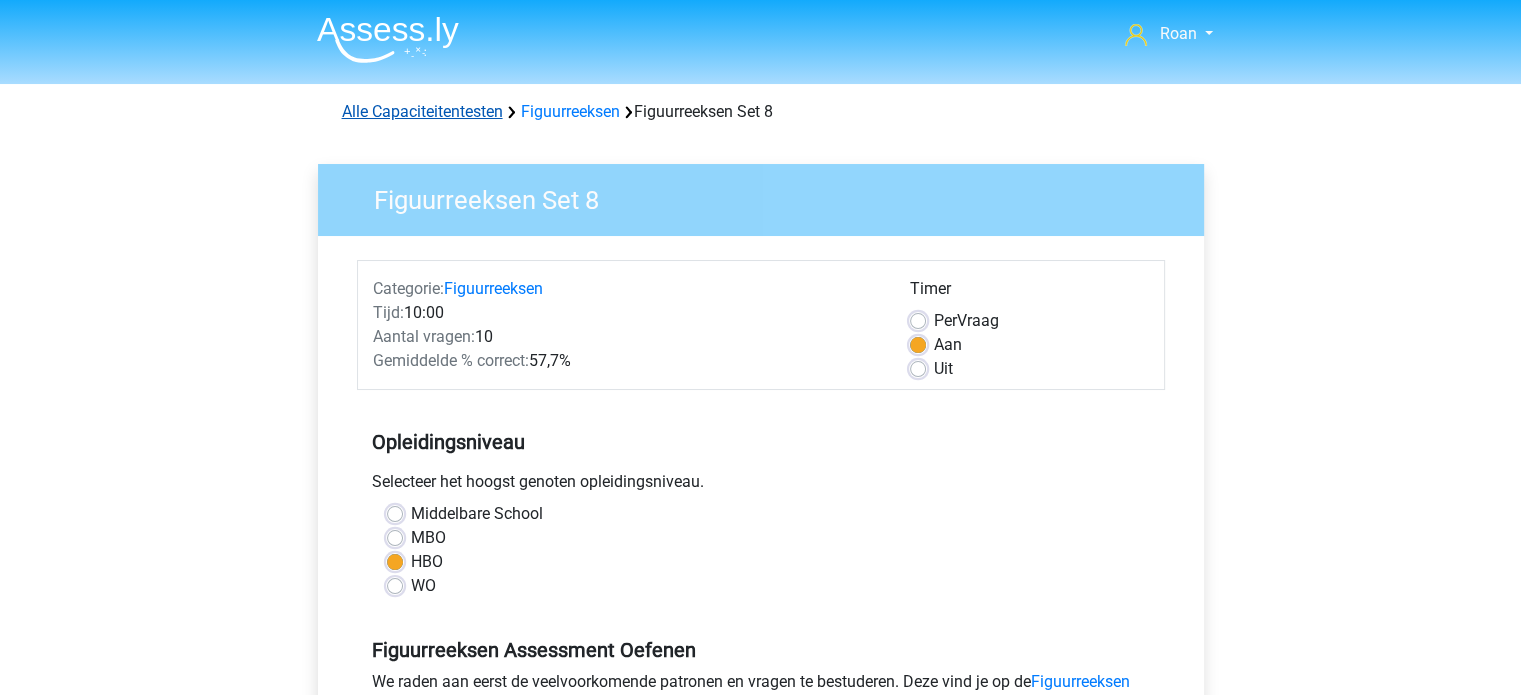 click on "Alle Capaciteitentesten" at bounding box center [422, 111] 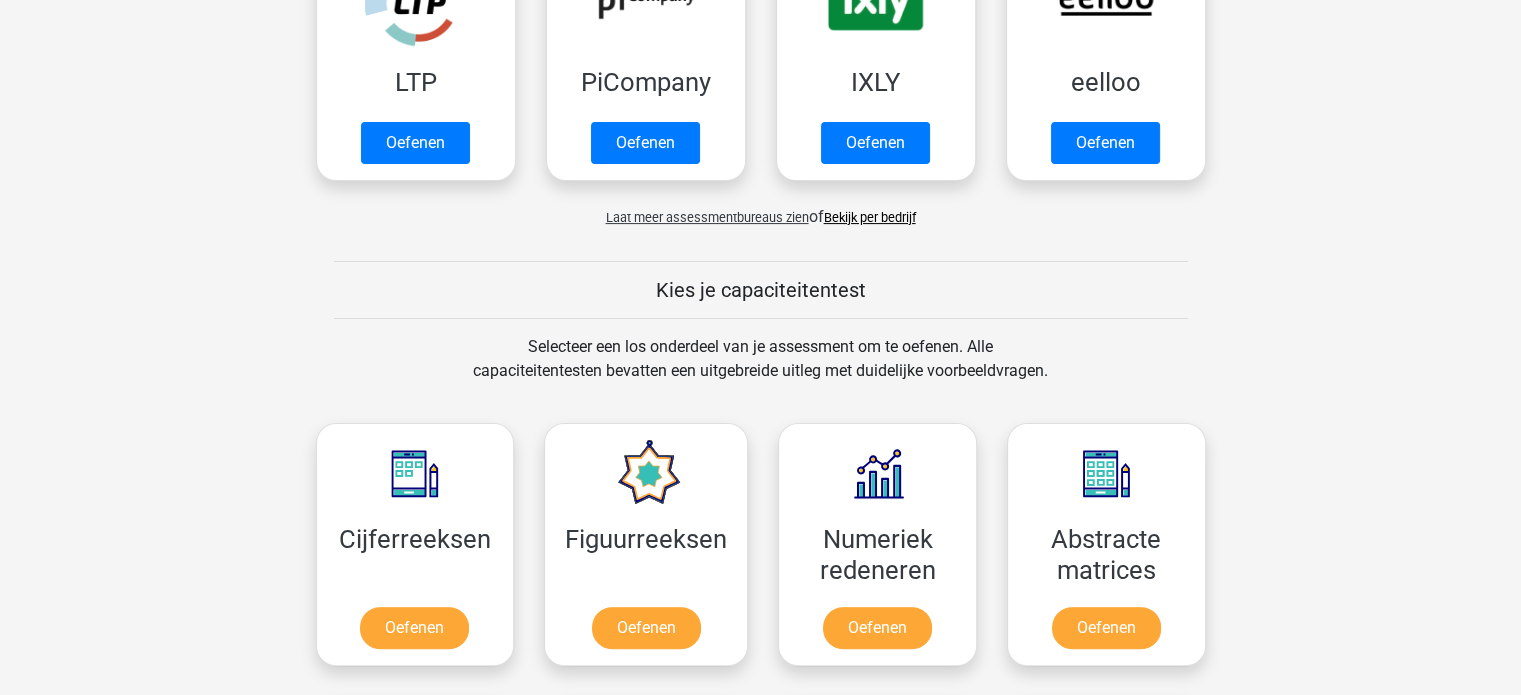 scroll, scrollTop: 548, scrollLeft: 0, axis: vertical 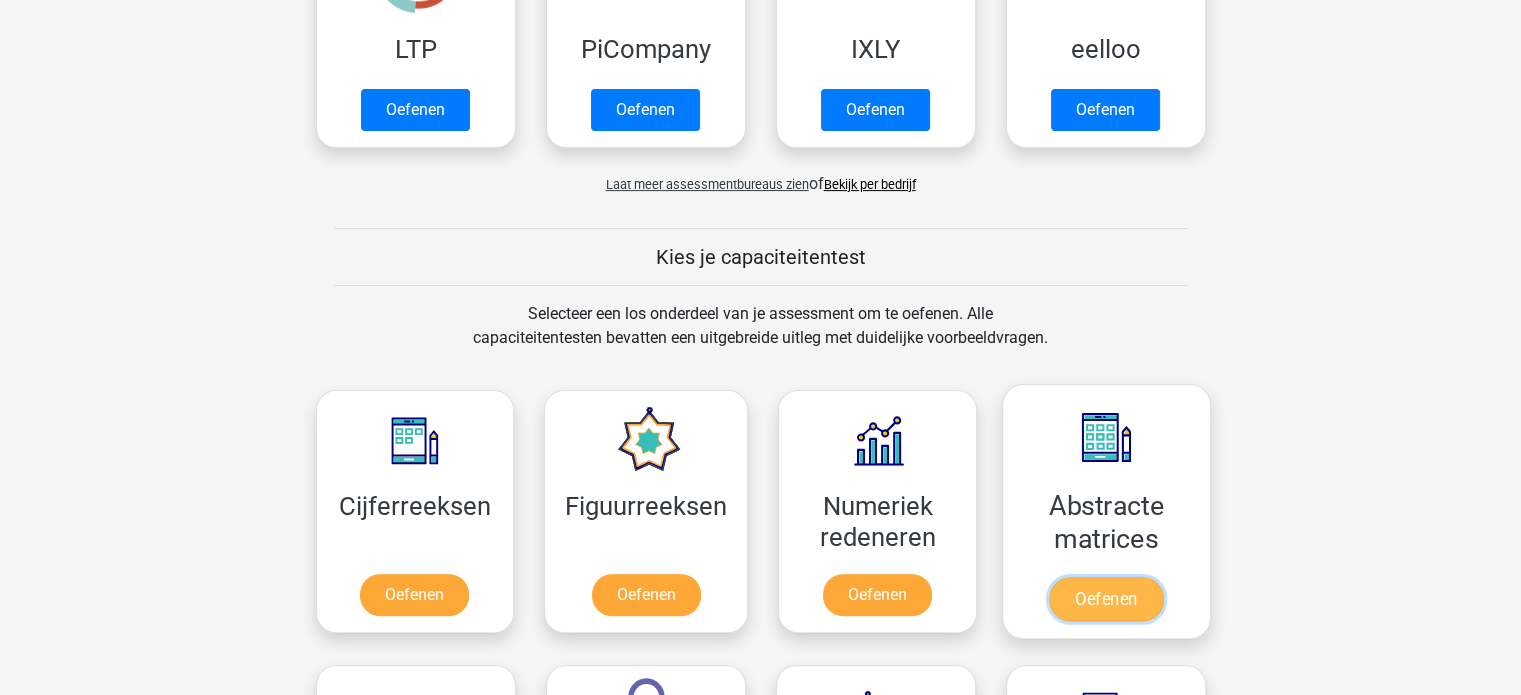 click on "Oefenen" at bounding box center [1106, 599] 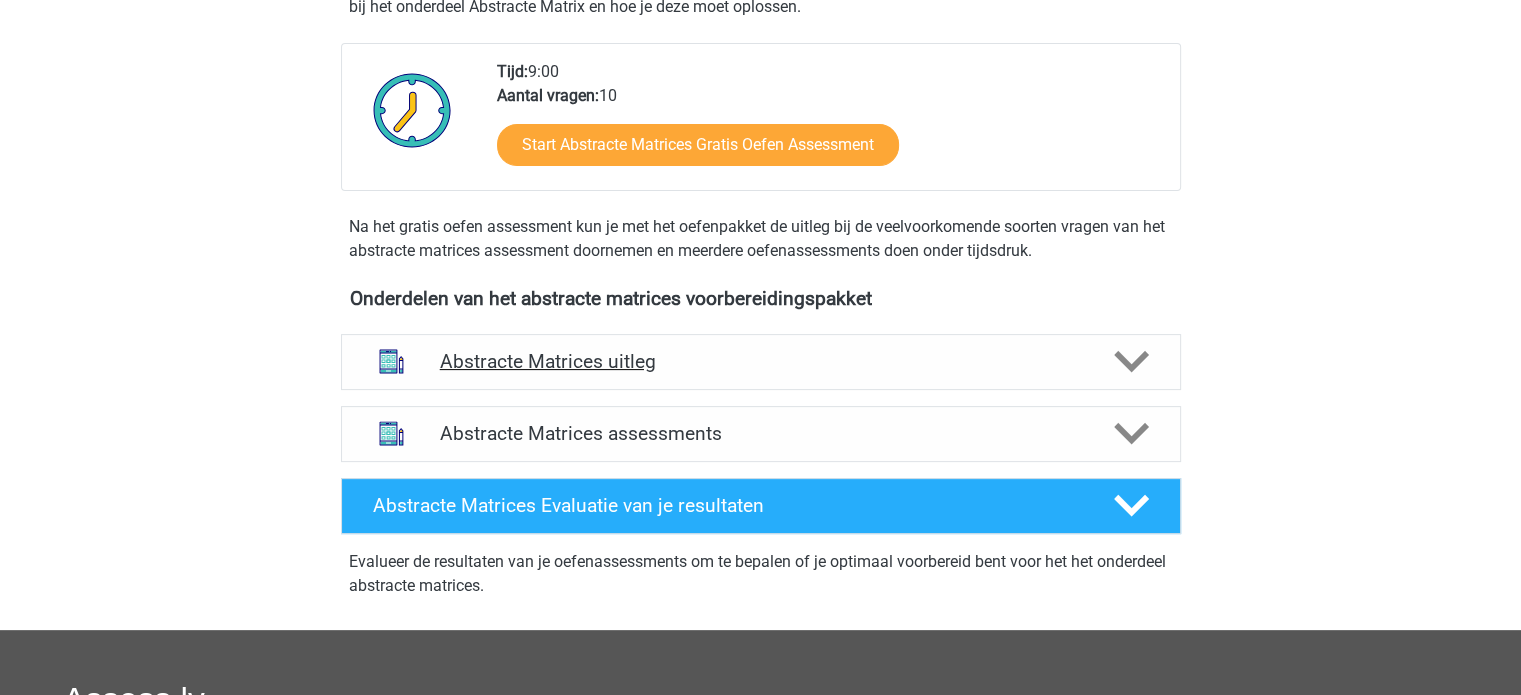 scroll, scrollTop: 500, scrollLeft: 0, axis: vertical 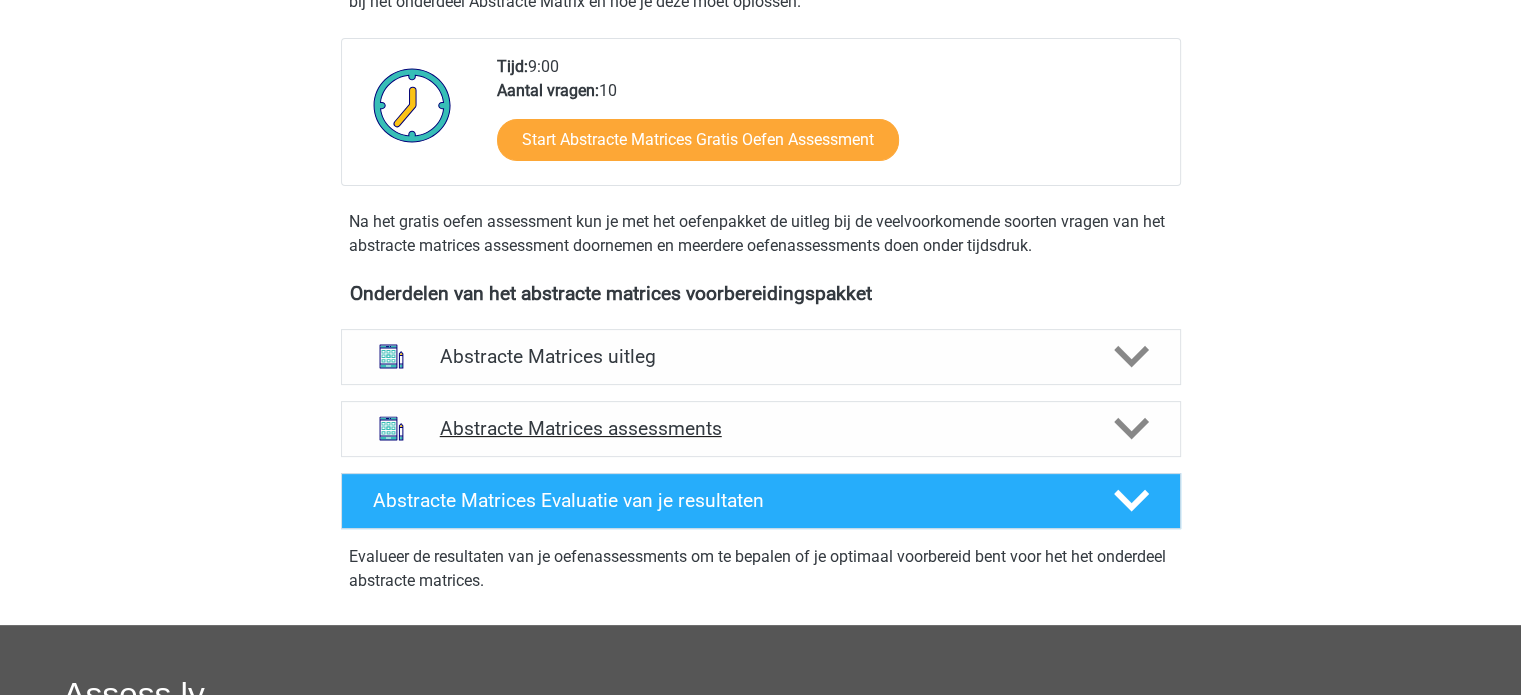 click on "Abstracte Matrices assessments" at bounding box center [761, 428] 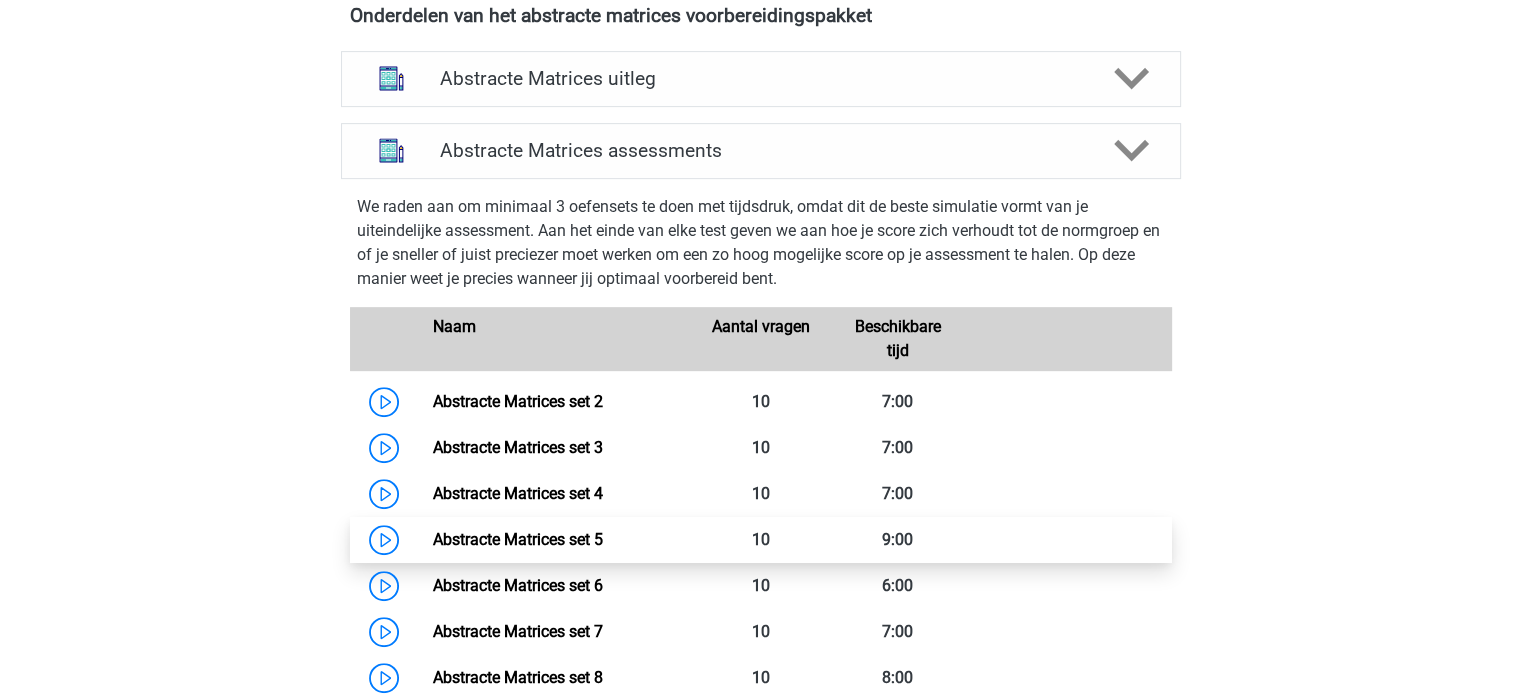 scroll, scrollTop: 900, scrollLeft: 0, axis: vertical 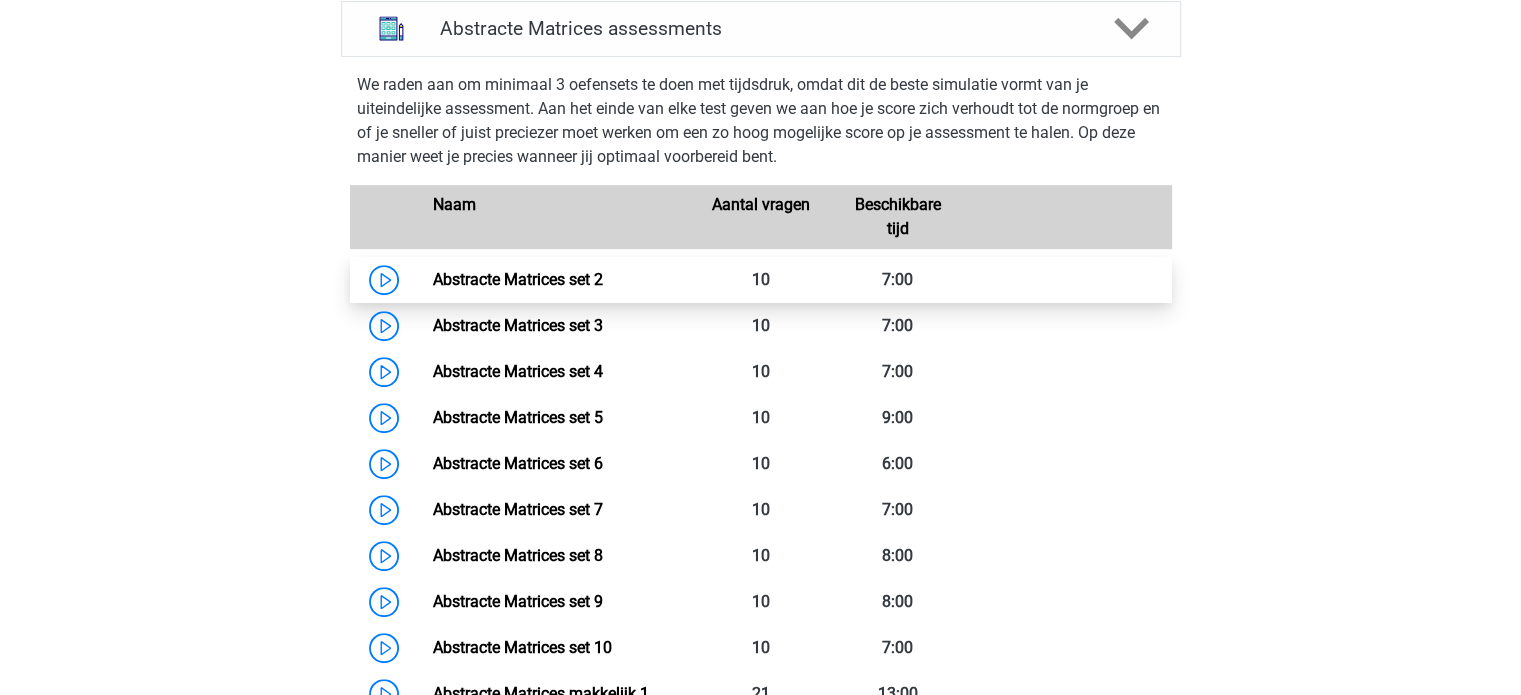 click on "Abstracte Matrices
set 2" at bounding box center [518, 279] 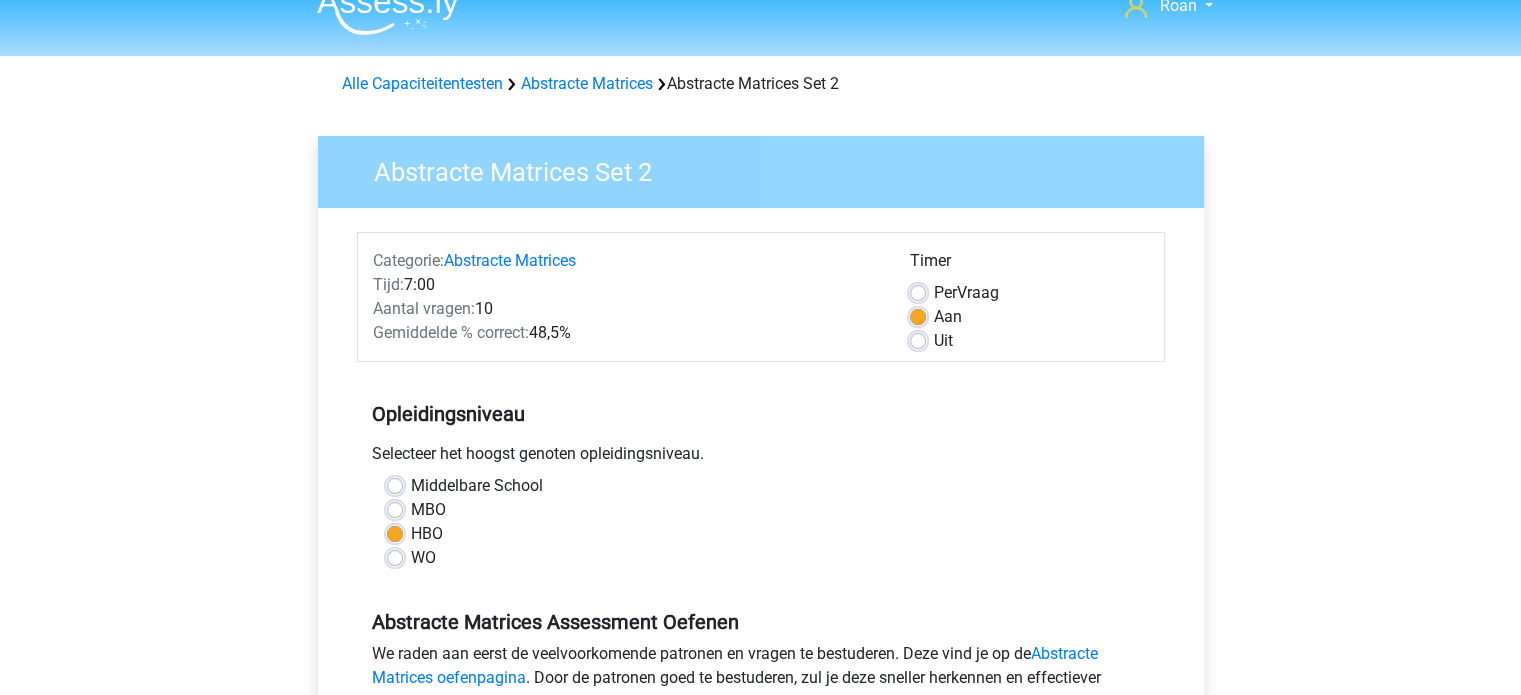scroll, scrollTop: 300, scrollLeft: 0, axis: vertical 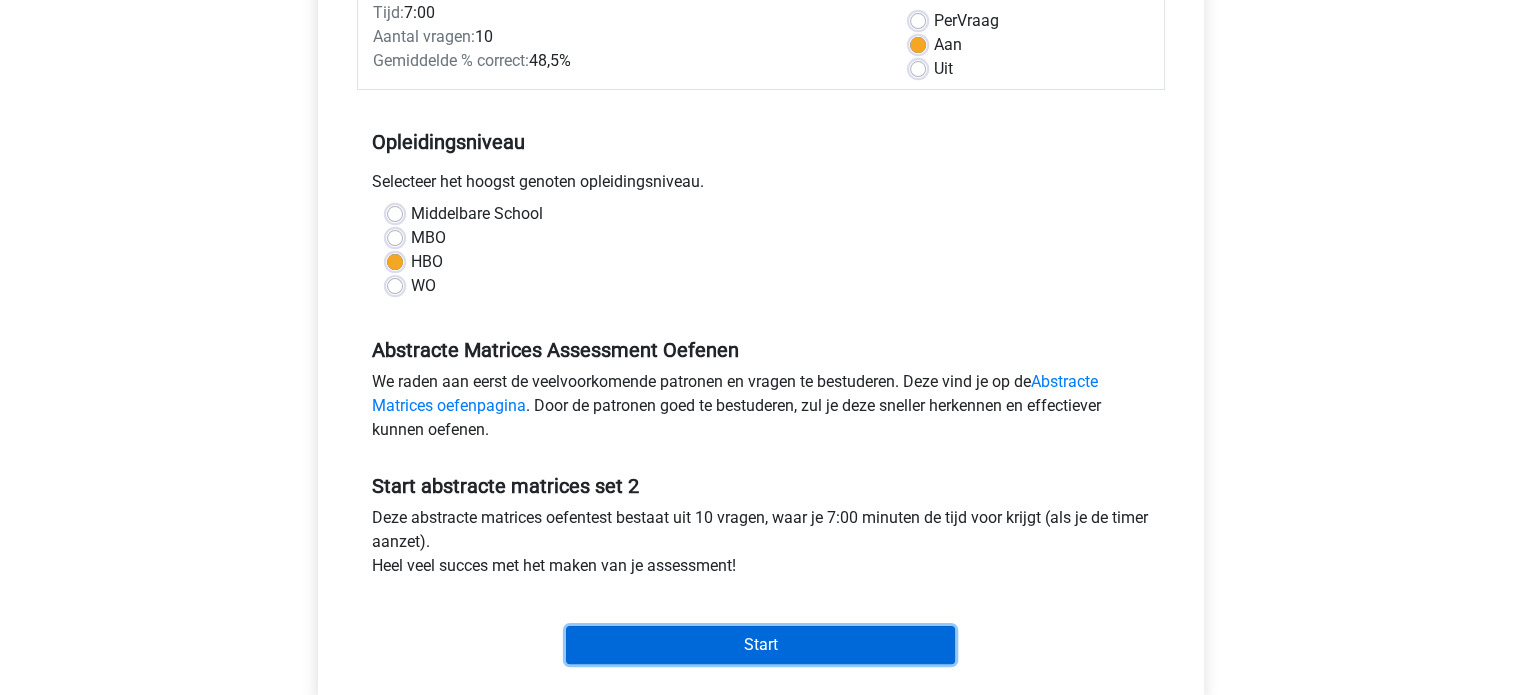 click on "Start" at bounding box center [760, 645] 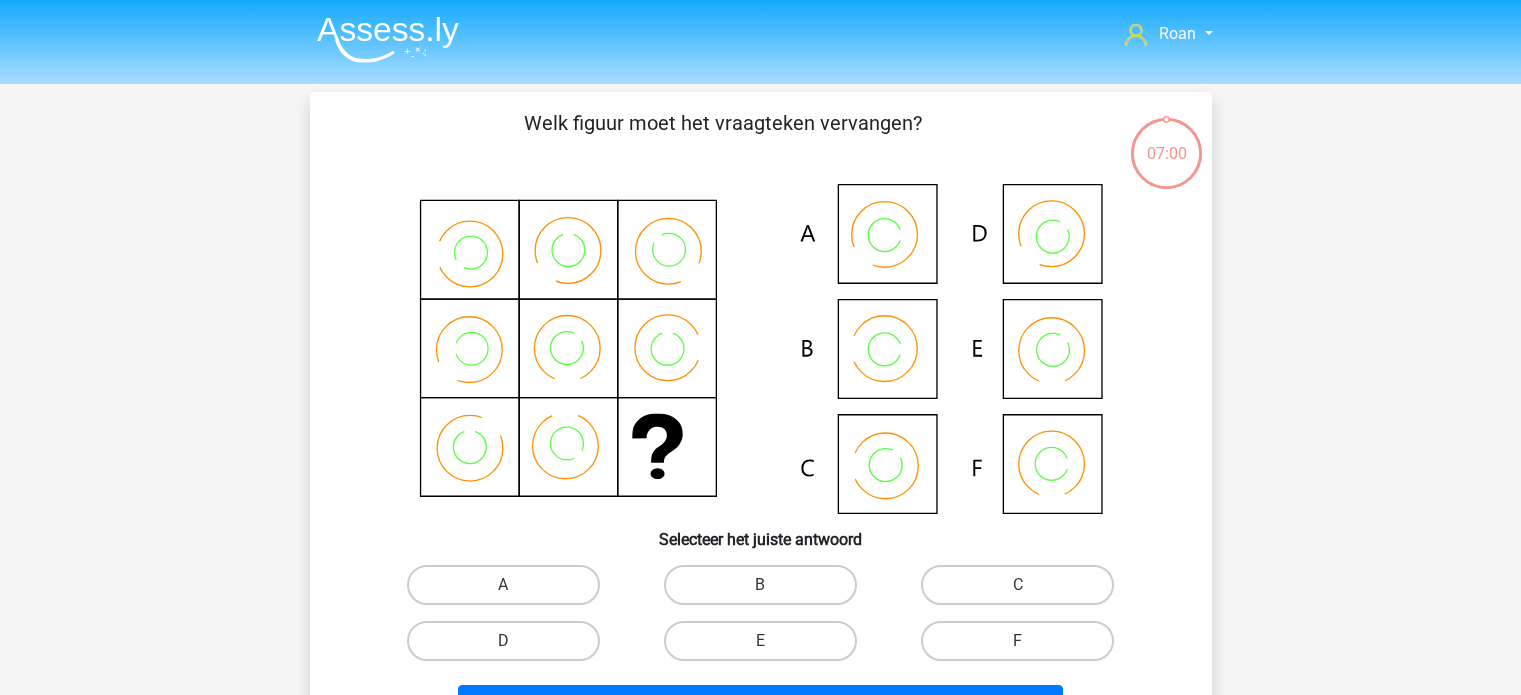 scroll, scrollTop: 0, scrollLeft: 0, axis: both 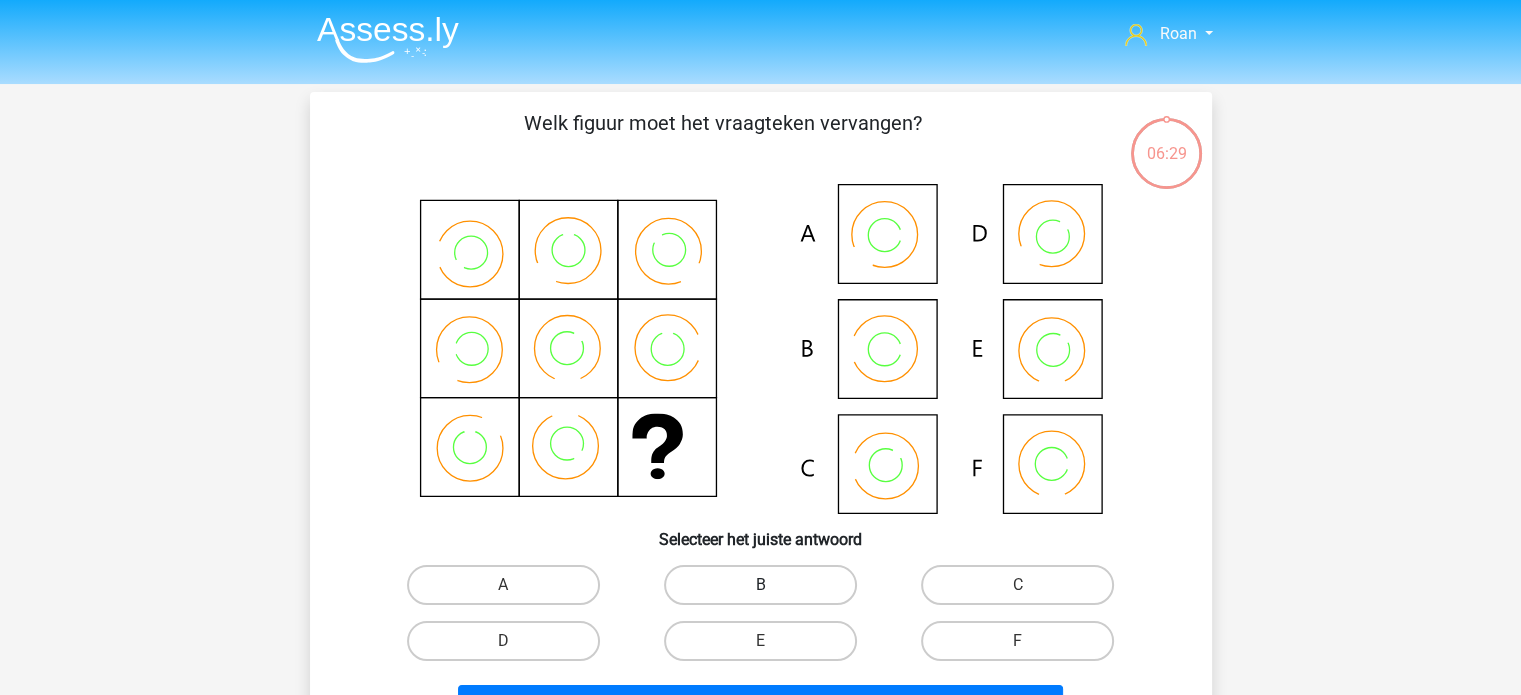 click on "B" at bounding box center [760, 585] 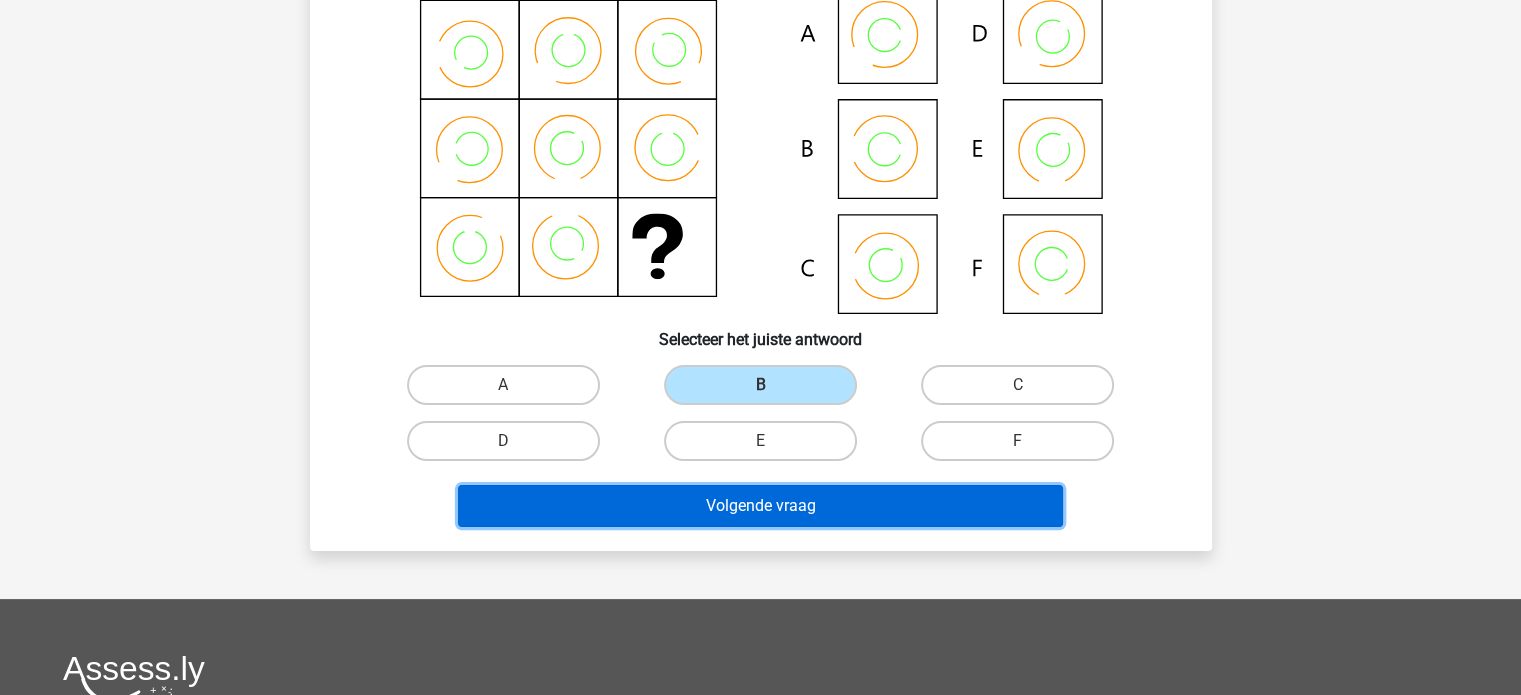 click on "Volgende vraag" at bounding box center [760, 506] 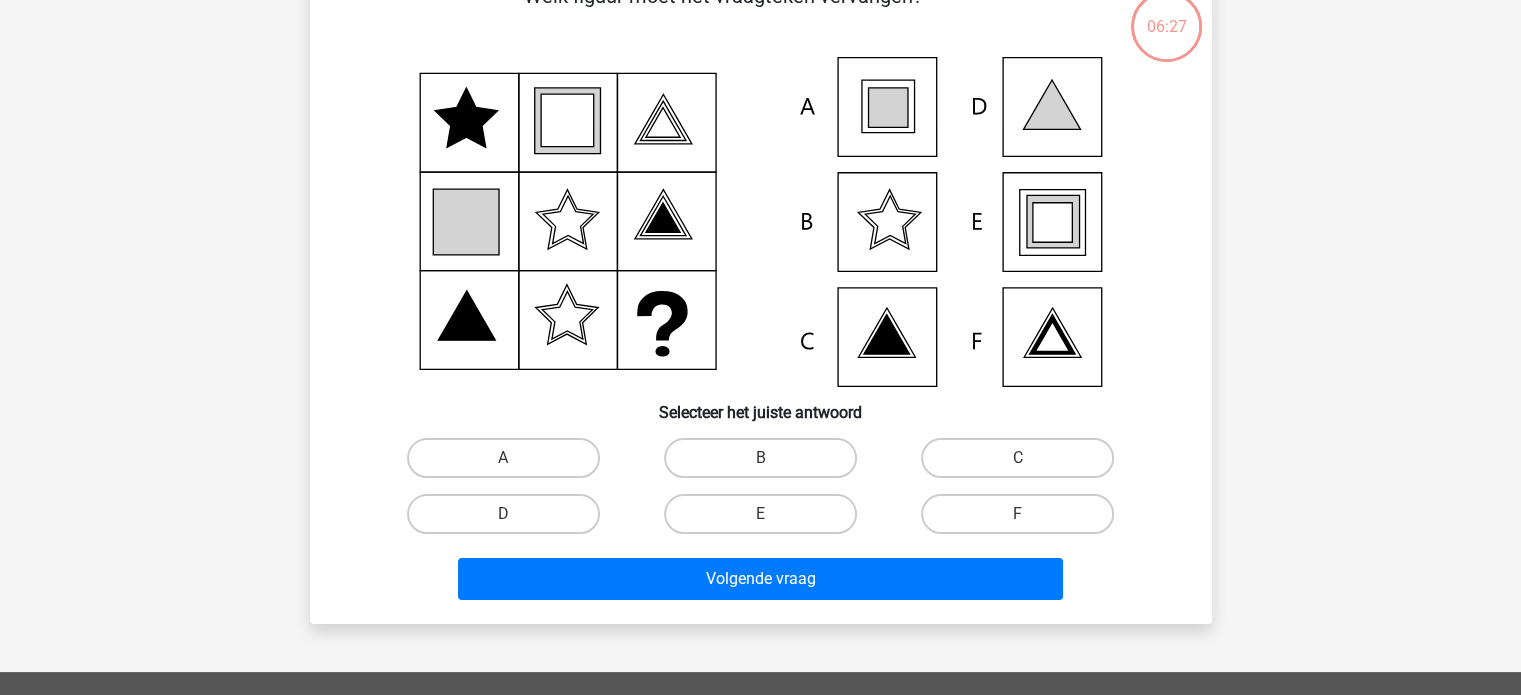 scroll, scrollTop: 92, scrollLeft: 0, axis: vertical 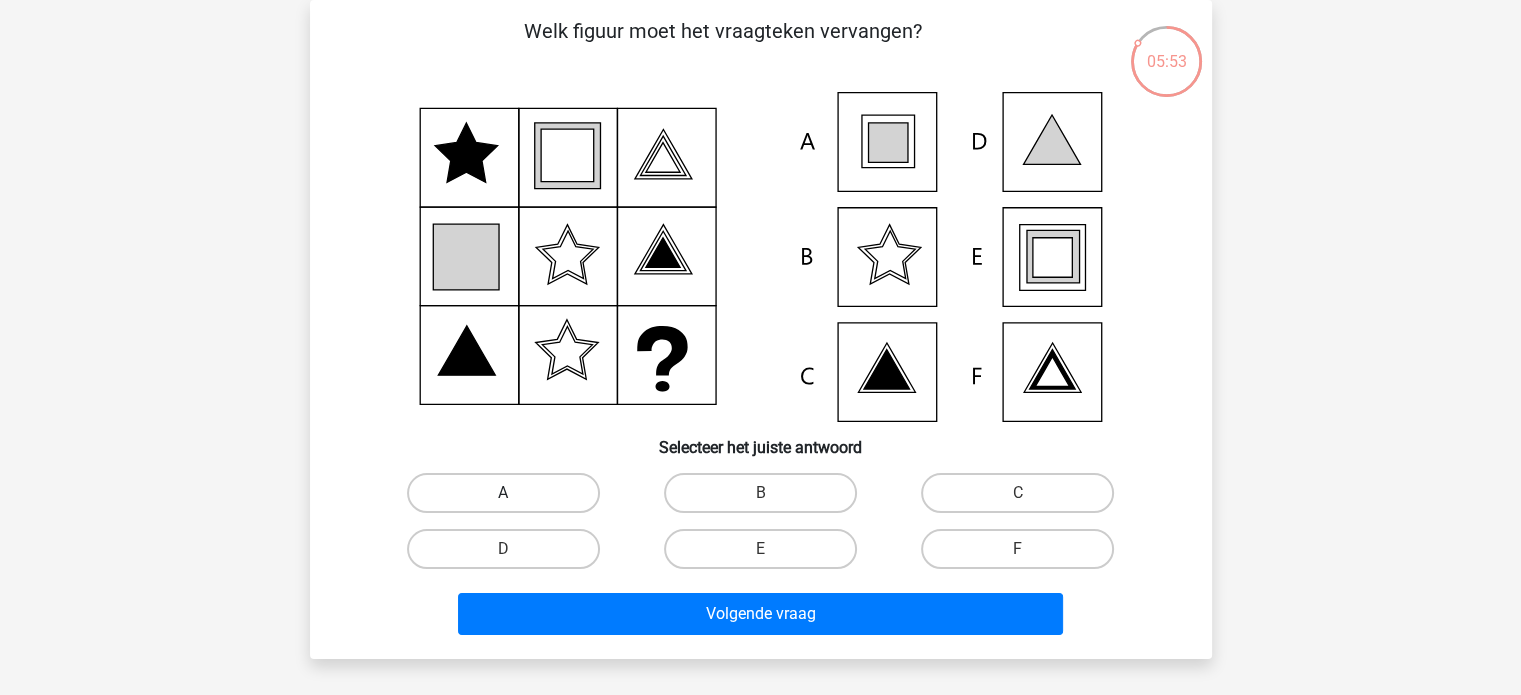 click on "A" at bounding box center [503, 493] 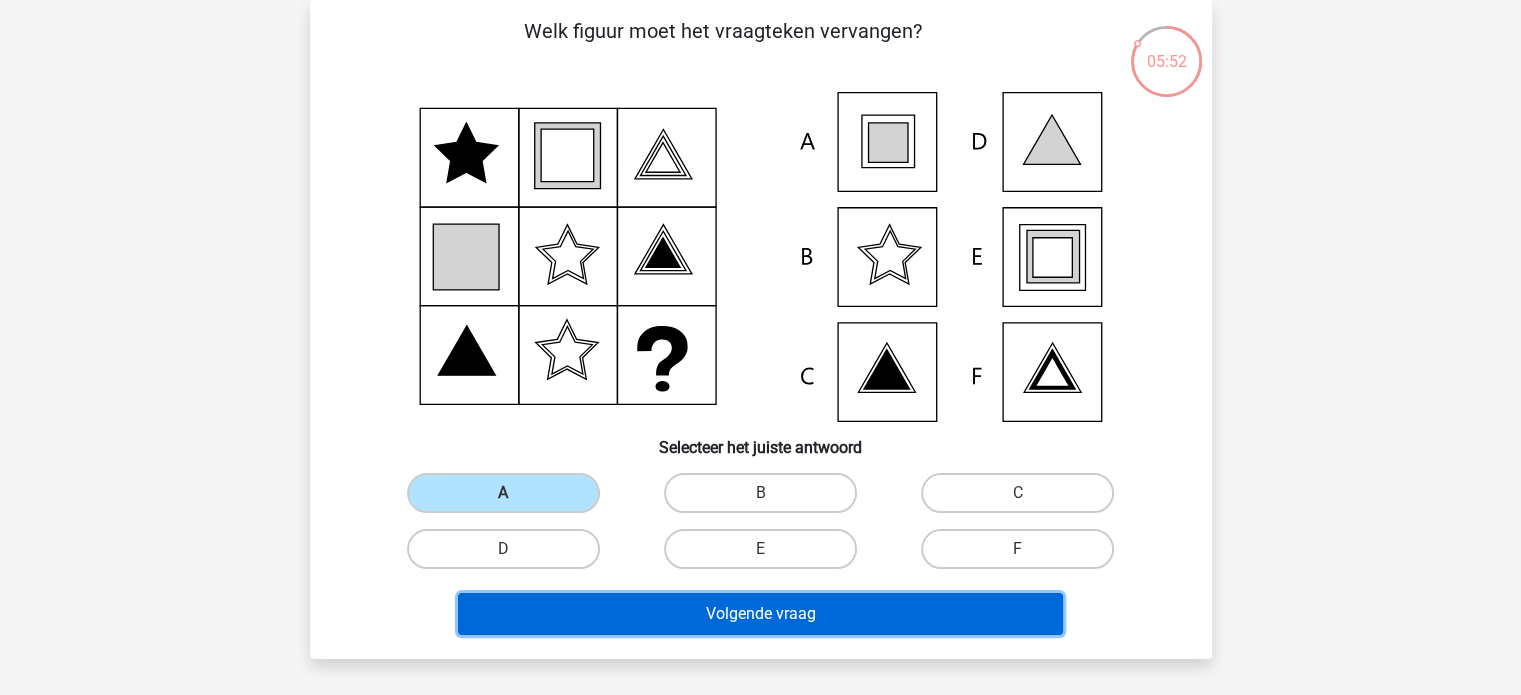 click on "Volgende vraag" at bounding box center [760, 614] 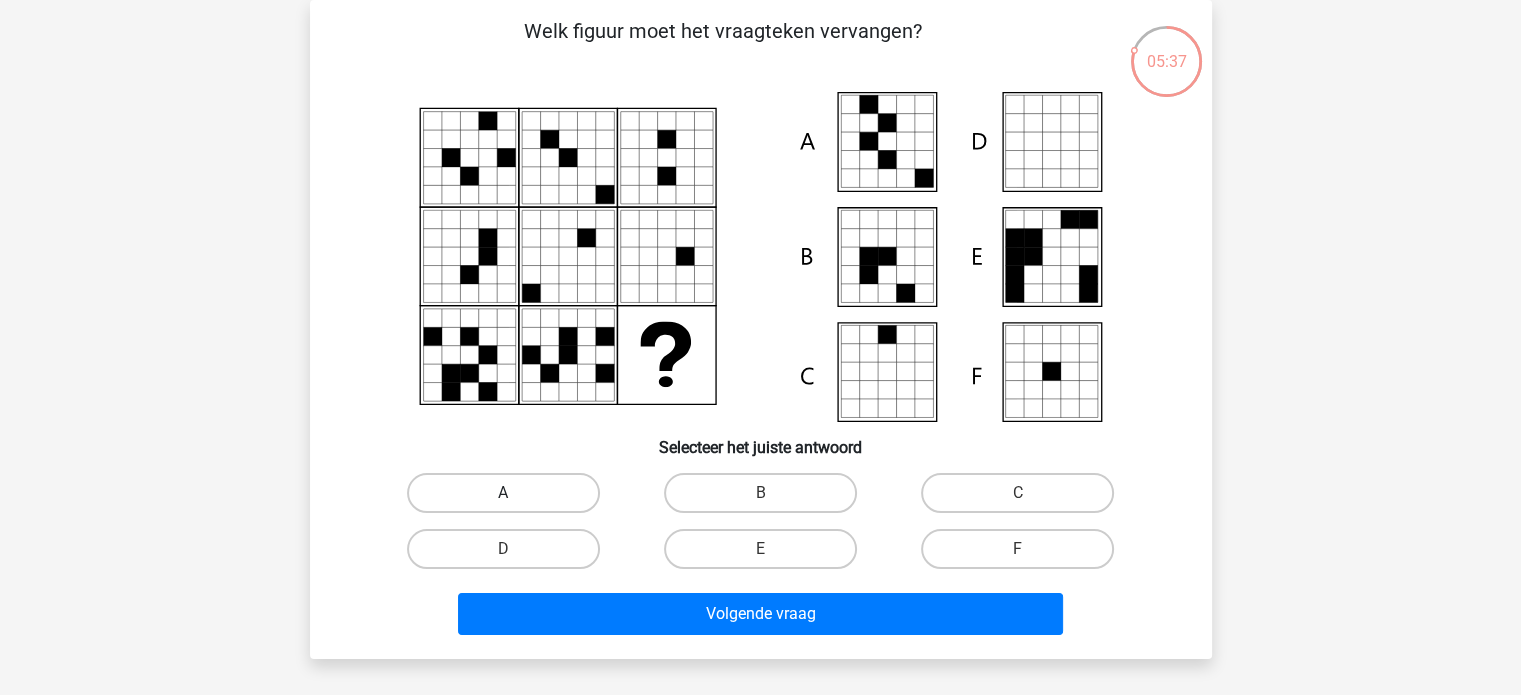 drag, startPoint x: 534, startPoint y: 494, endPoint x: 573, endPoint y: 564, distance: 80.13114 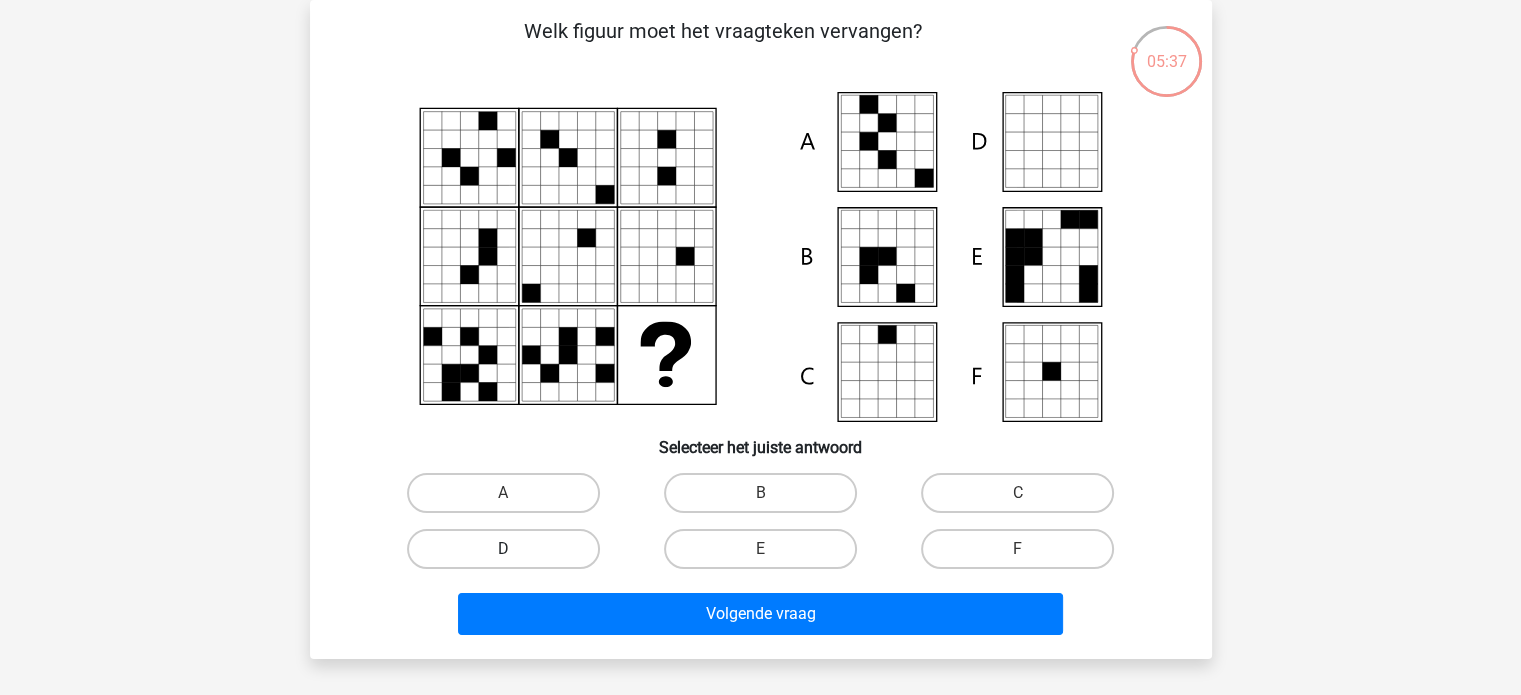 click on "A" at bounding box center (509, 499) 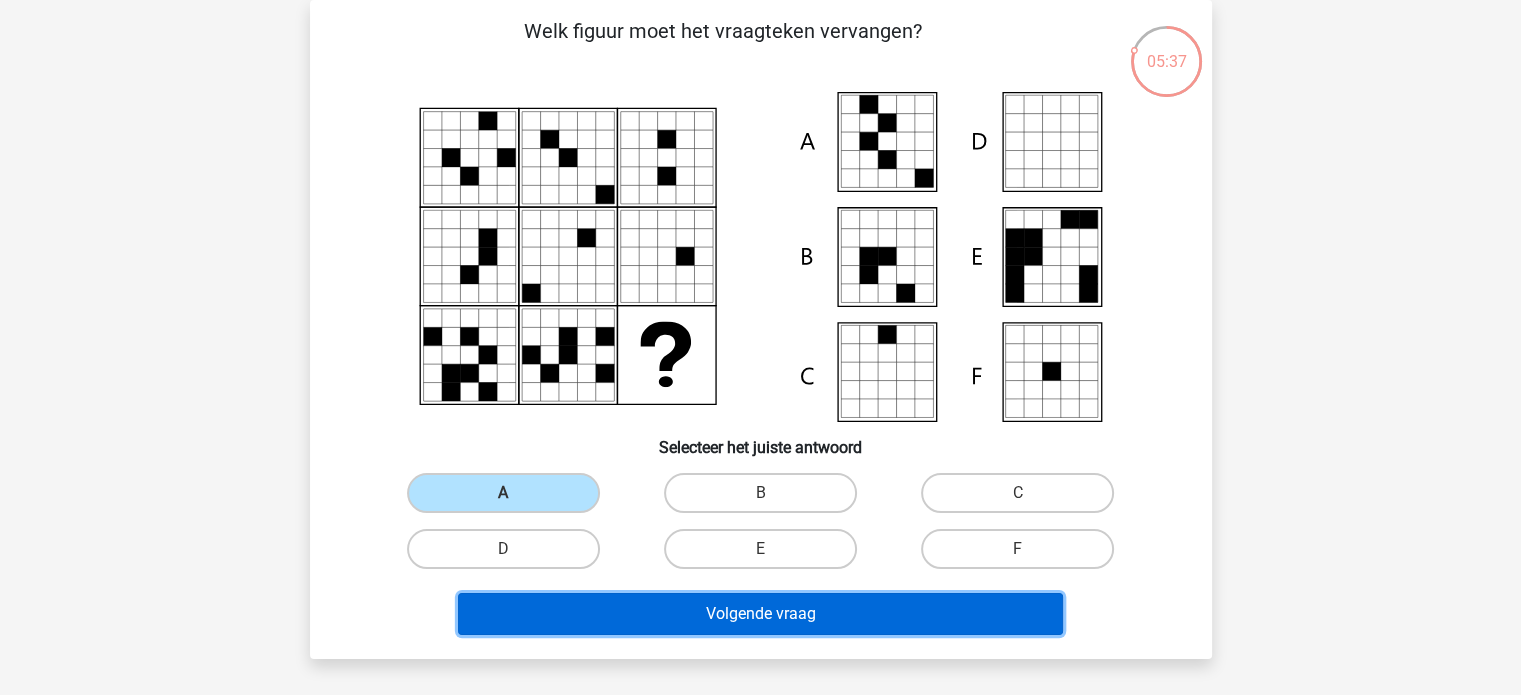 click on "Volgende vraag" at bounding box center (760, 614) 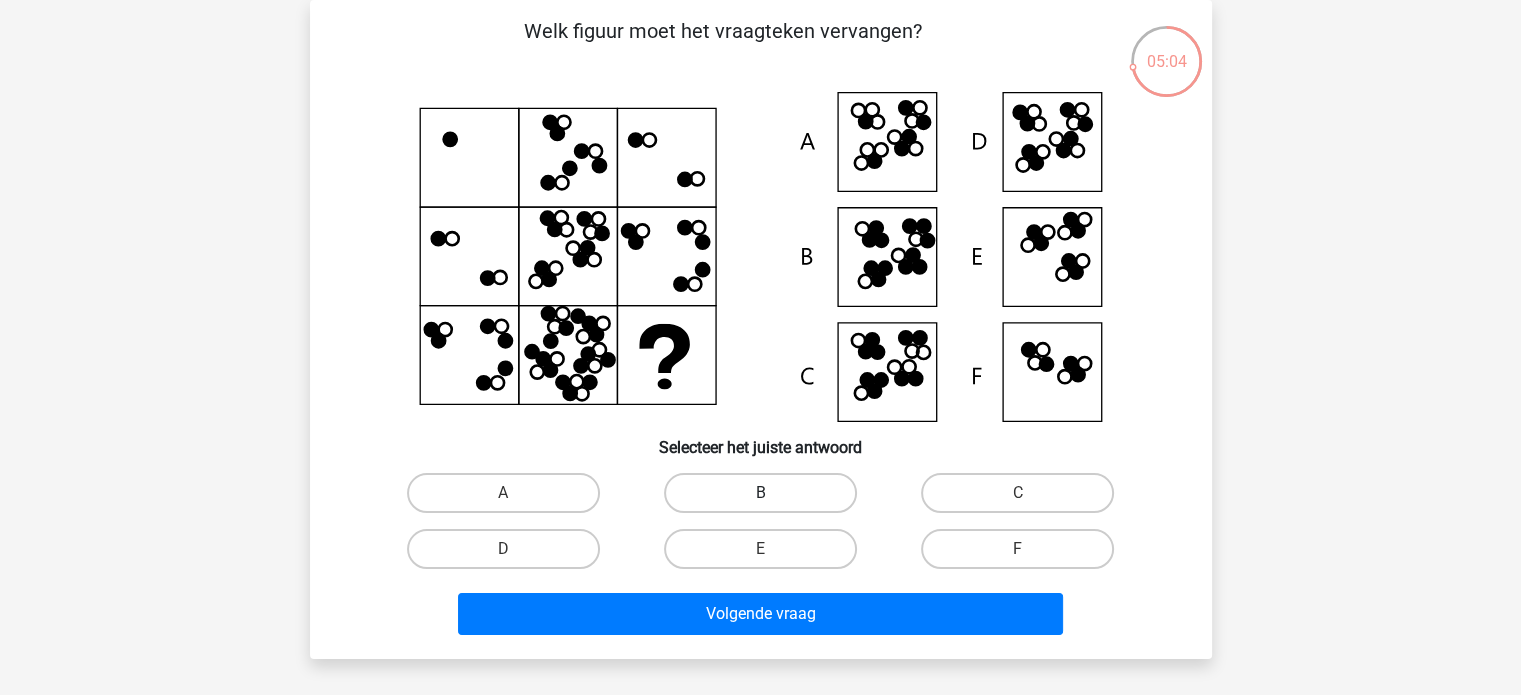 click on "B" at bounding box center [760, 493] 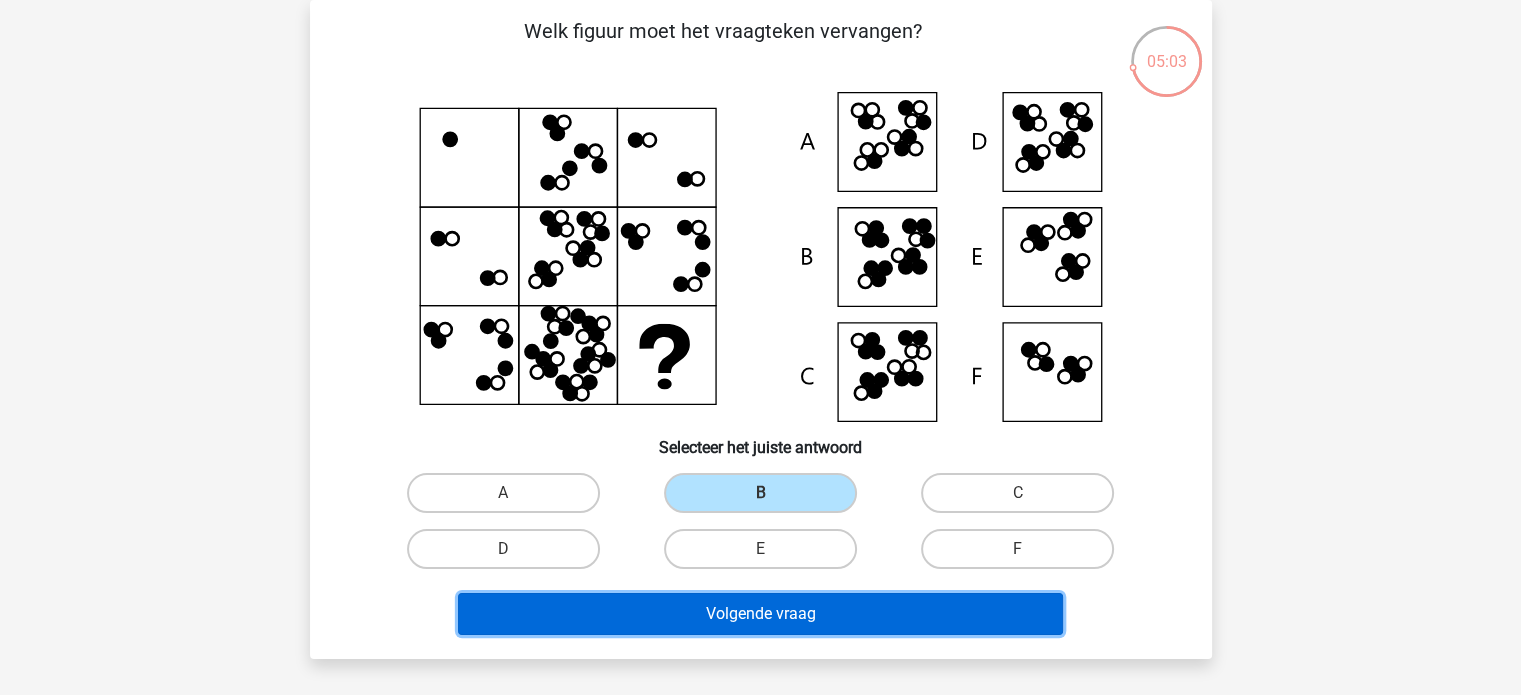 click on "Volgende vraag" at bounding box center (760, 614) 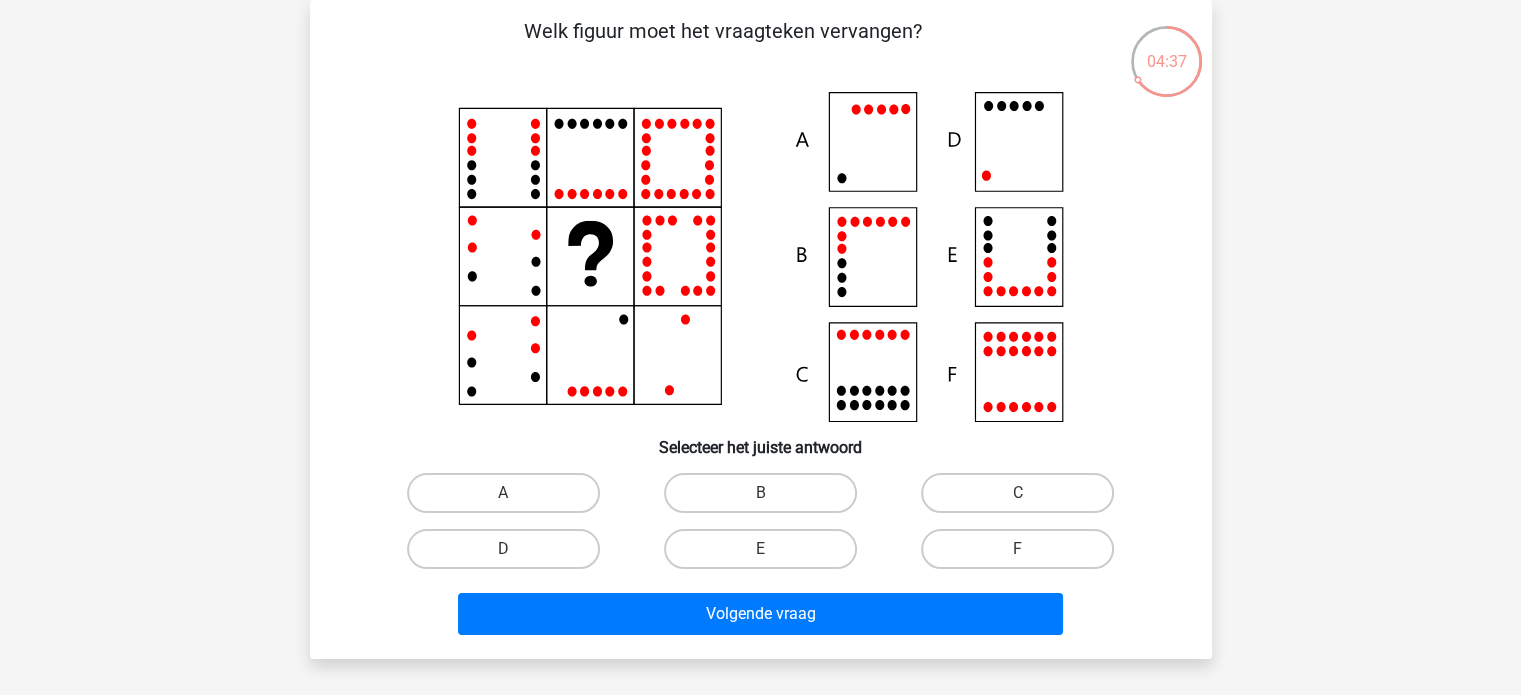 click on "D" at bounding box center (509, 555) 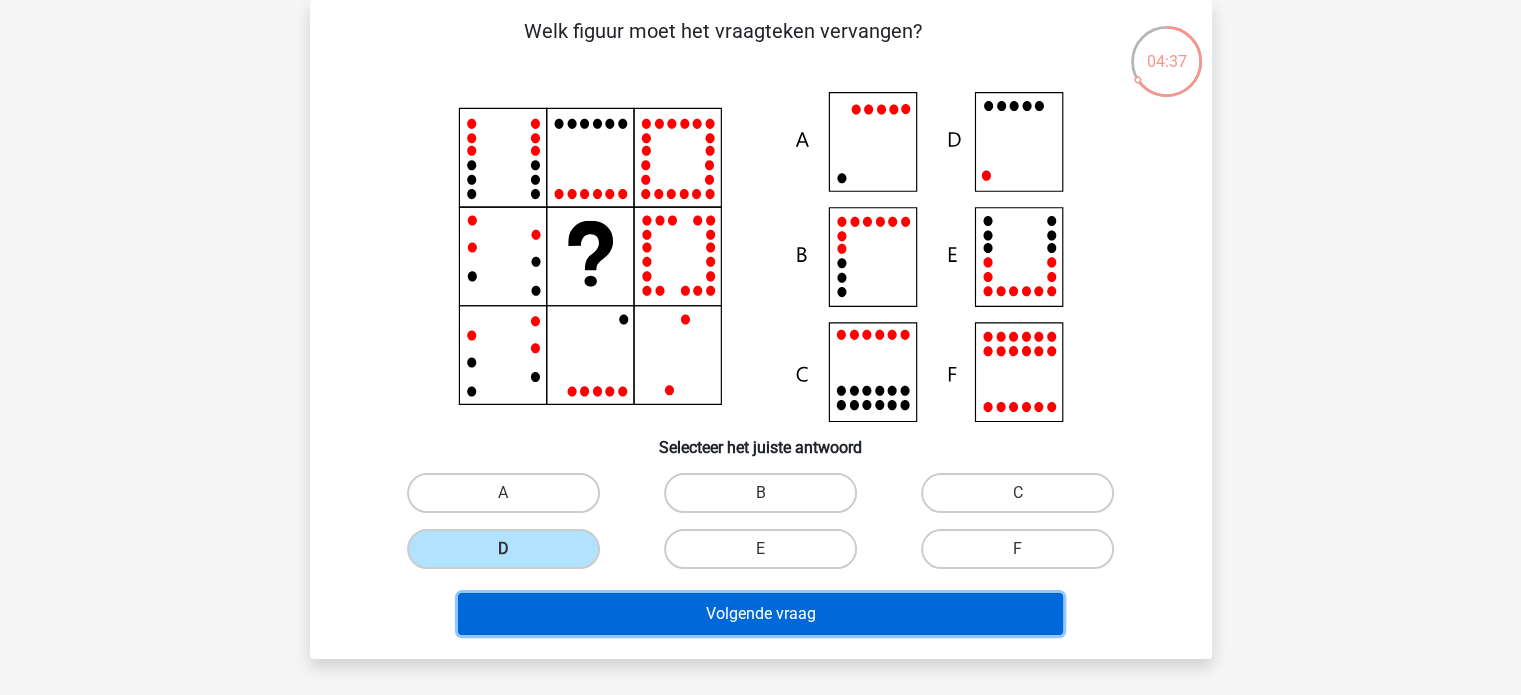 click on "Volgende vraag" at bounding box center [760, 614] 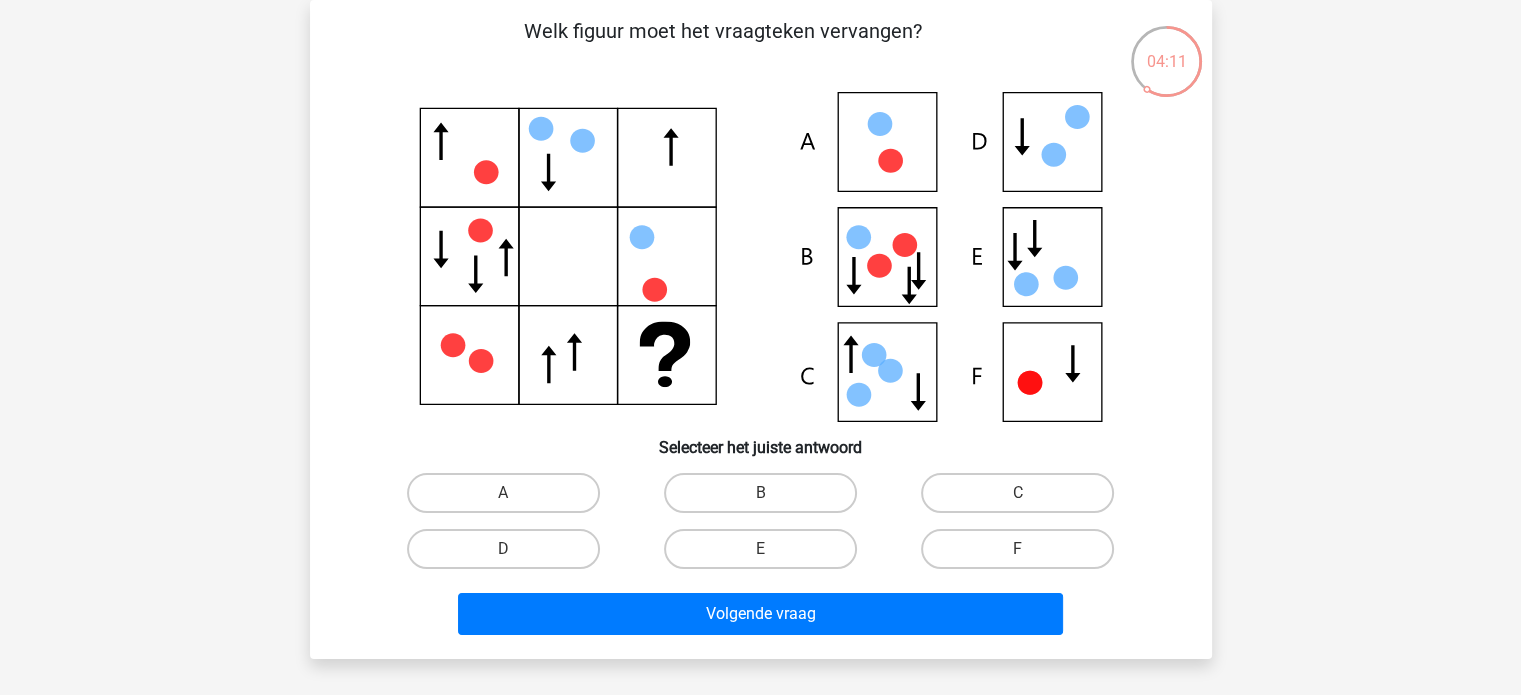 click on "B" at bounding box center (760, 493) 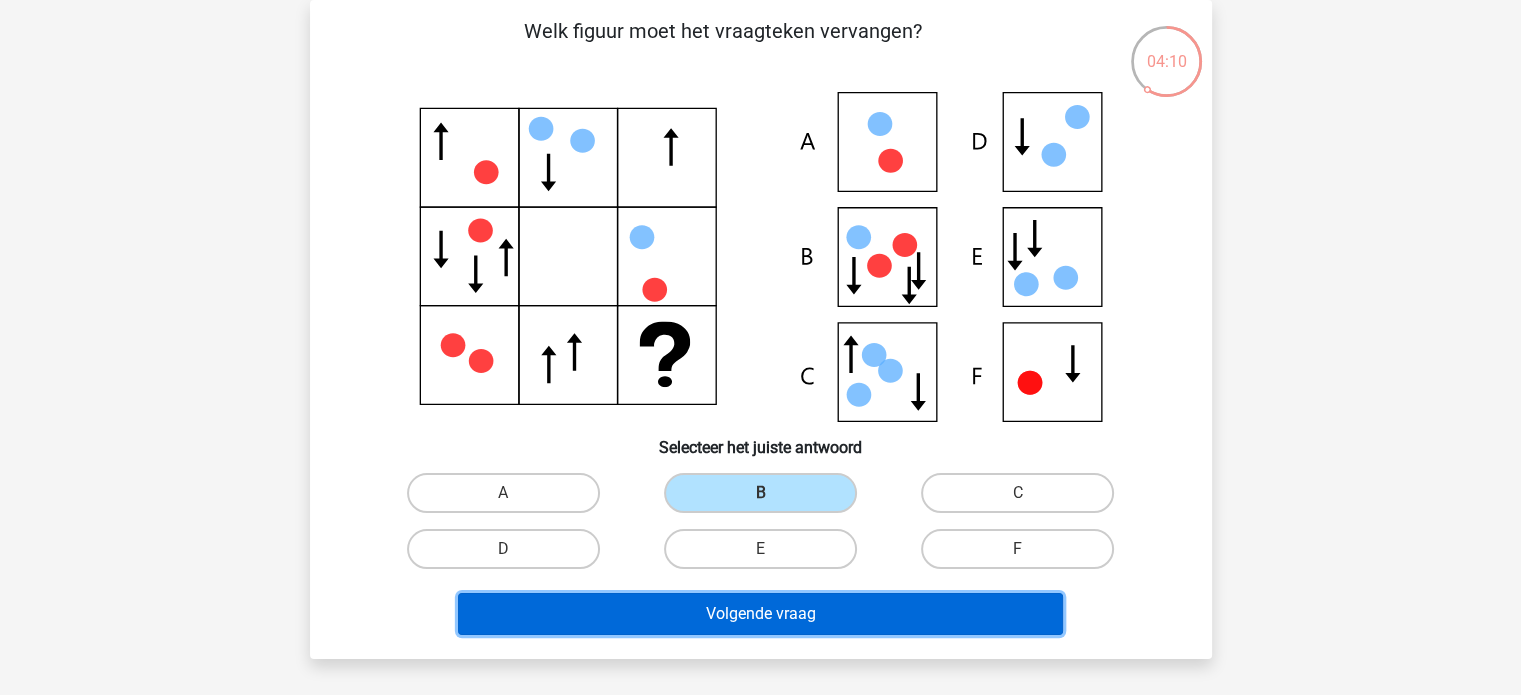click on "Volgende vraag" at bounding box center [760, 614] 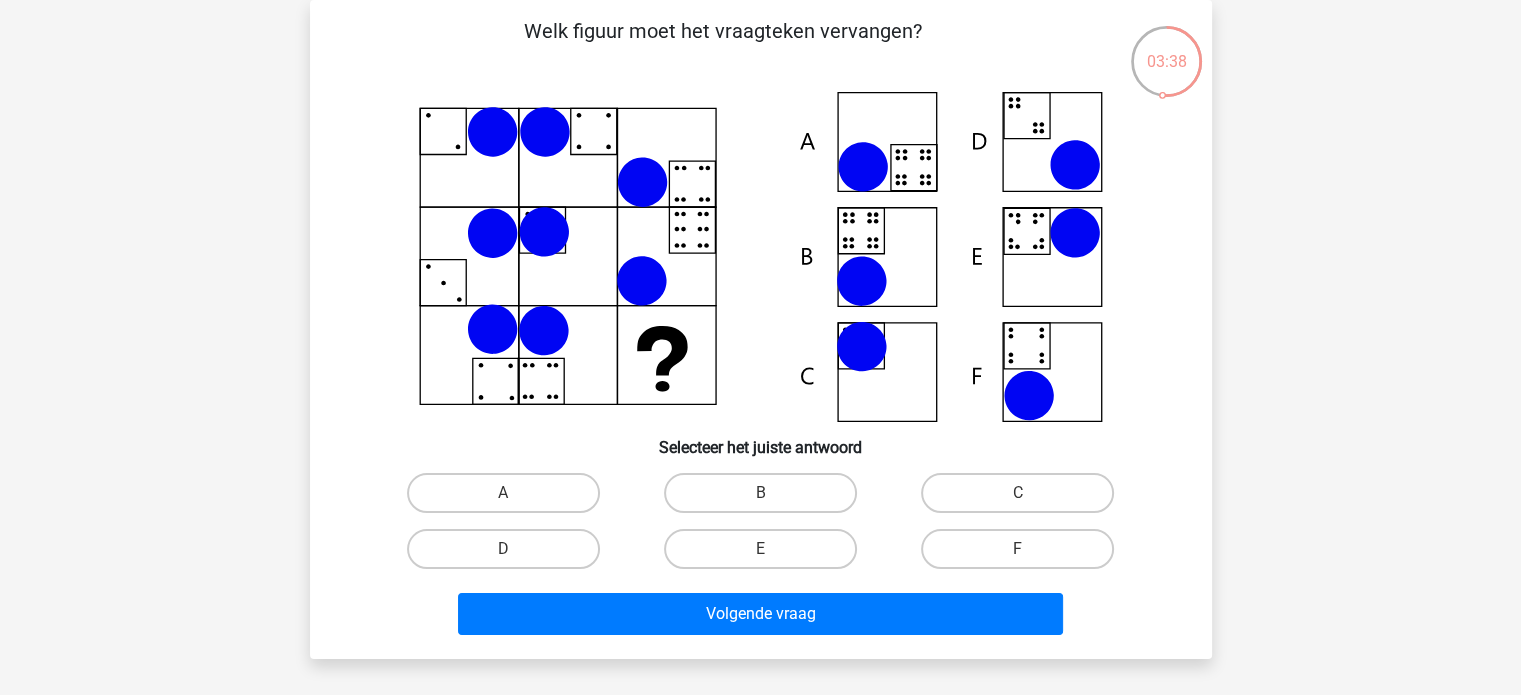 click 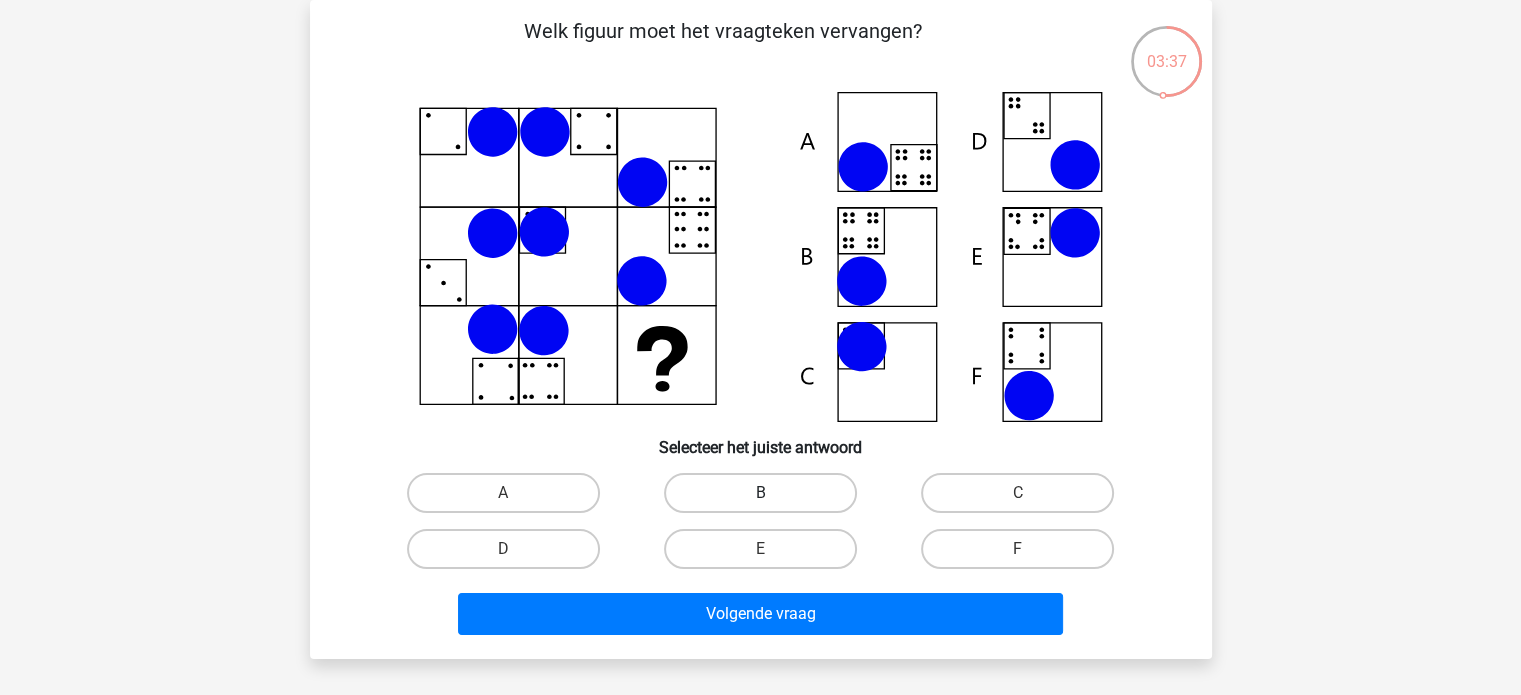 click on "B" at bounding box center [760, 493] 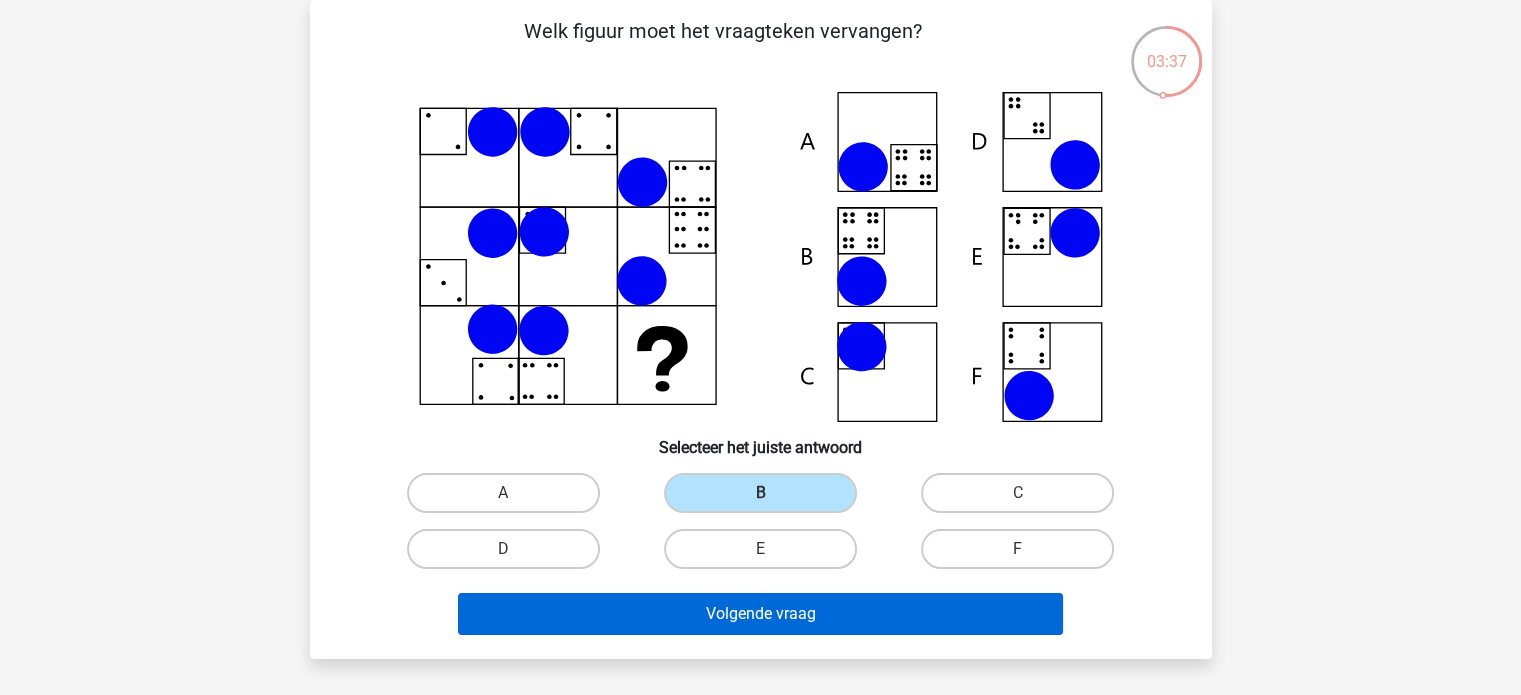 click on "Volgende vraag" at bounding box center (761, 610) 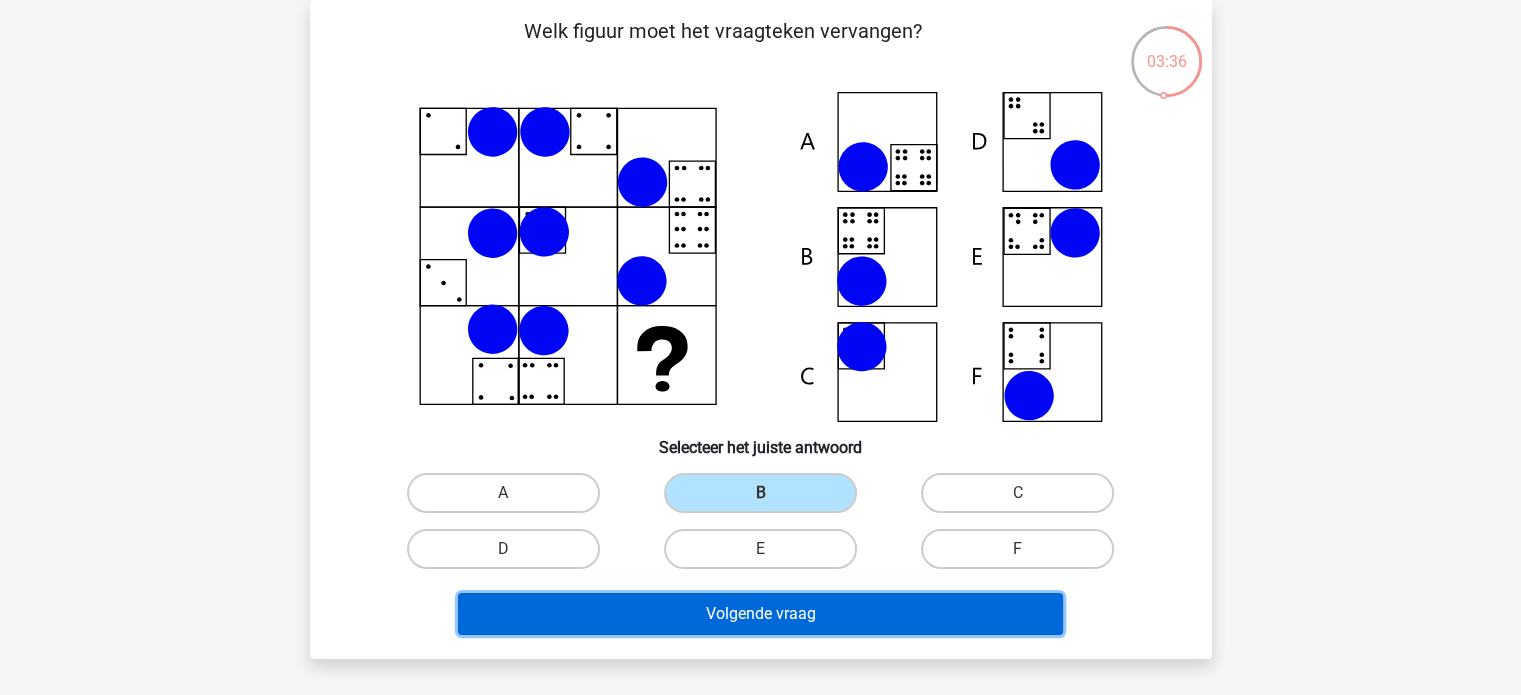 click on "Volgende vraag" at bounding box center [760, 614] 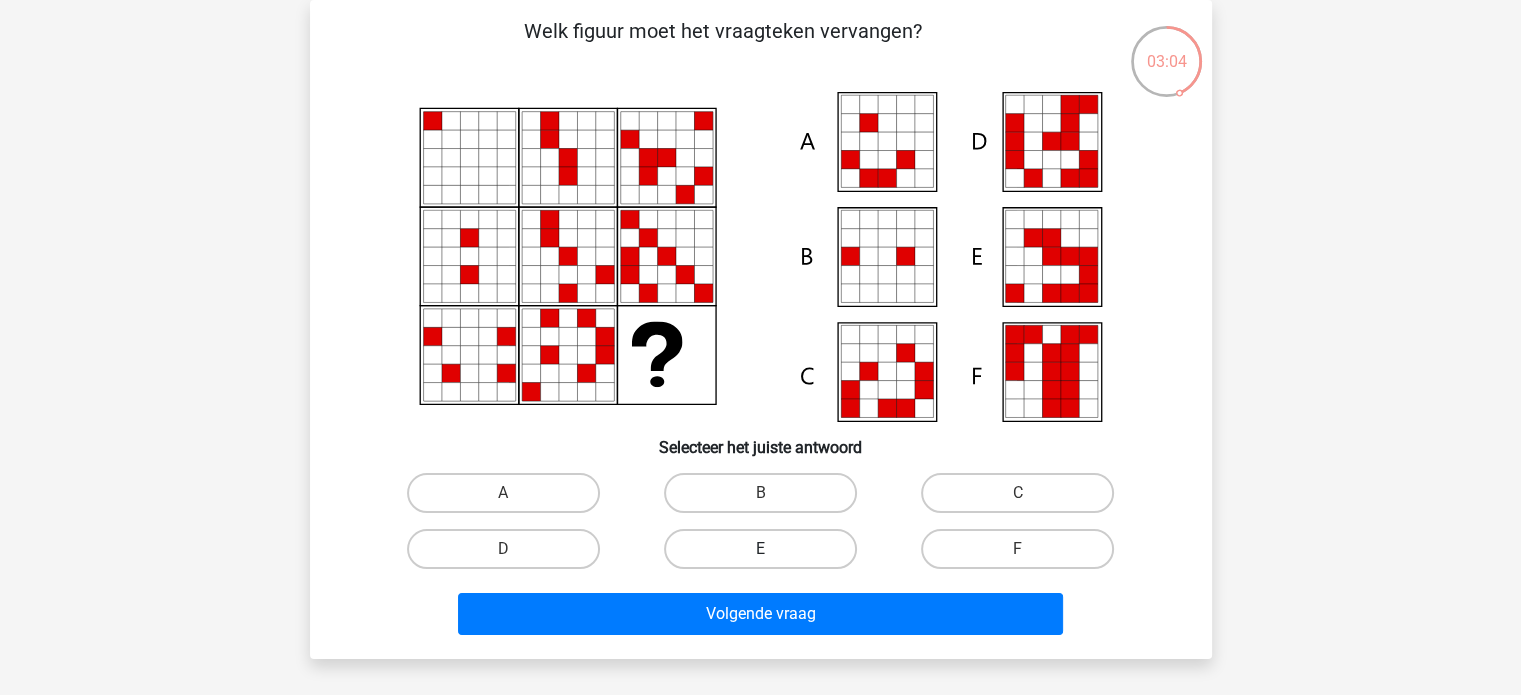 click on "E" at bounding box center [760, 549] 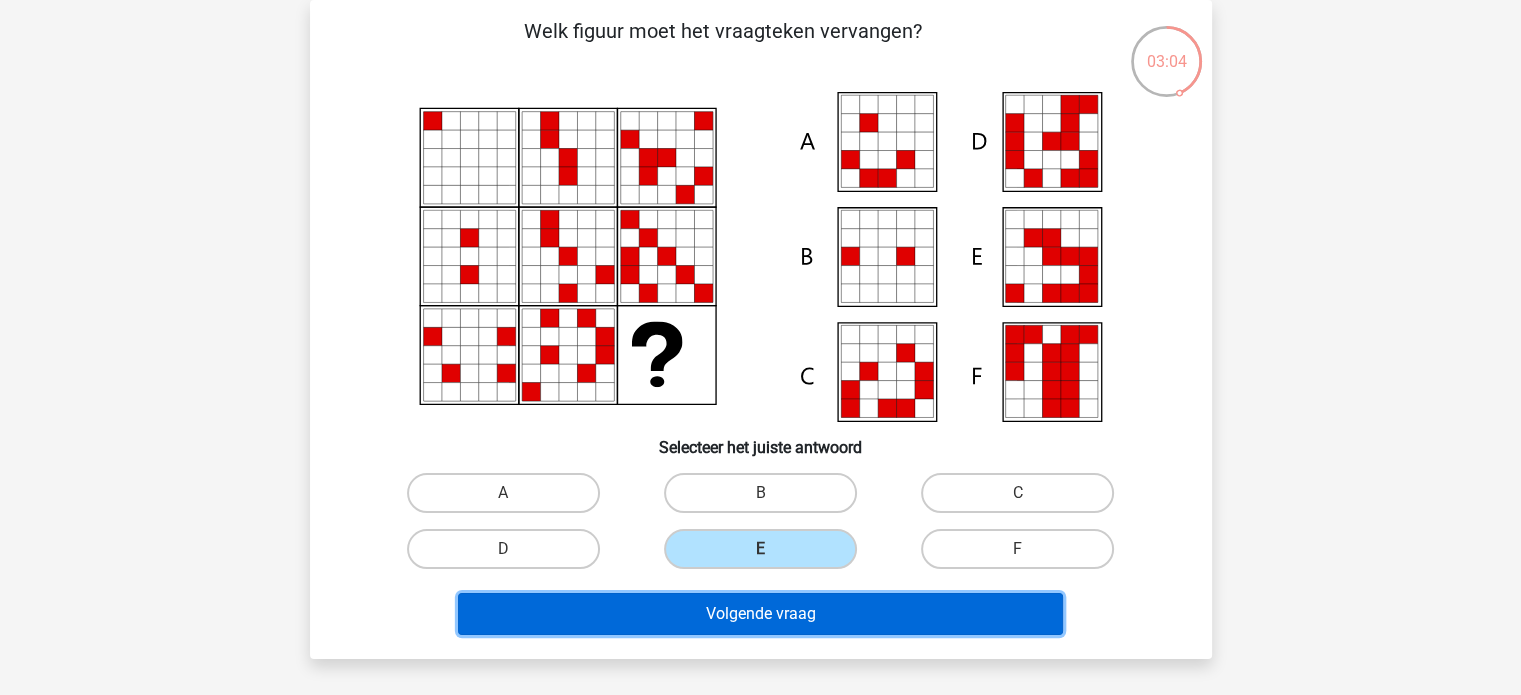 click on "Volgende vraag" at bounding box center (760, 614) 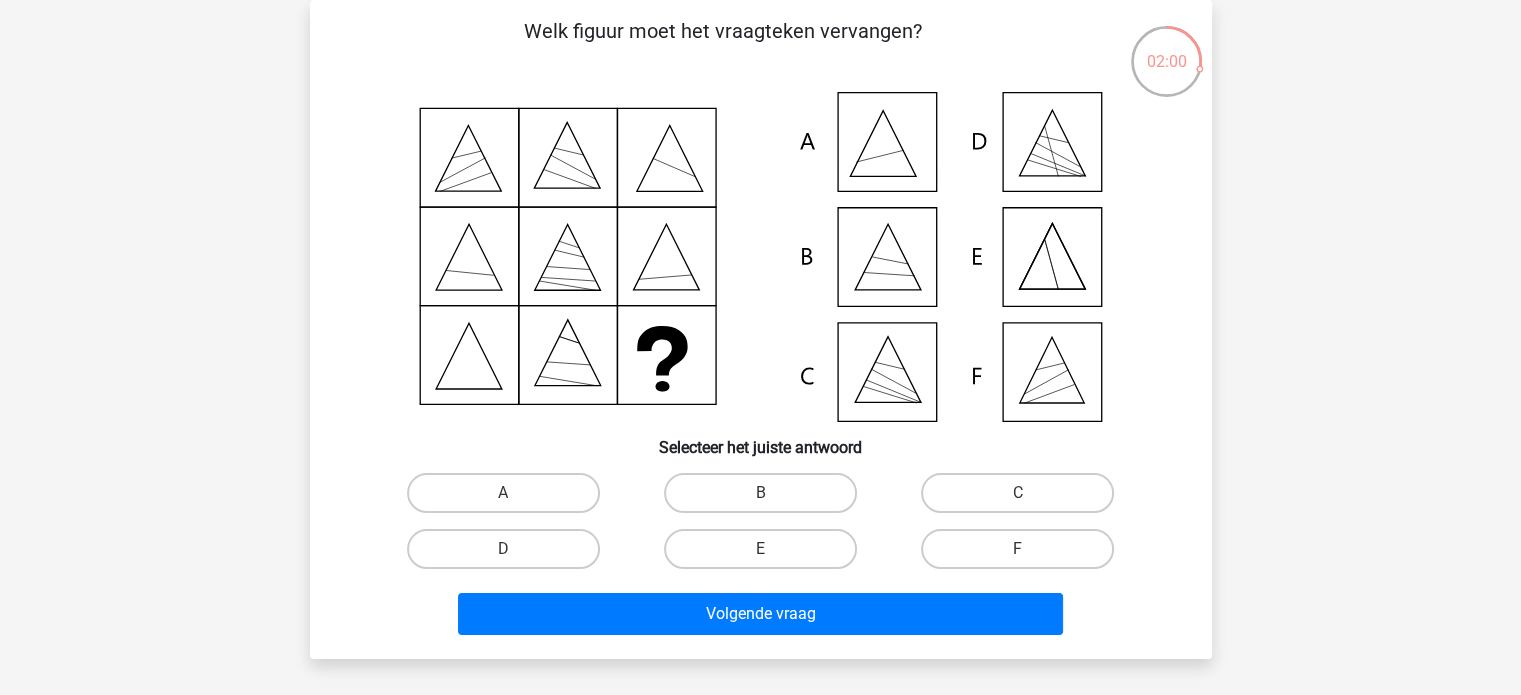 click 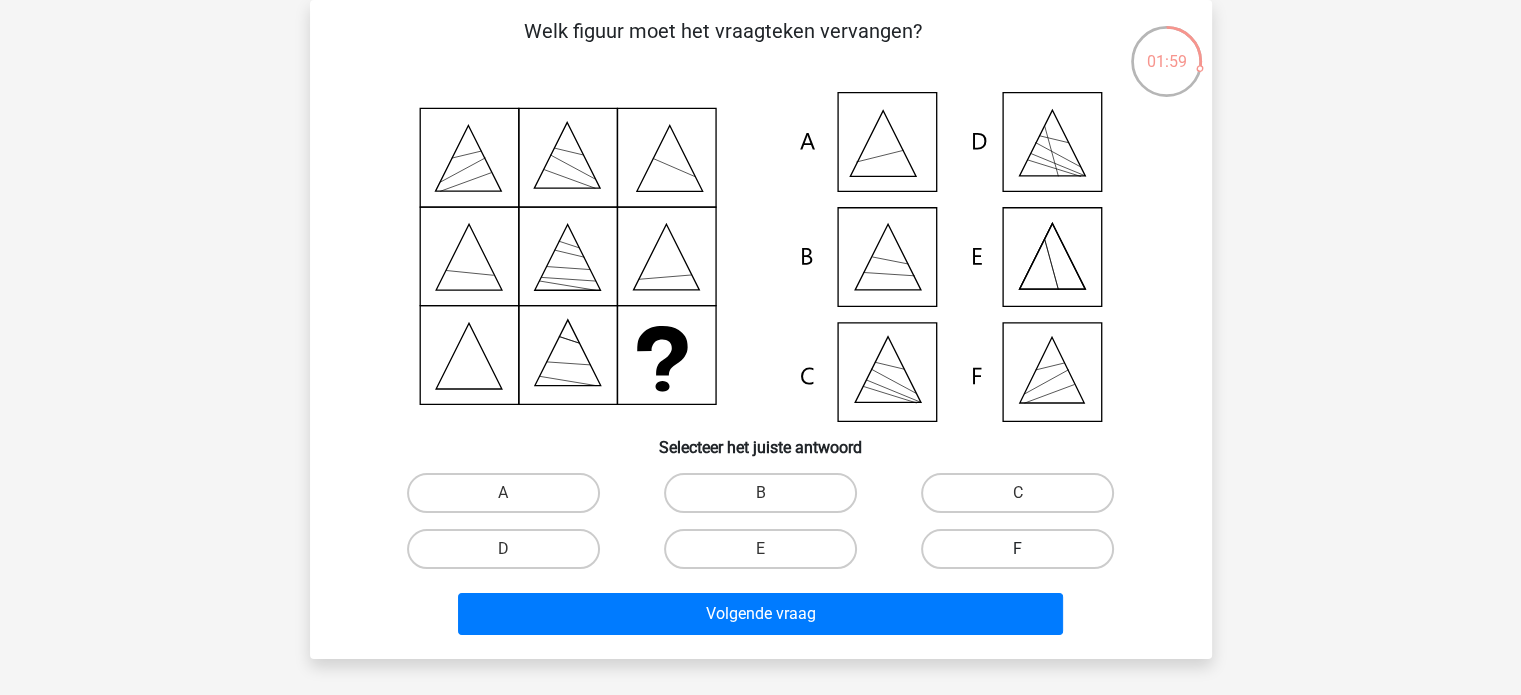 click on "F" at bounding box center [1017, 549] 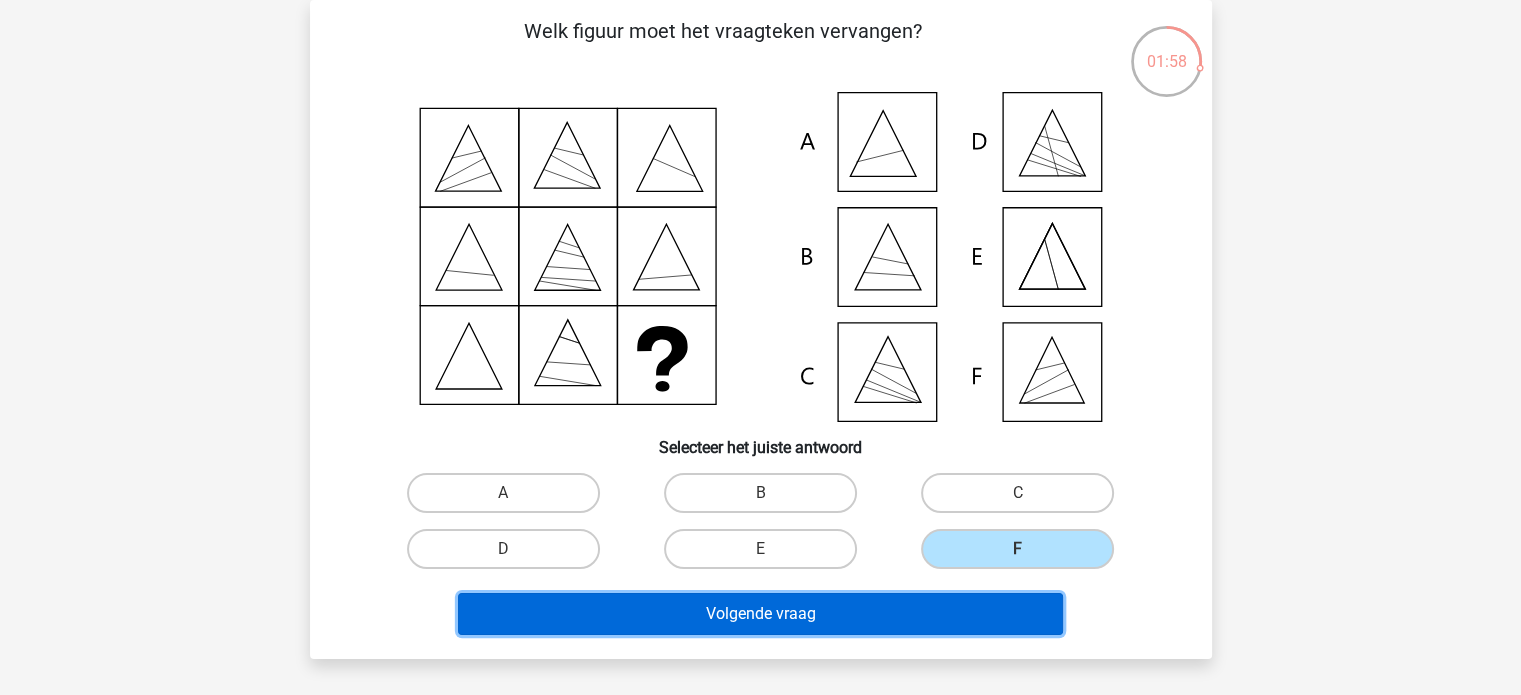 click on "Volgende vraag" at bounding box center [760, 614] 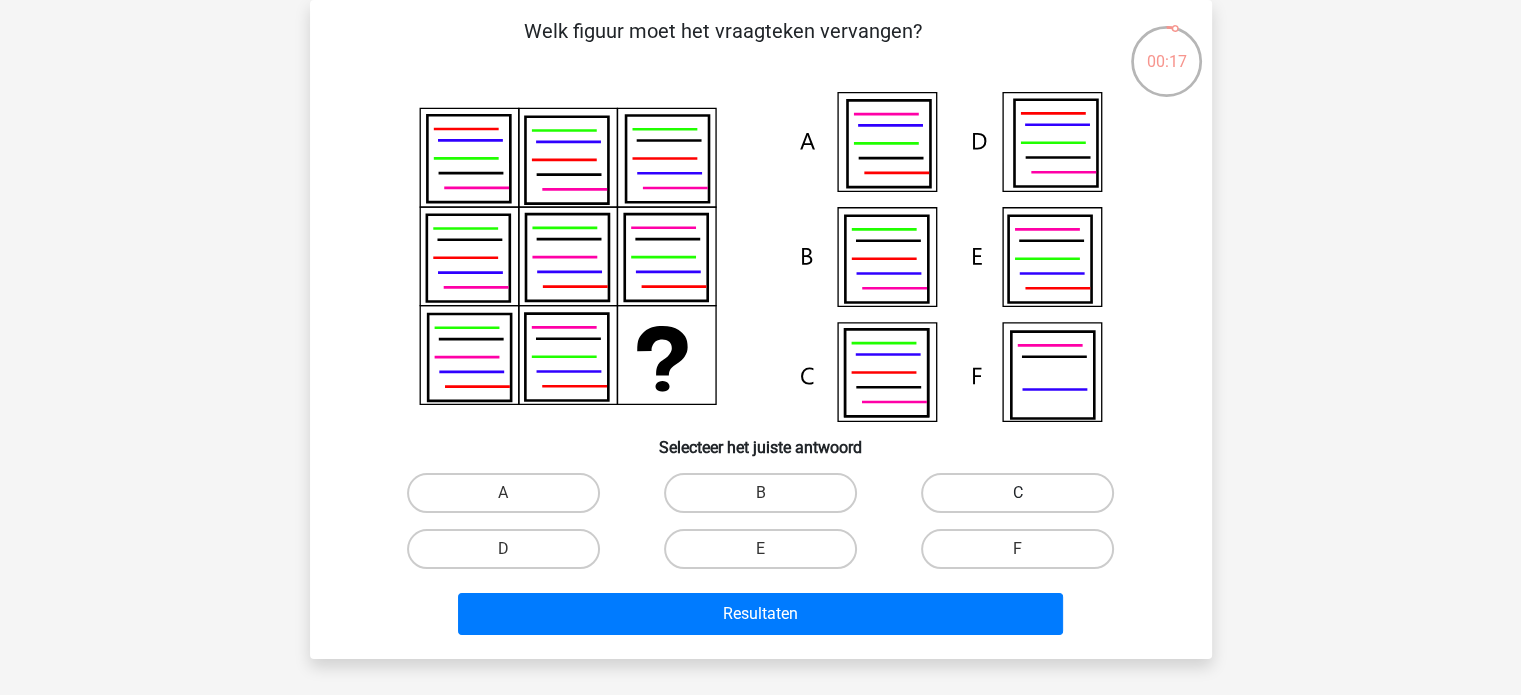 click on "C" at bounding box center [1017, 493] 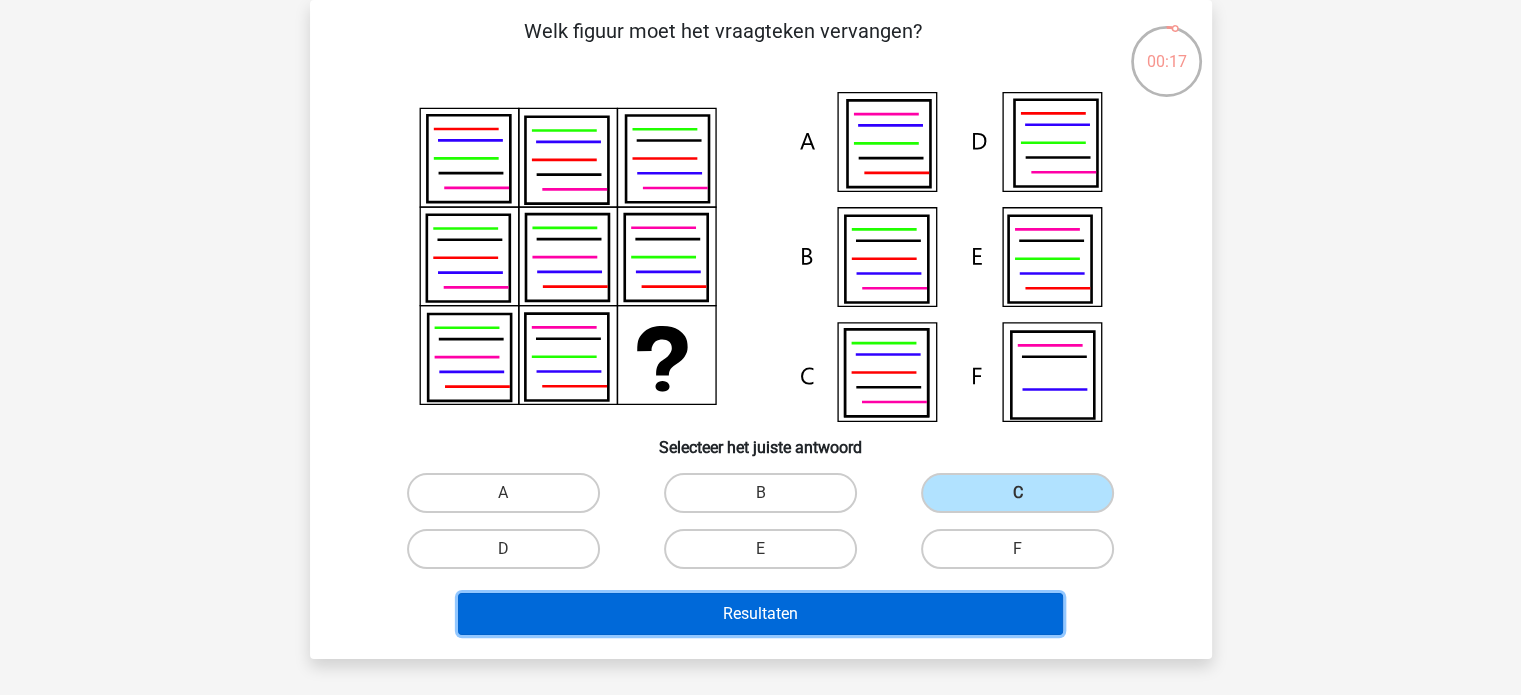 click on "Resultaten" at bounding box center (760, 614) 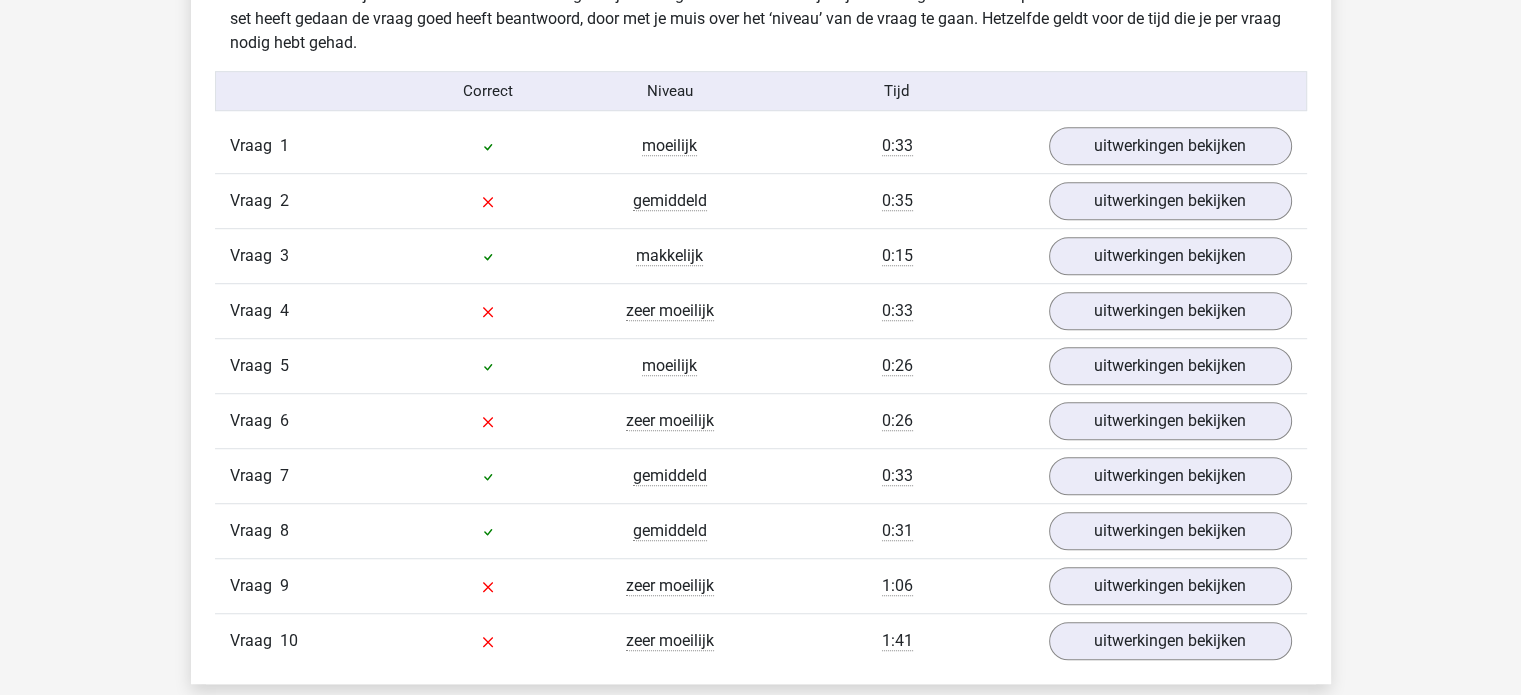 scroll, scrollTop: 1300, scrollLeft: 0, axis: vertical 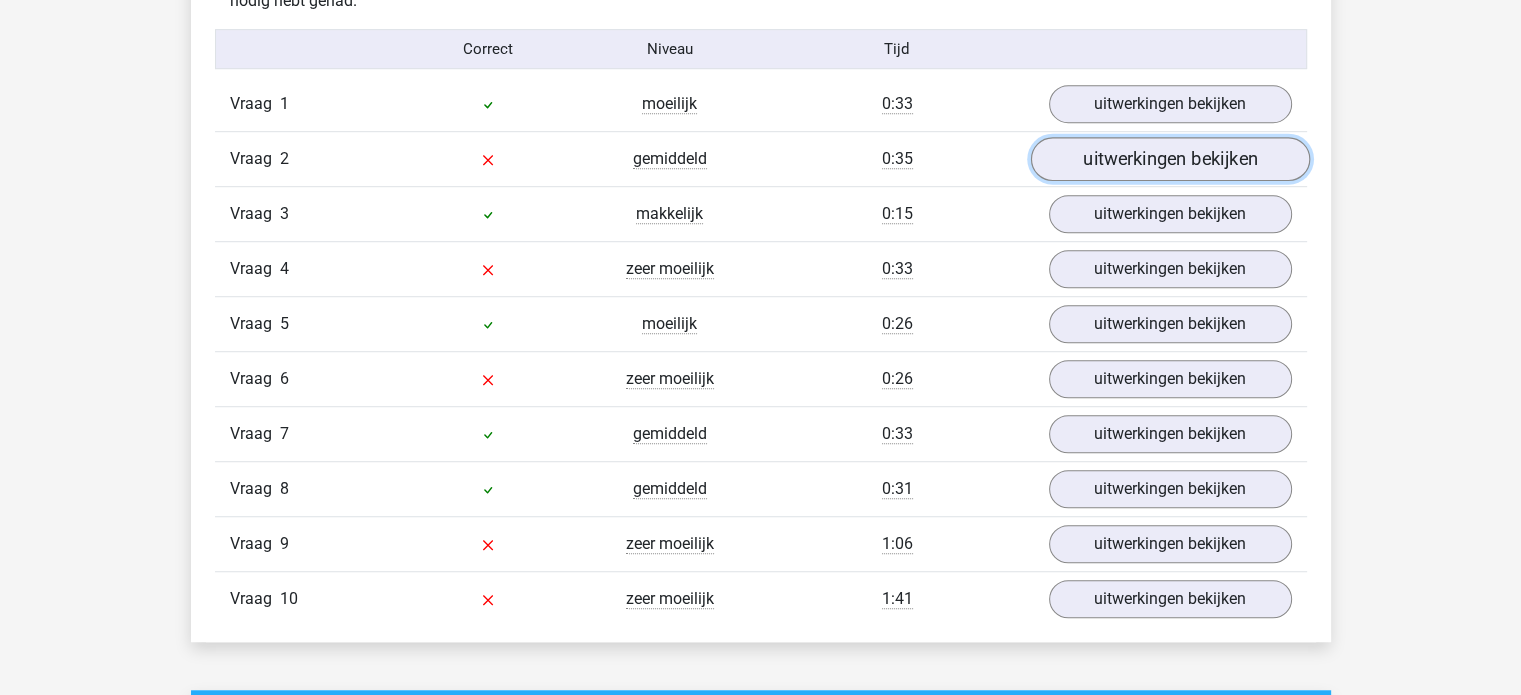 click on "uitwerkingen bekijken" at bounding box center (1169, 160) 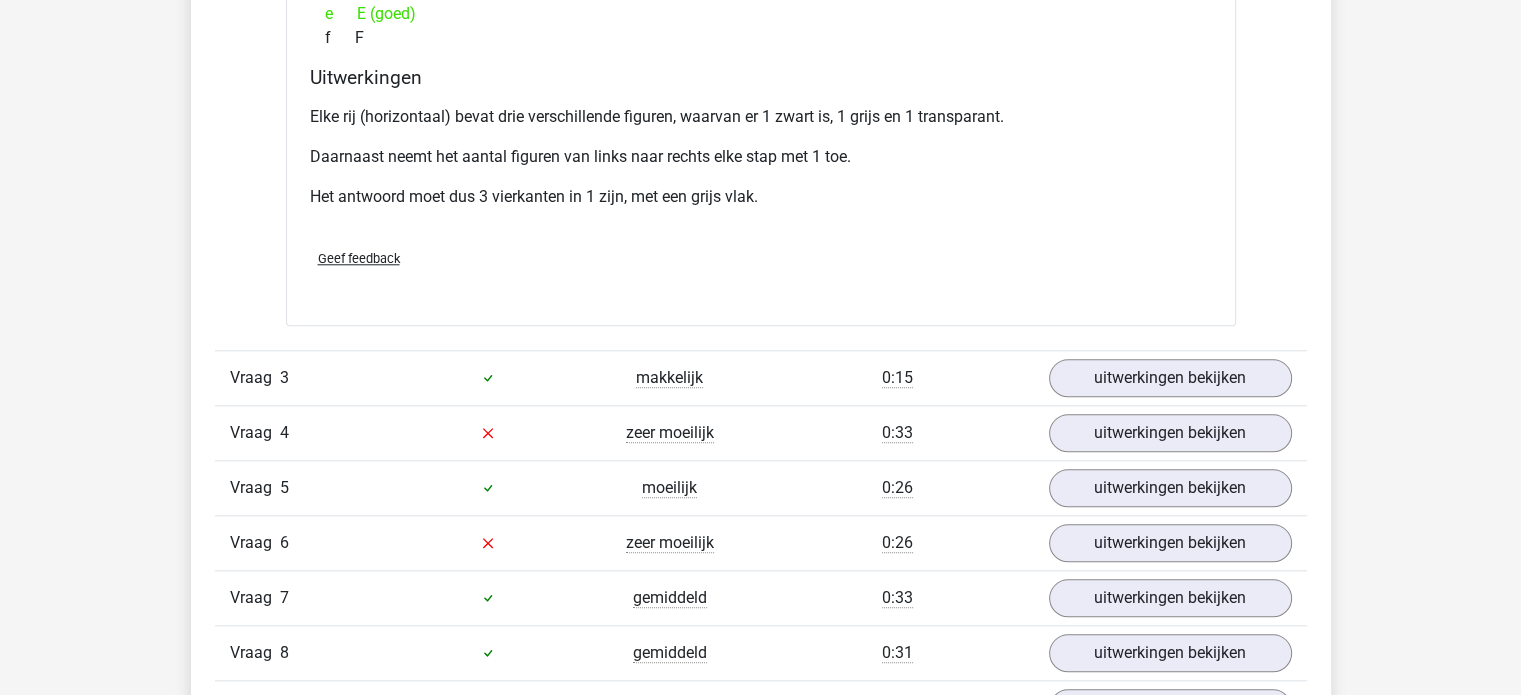 scroll, scrollTop: 2000, scrollLeft: 0, axis: vertical 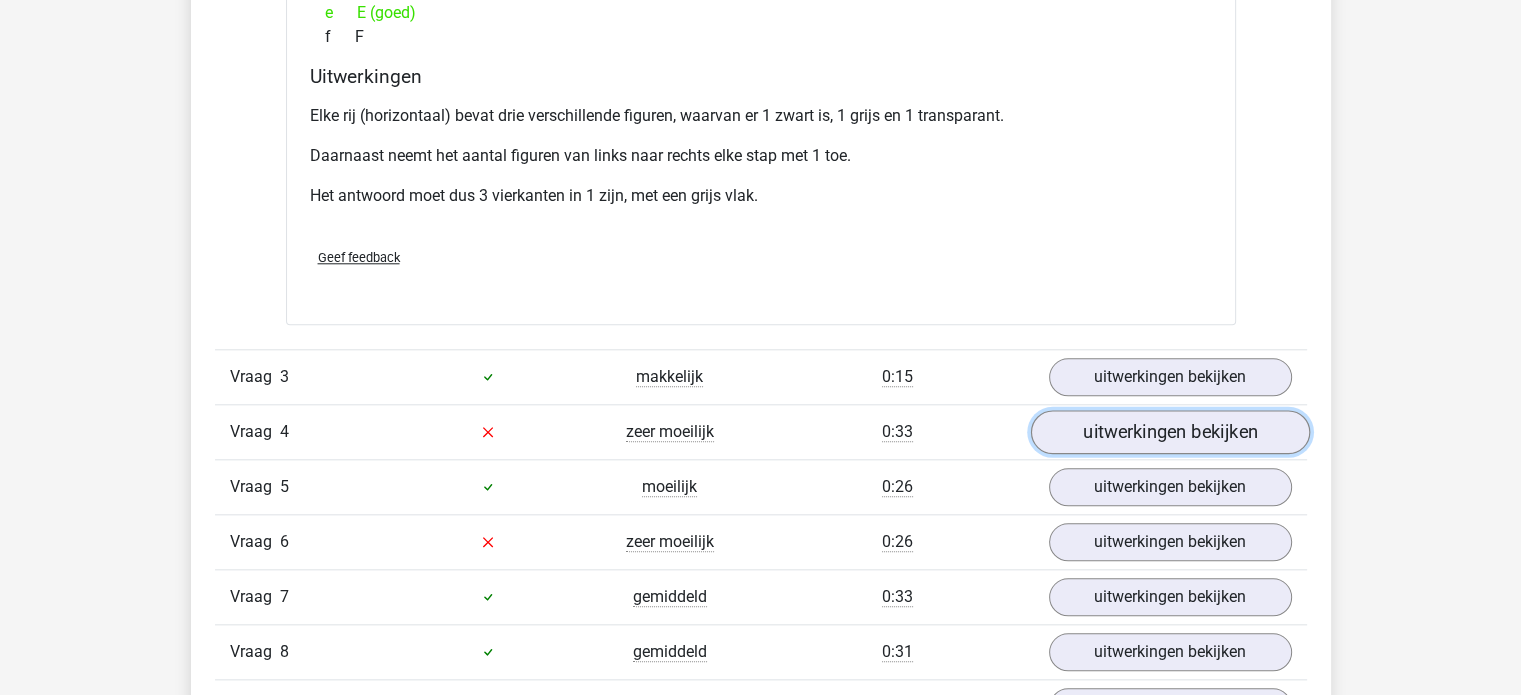 click on "uitwerkingen bekijken" at bounding box center (1169, 432) 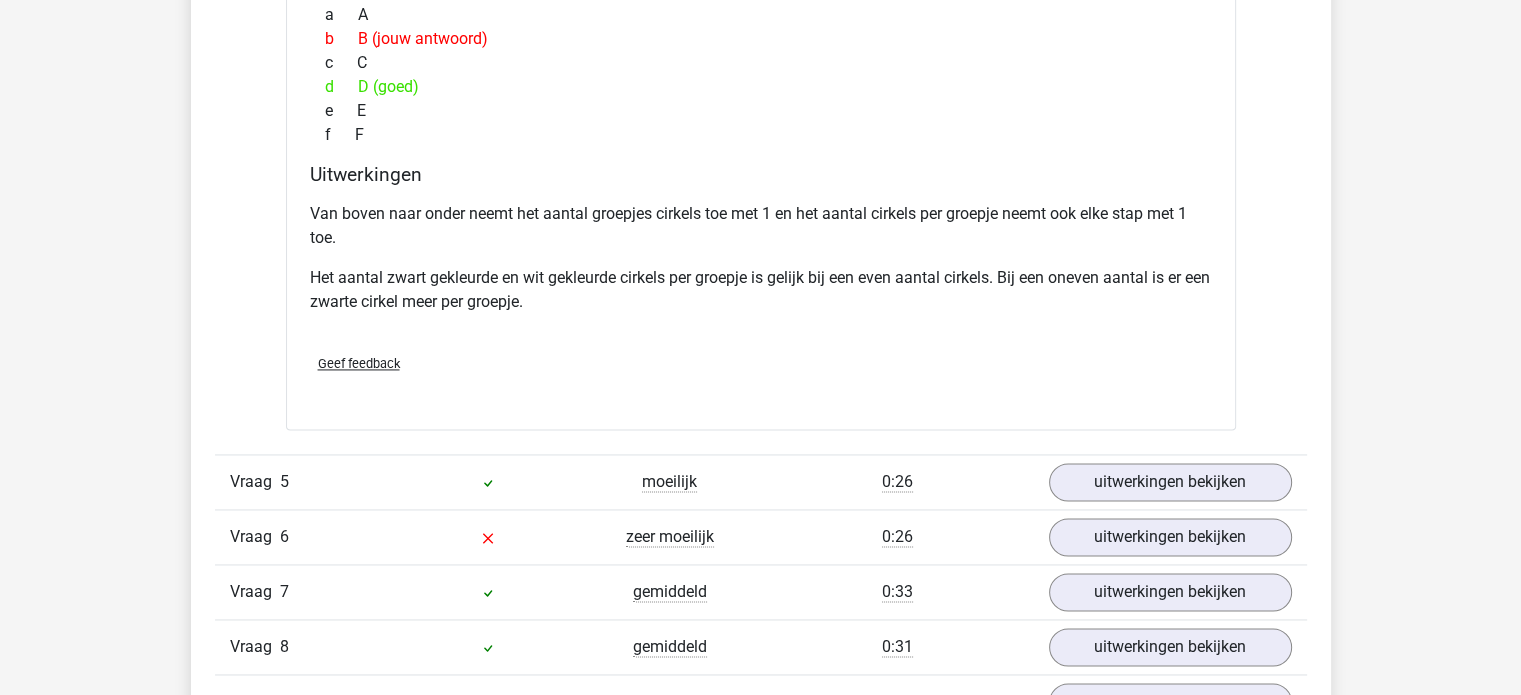 scroll, scrollTop: 3000, scrollLeft: 0, axis: vertical 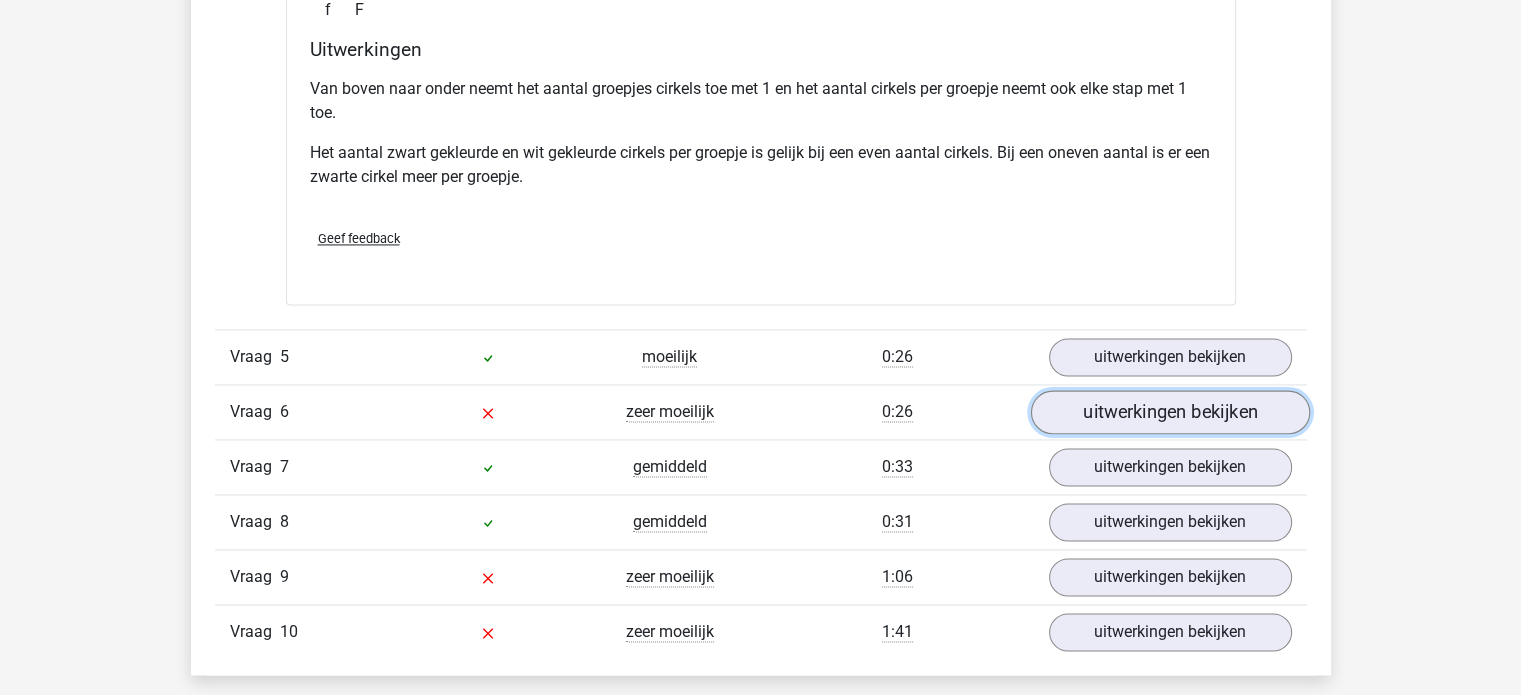 click on "uitwerkingen bekijken" at bounding box center [1169, 412] 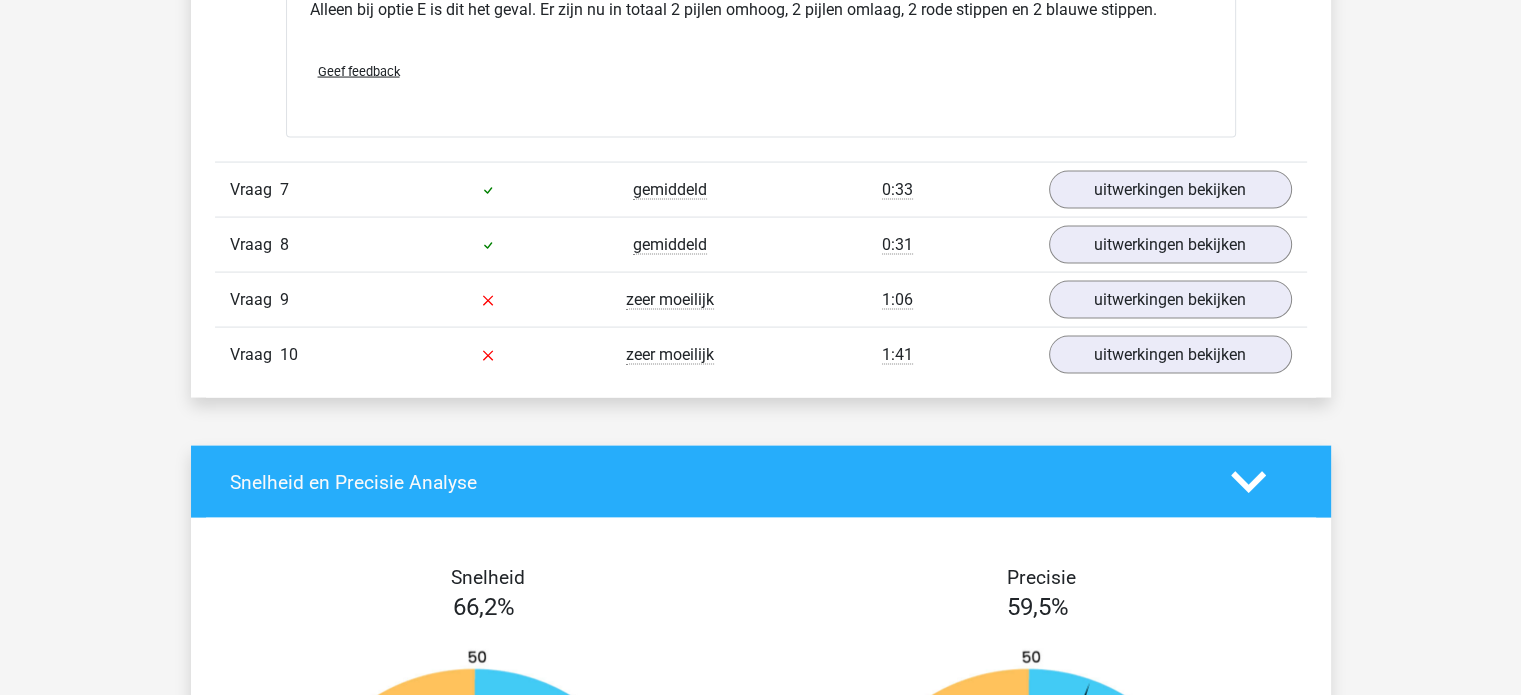 scroll, scrollTop: 4100, scrollLeft: 0, axis: vertical 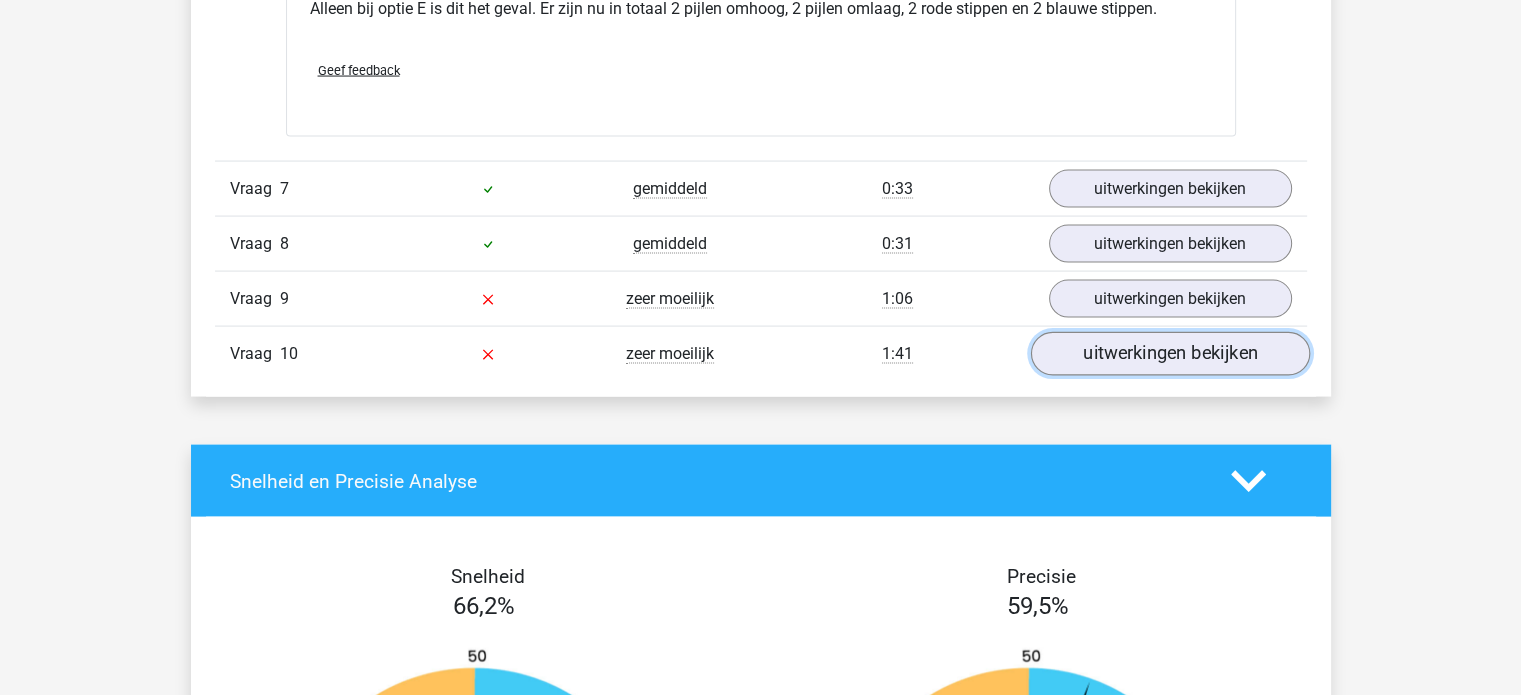 click on "uitwerkingen bekijken" at bounding box center (1169, 354) 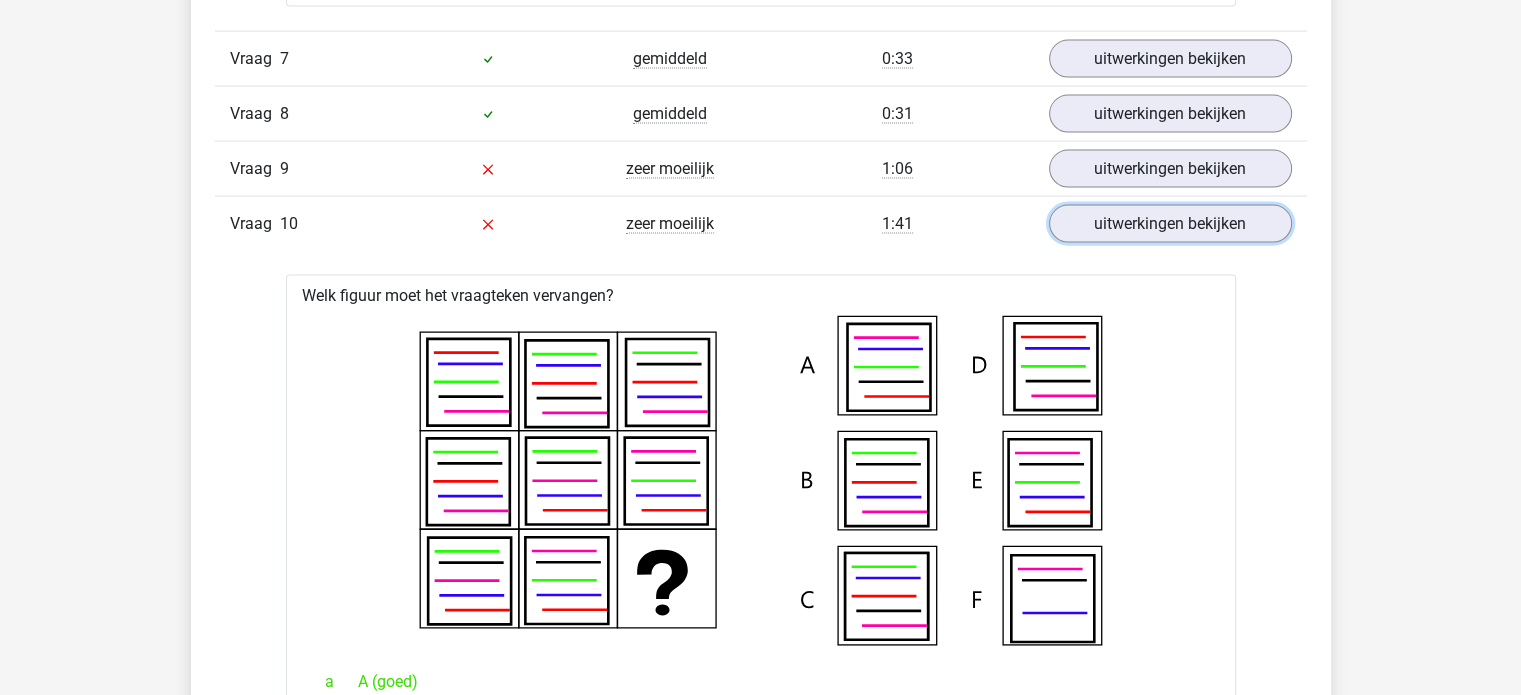 scroll, scrollTop: 4000, scrollLeft: 0, axis: vertical 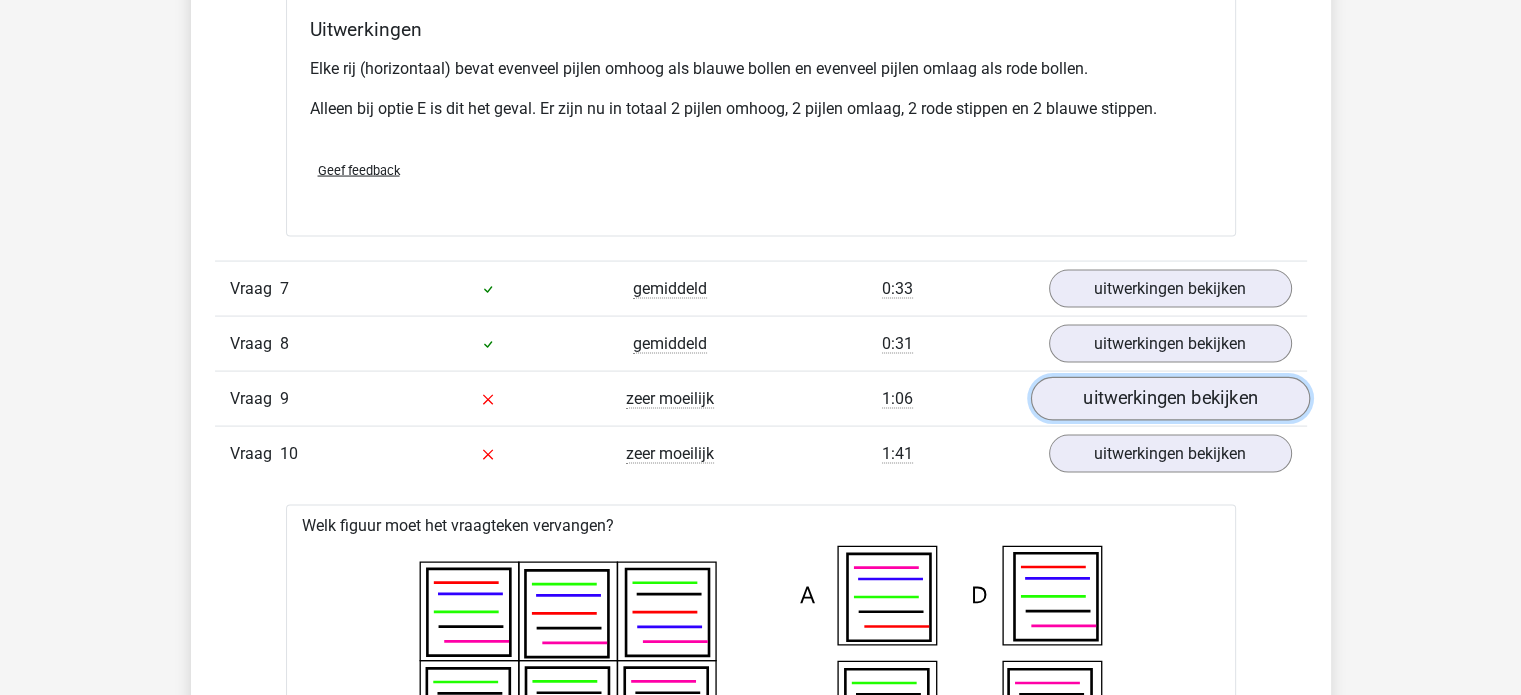 click on "uitwerkingen bekijken" at bounding box center (1169, 399) 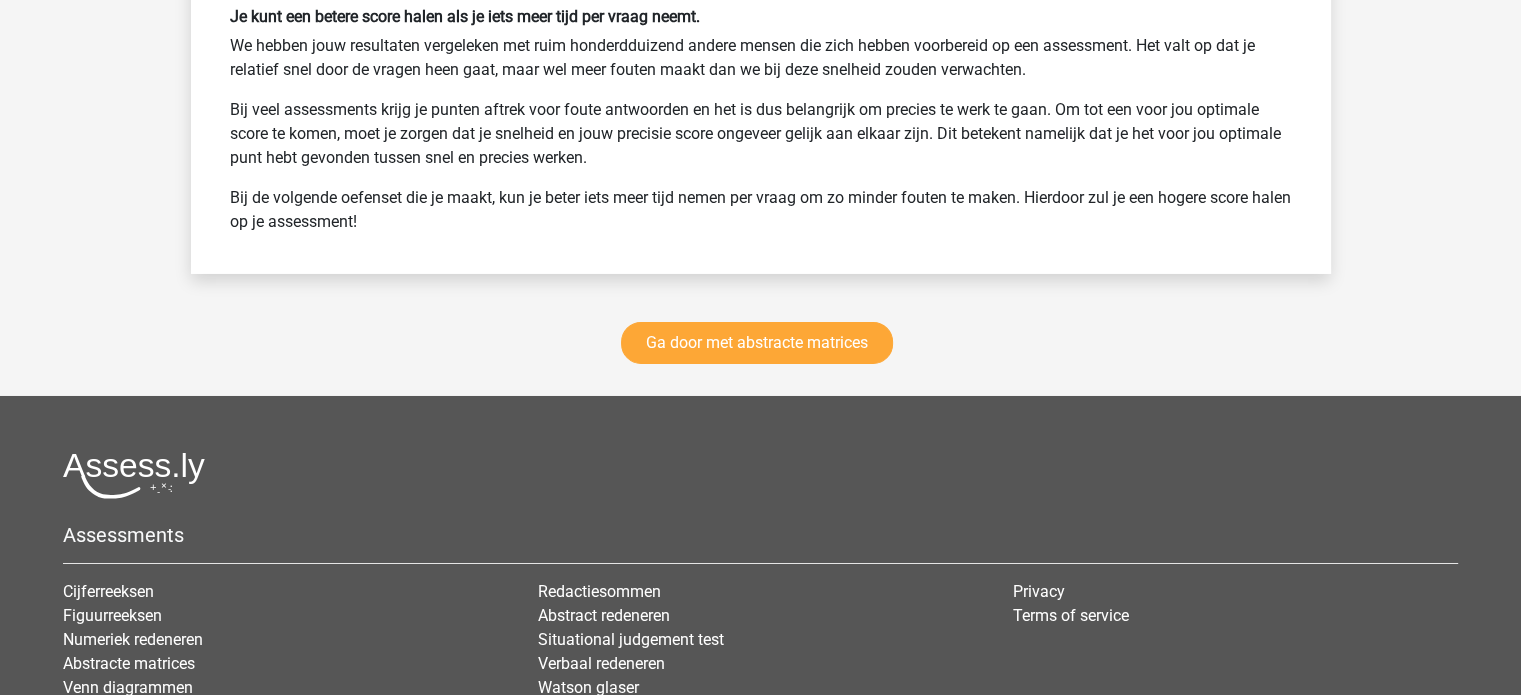 scroll, scrollTop: 7000, scrollLeft: 0, axis: vertical 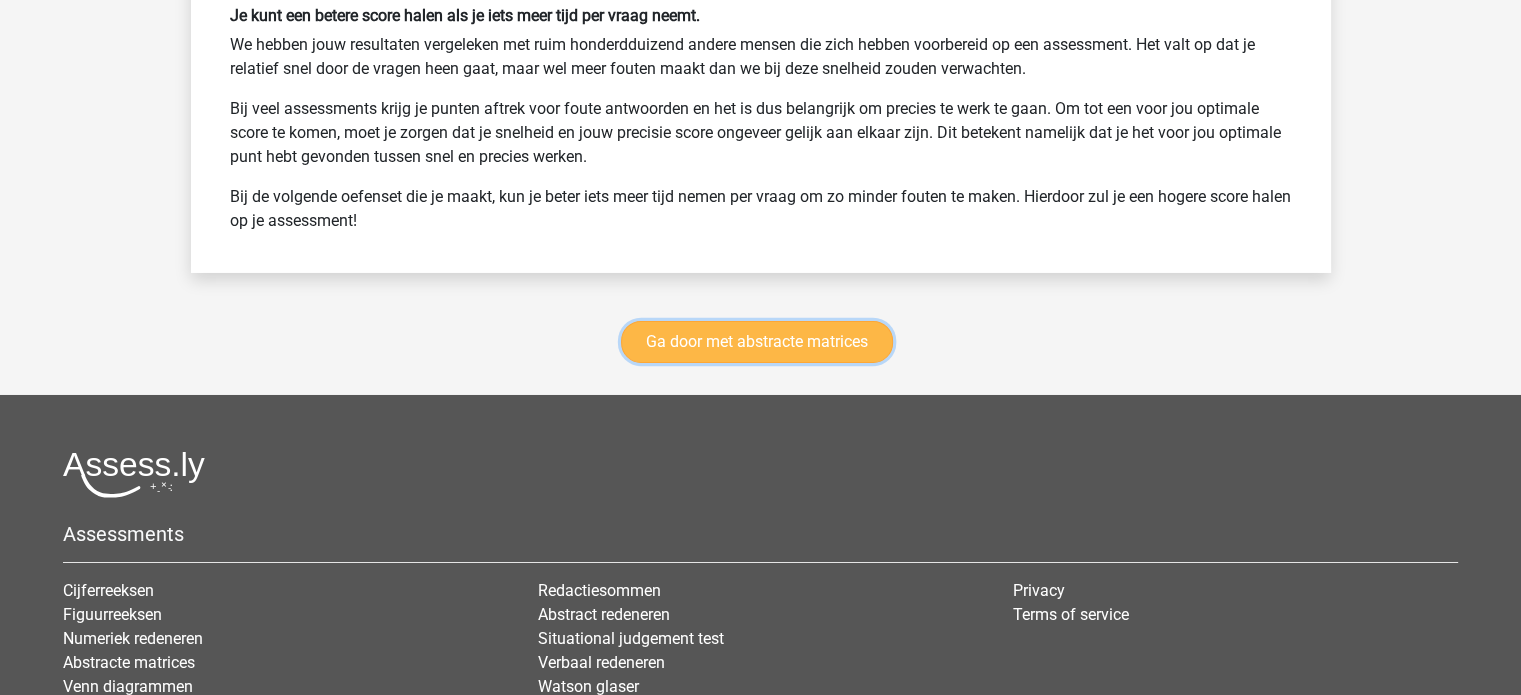 click on "Ga door met abstracte matrices" at bounding box center (757, 342) 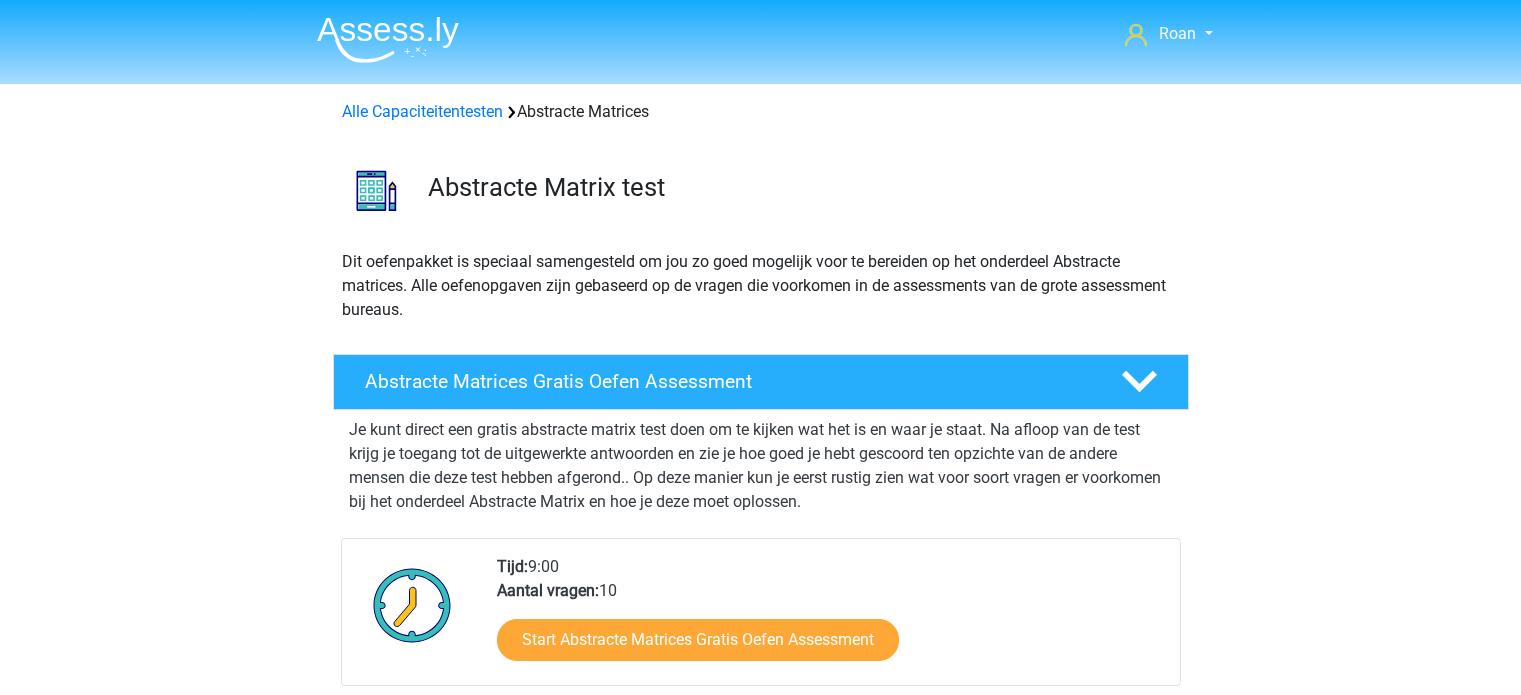 scroll, scrollTop: 892, scrollLeft: 0, axis: vertical 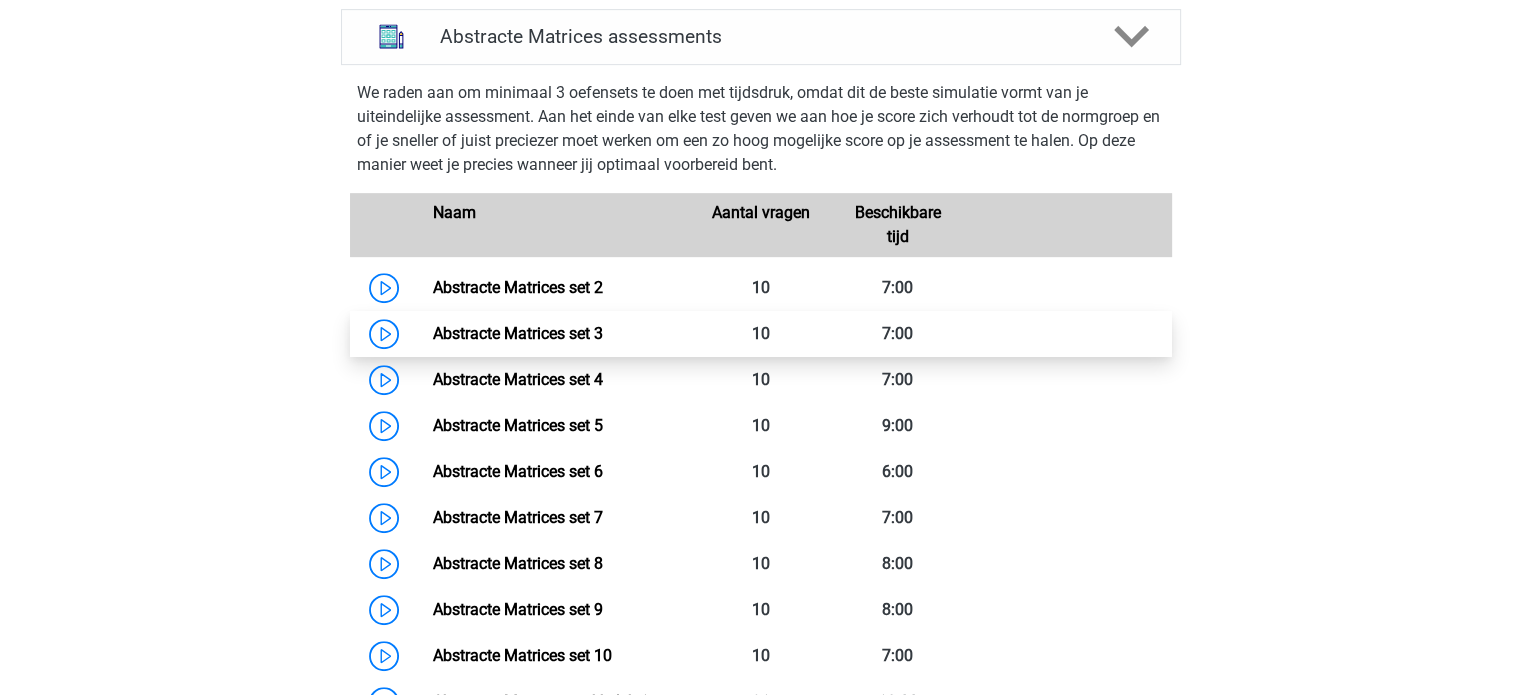 click on "Abstracte Matrices
set 3" at bounding box center [518, 333] 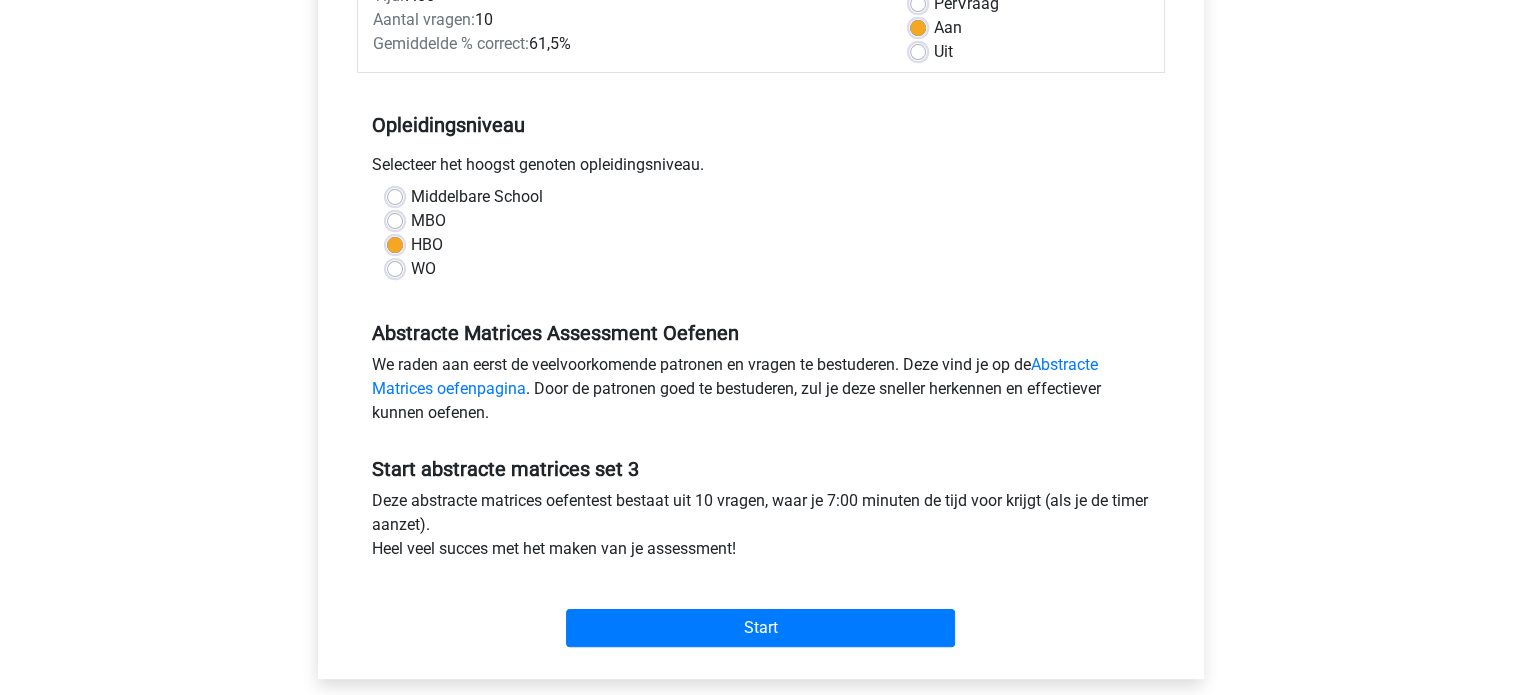 scroll, scrollTop: 400, scrollLeft: 0, axis: vertical 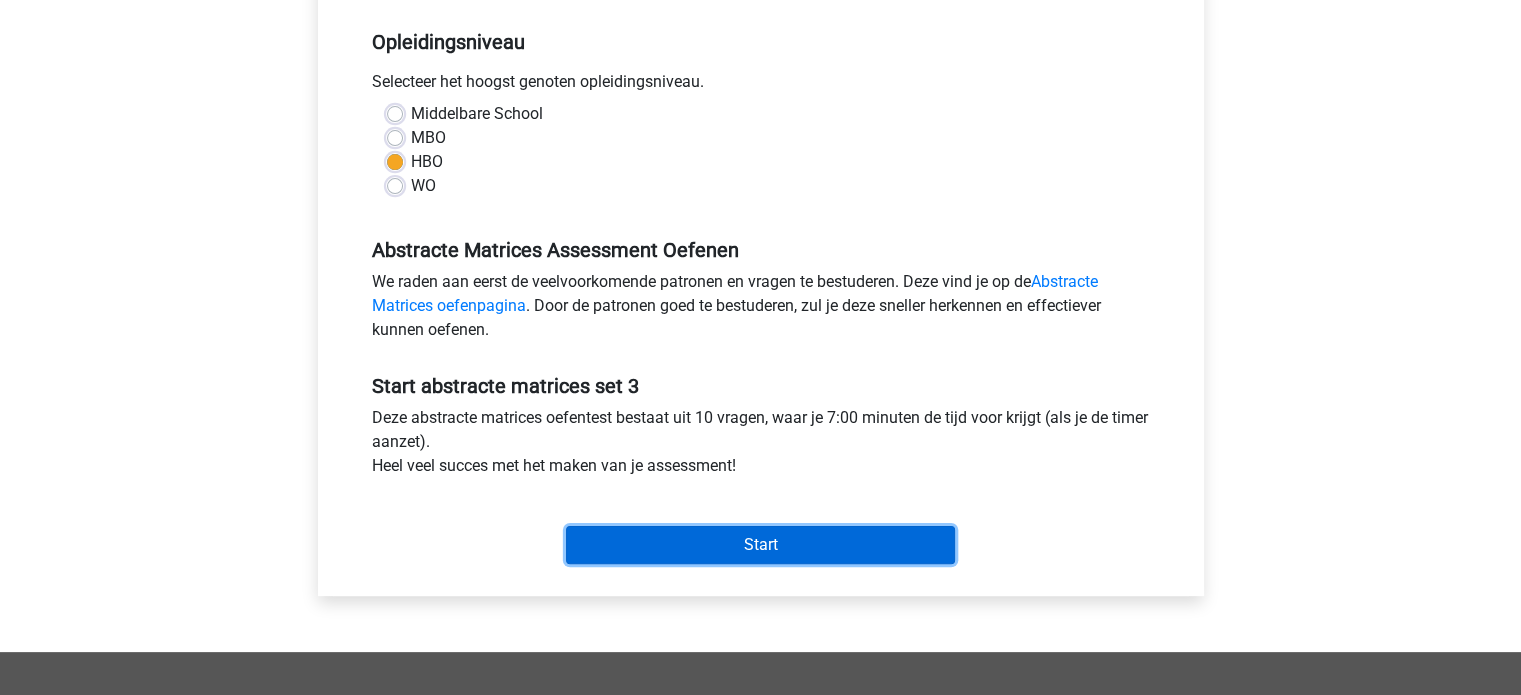 click on "Start" at bounding box center (760, 545) 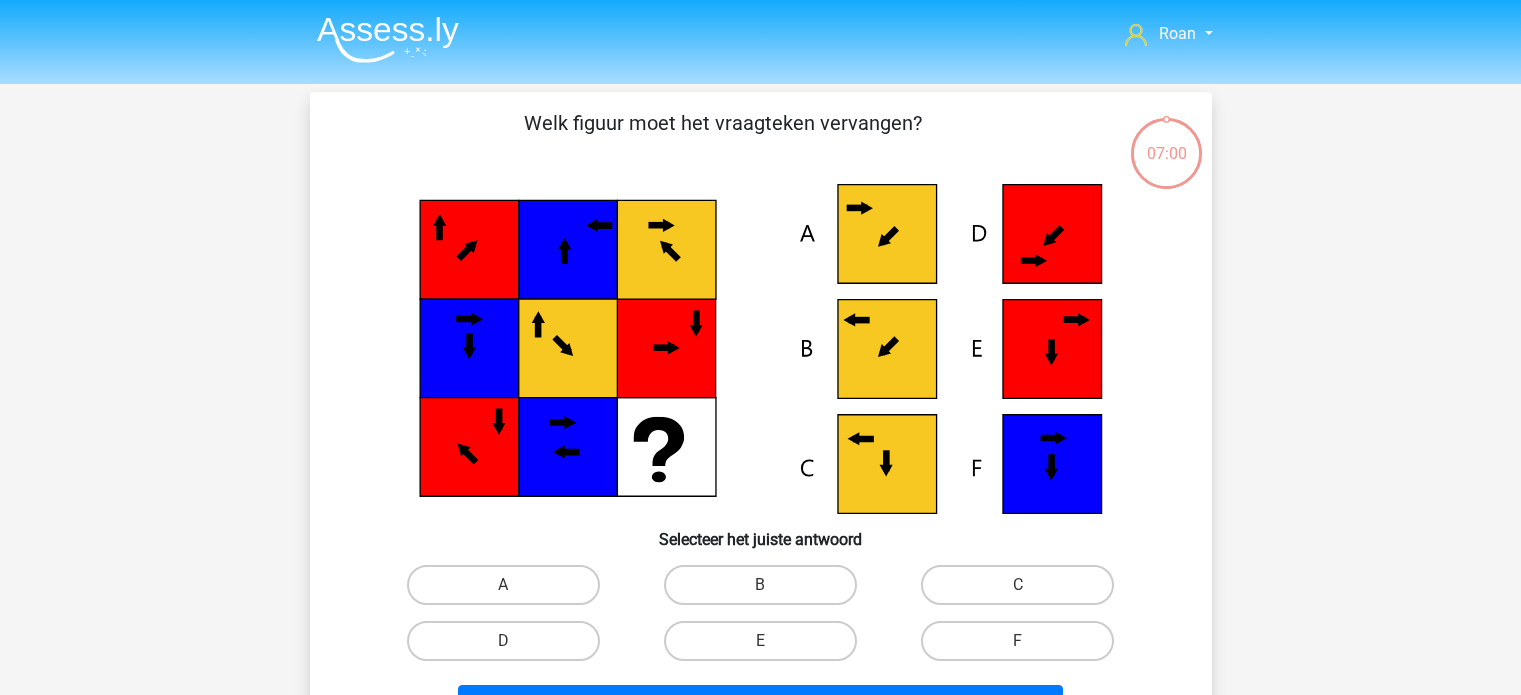 scroll, scrollTop: 0, scrollLeft: 0, axis: both 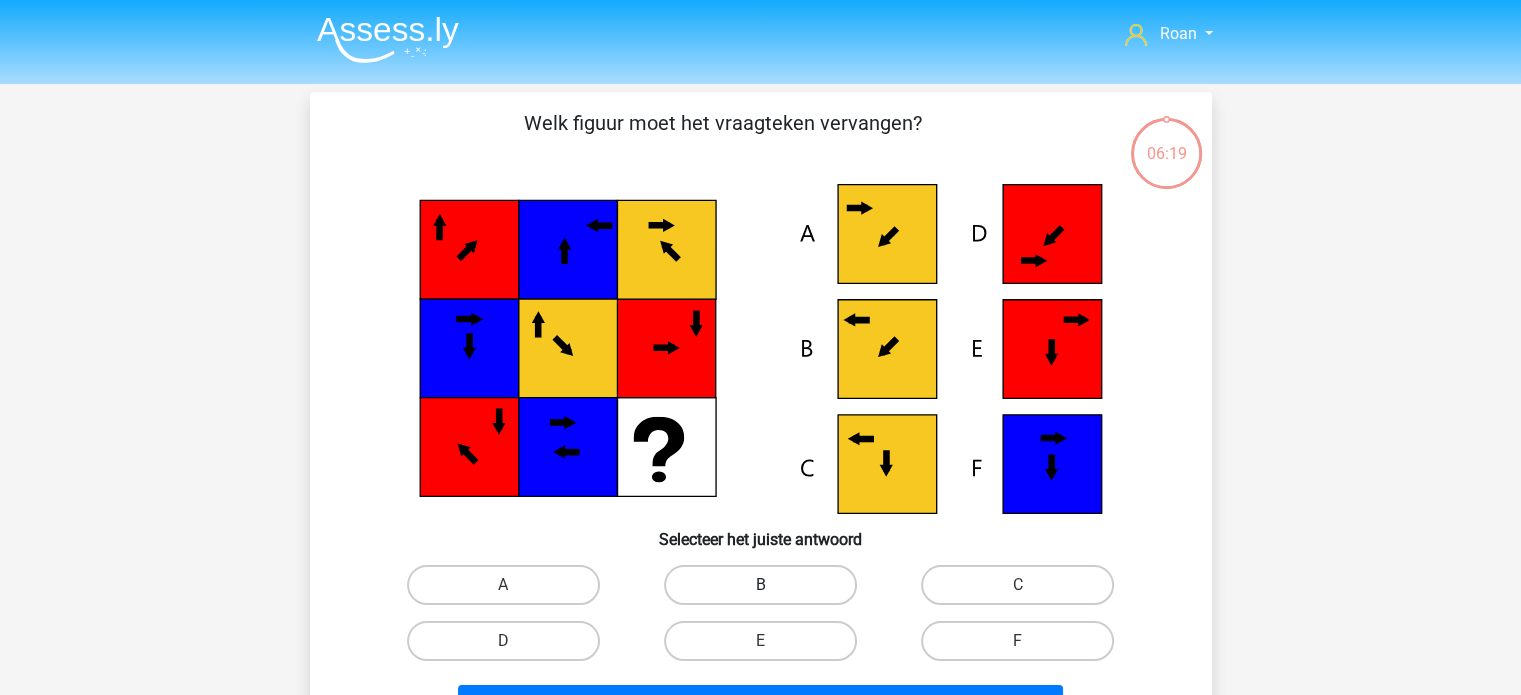 click on "B" at bounding box center (760, 585) 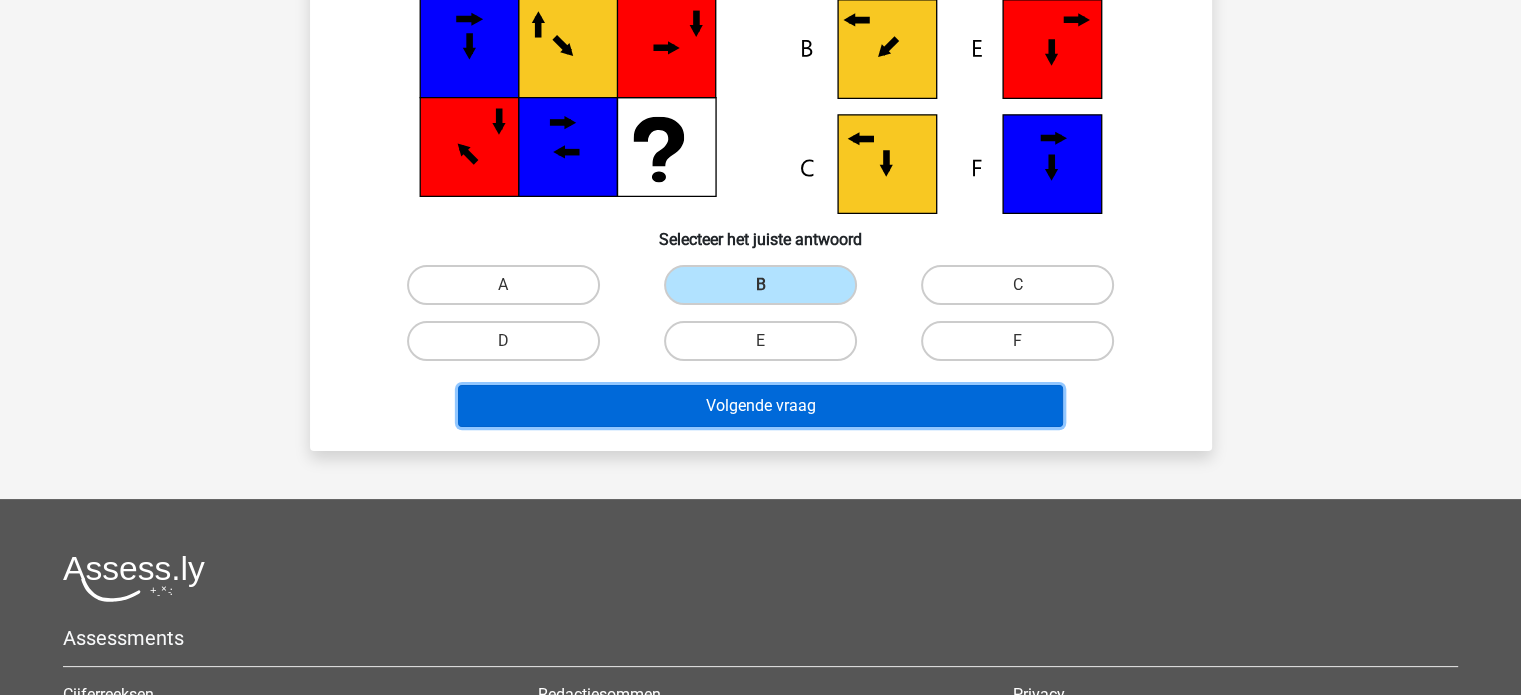 click on "Volgende vraag" at bounding box center [760, 406] 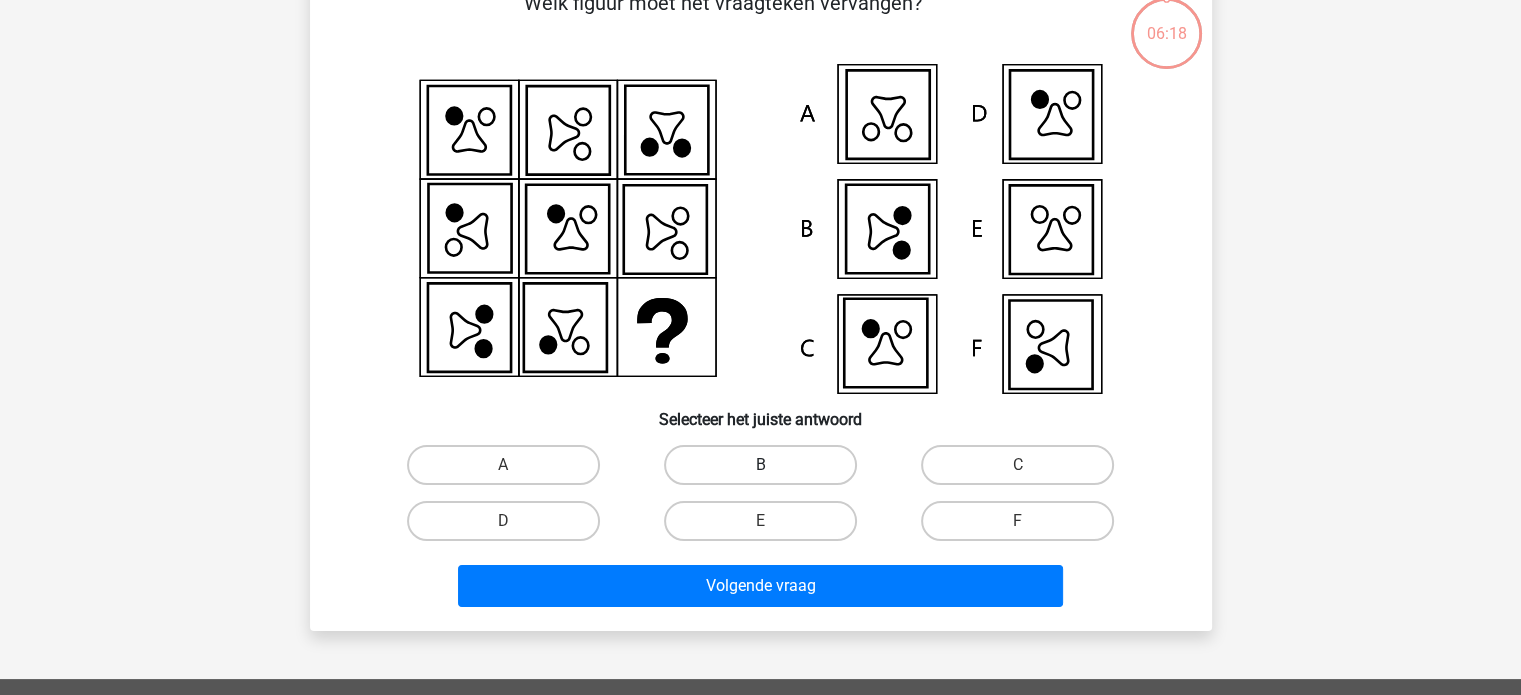 scroll, scrollTop: 92, scrollLeft: 0, axis: vertical 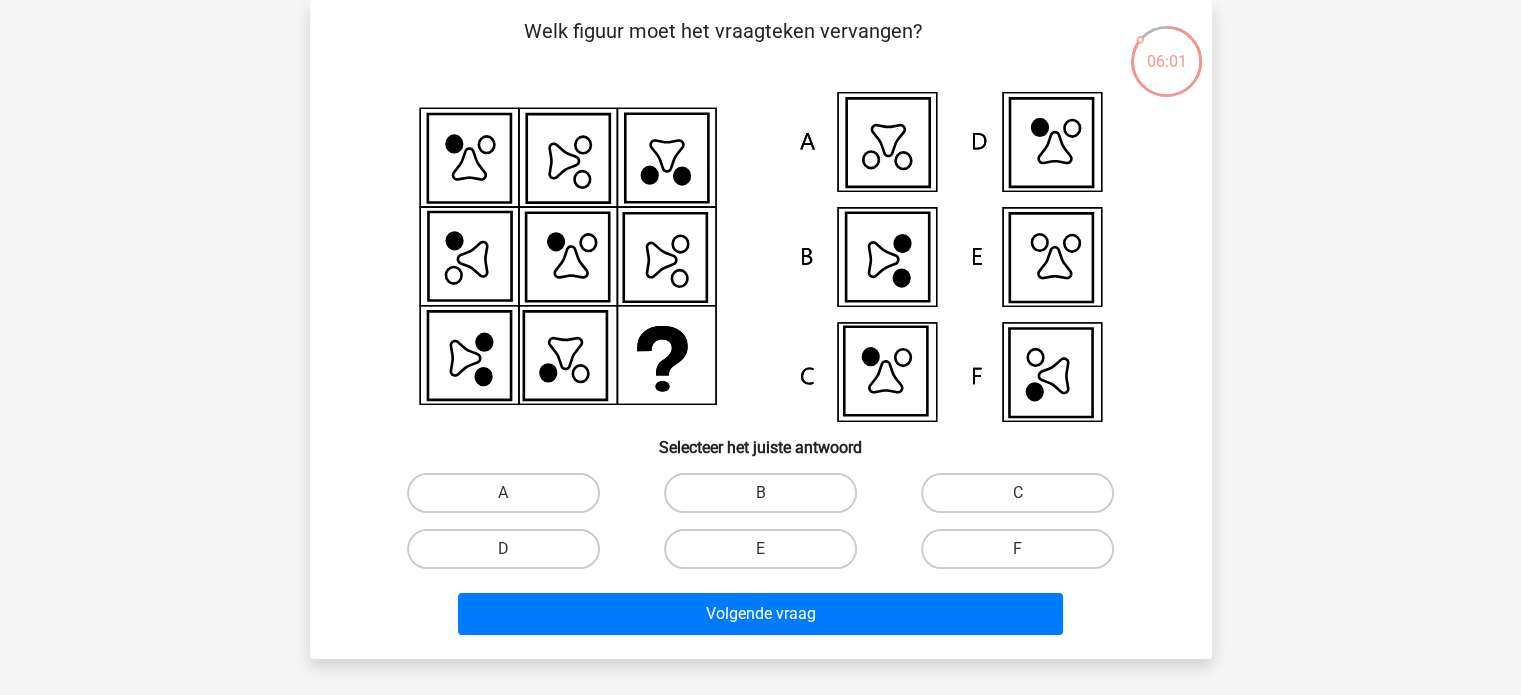 click on "F" at bounding box center (1017, 549) 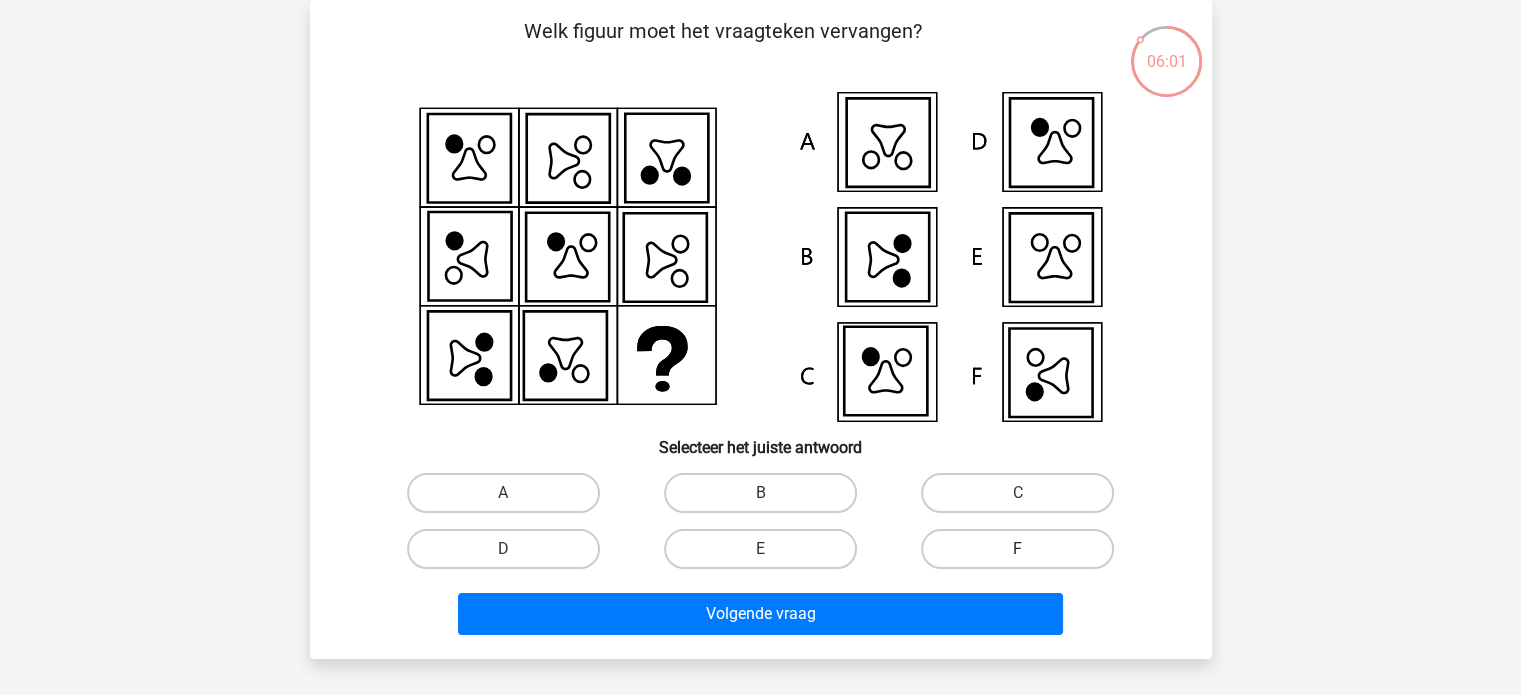 click on "F" at bounding box center (1017, 549) 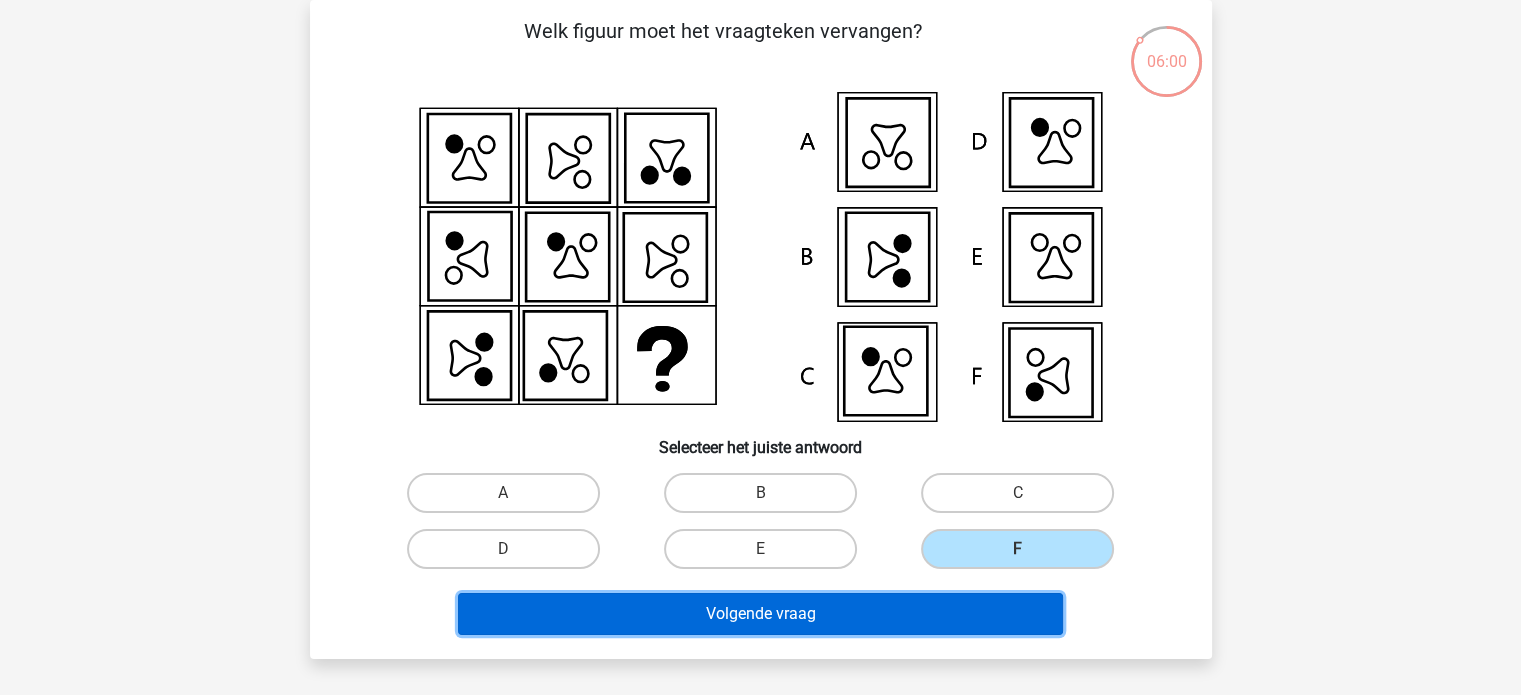click on "Volgende vraag" at bounding box center (760, 614) 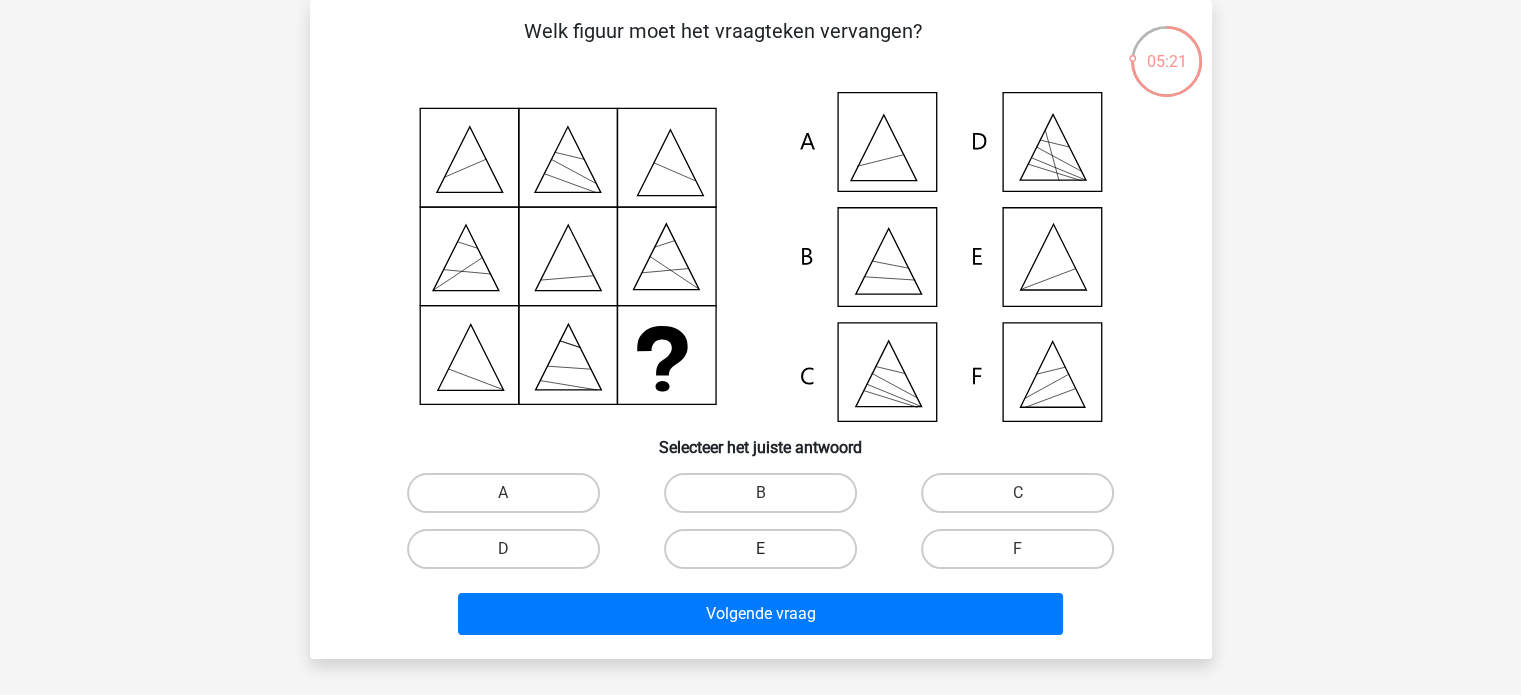 click on "E" at bounding box center (760, 549) 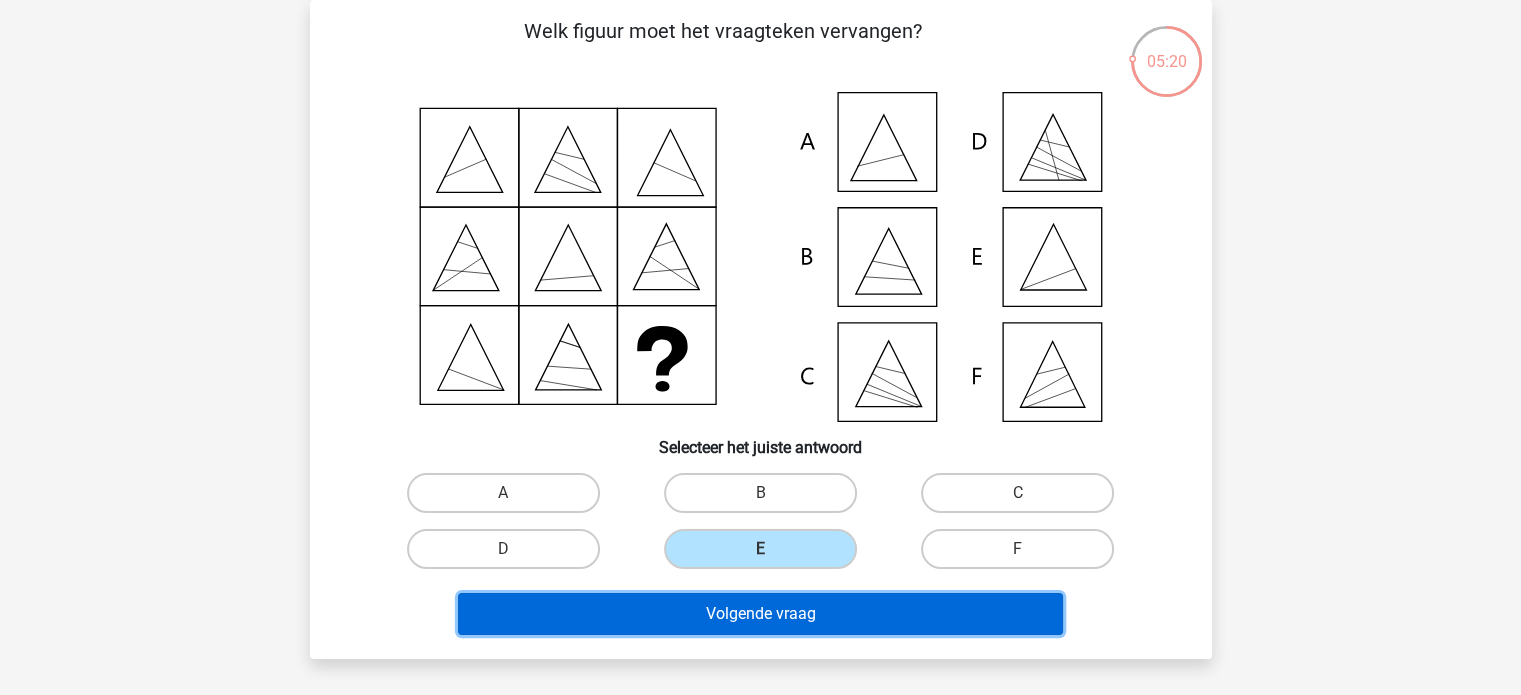 click on "Volgende vraag" at bounding box center [760, 614] 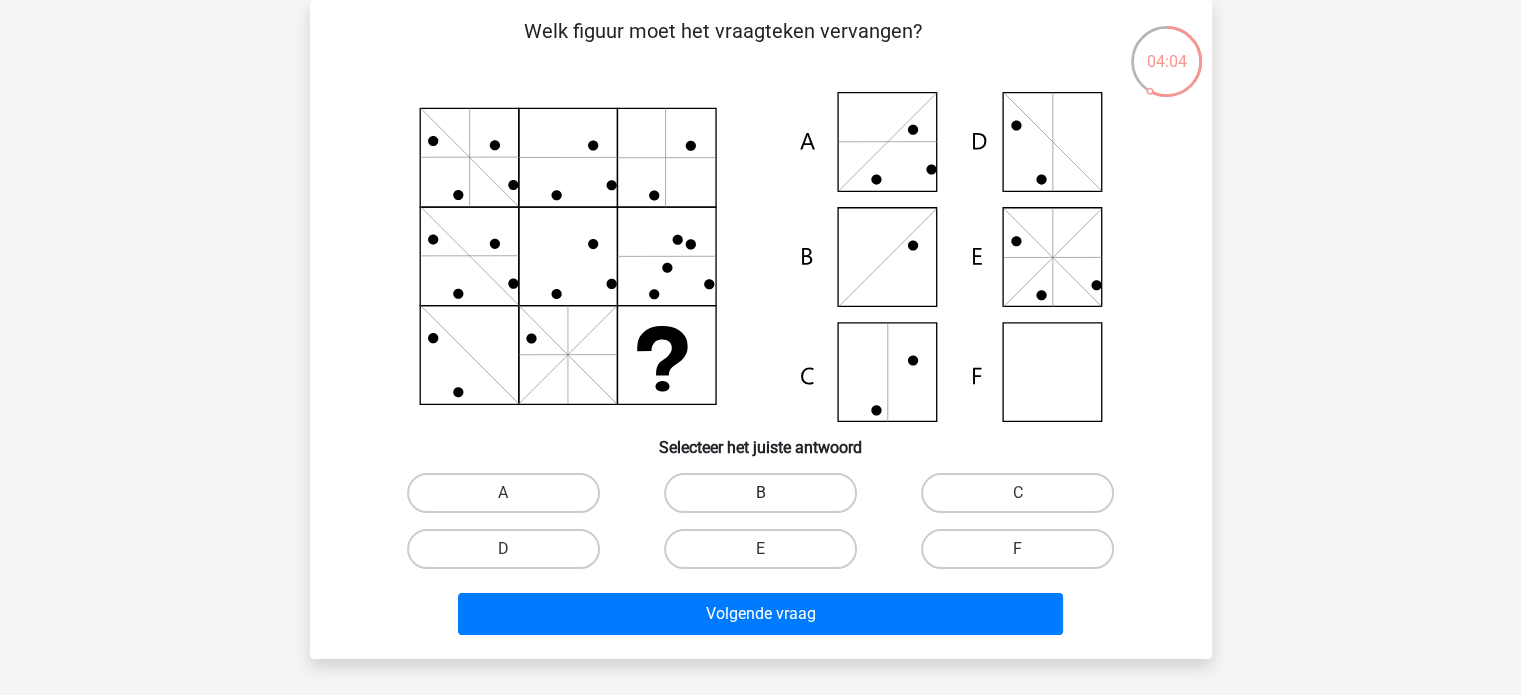 click on "B" at bounding box center [760, 493] 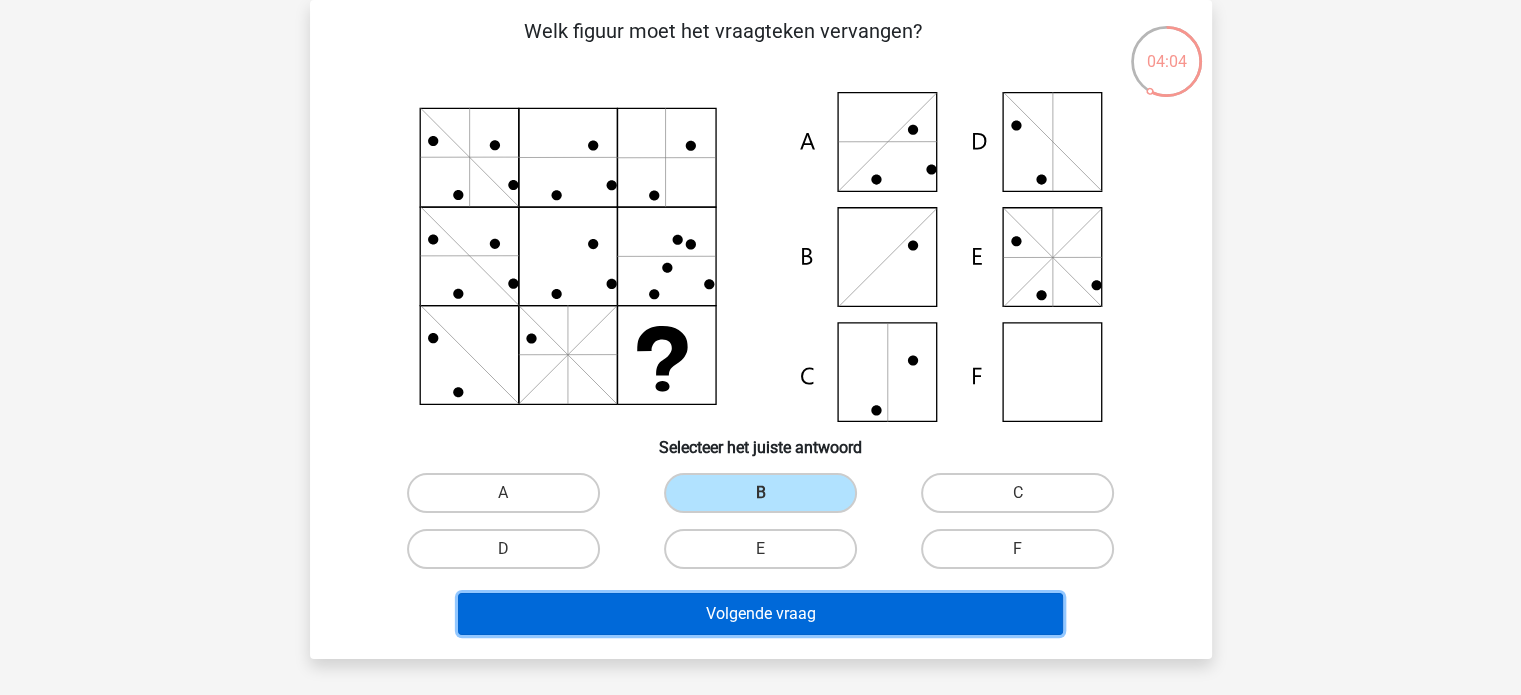 click on "Volgende vraag" at bounding box center (760, 614) 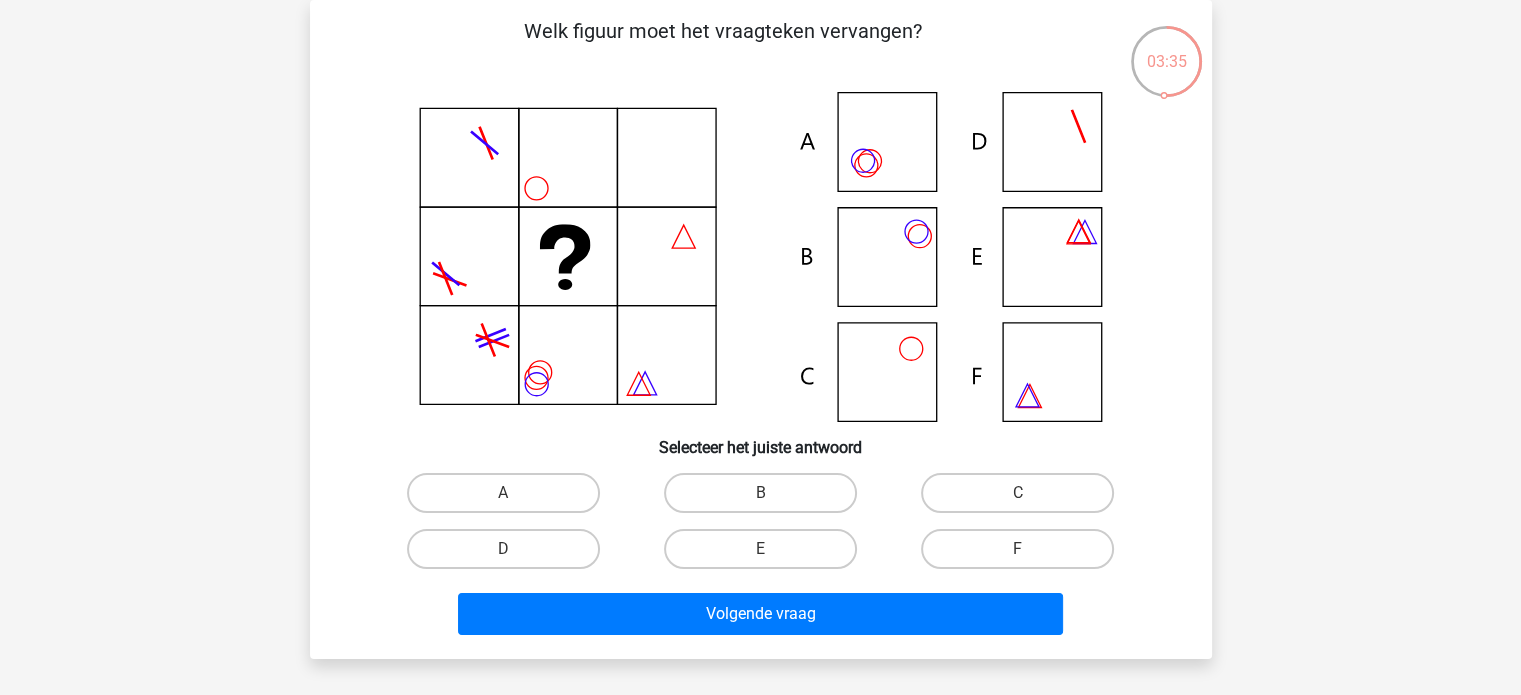 drag, startPoint x: 568, startPoint y: 498, endPoint x: 604, endPoint y: 538, distance: 53.814495 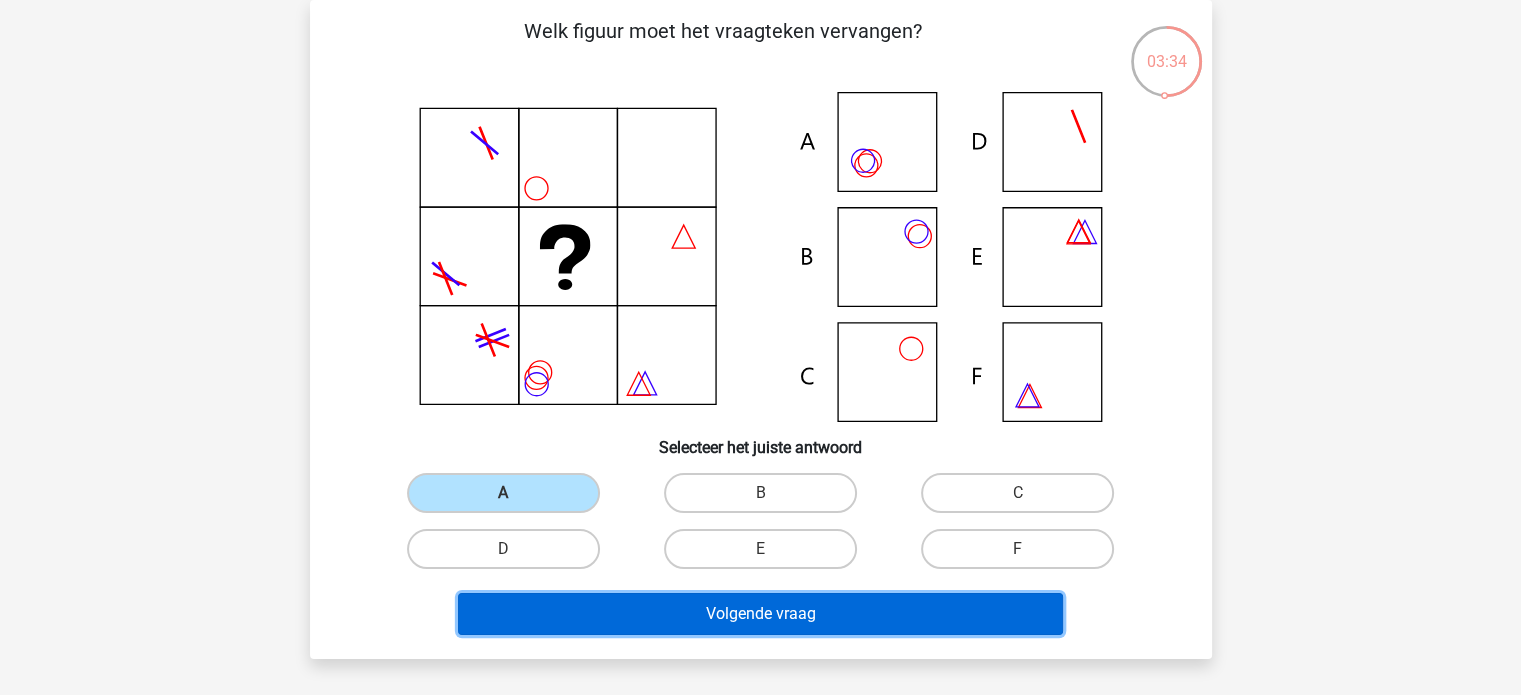 click on "Volgende vraag" at bounding box center (760, 614) 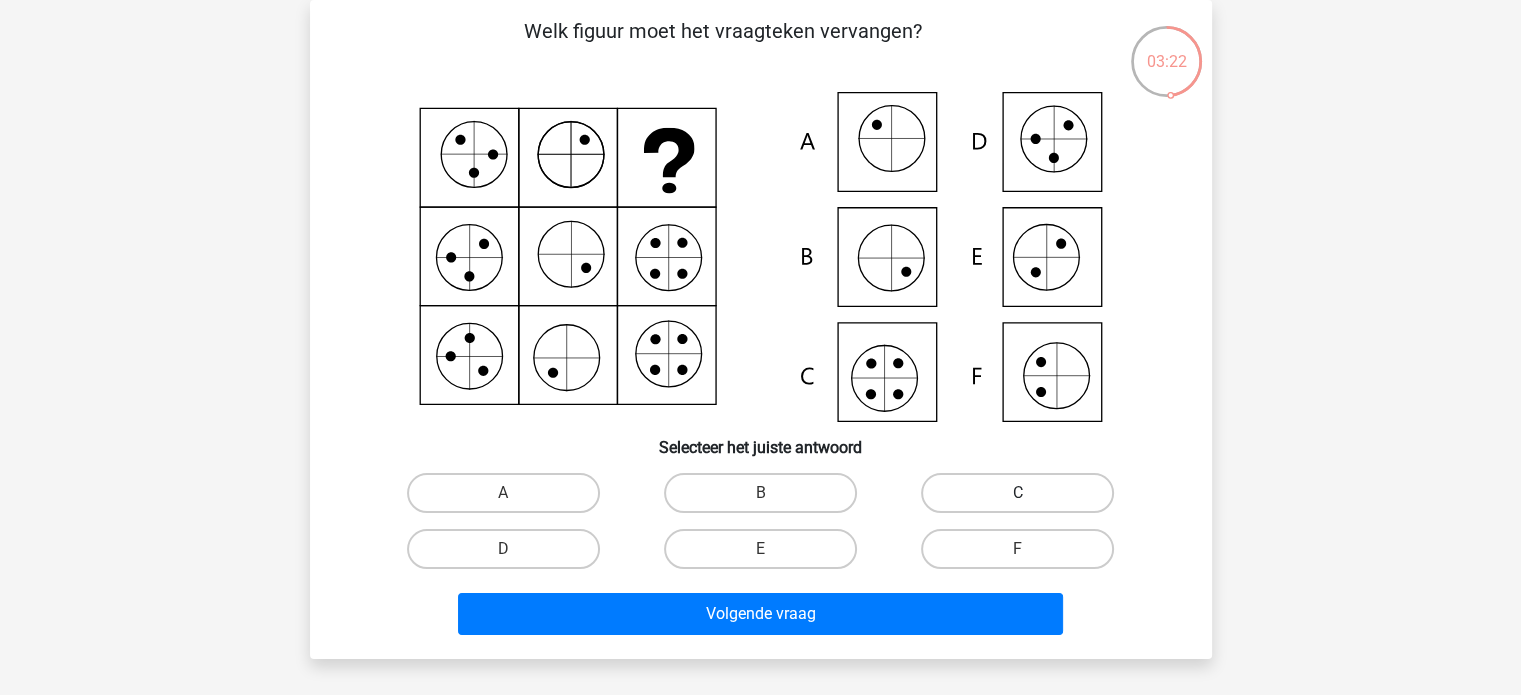 drag, startPoint x: 964, startPoint y: 495, endPoint x: 941, endPoint y: 546, distance: 55.946404 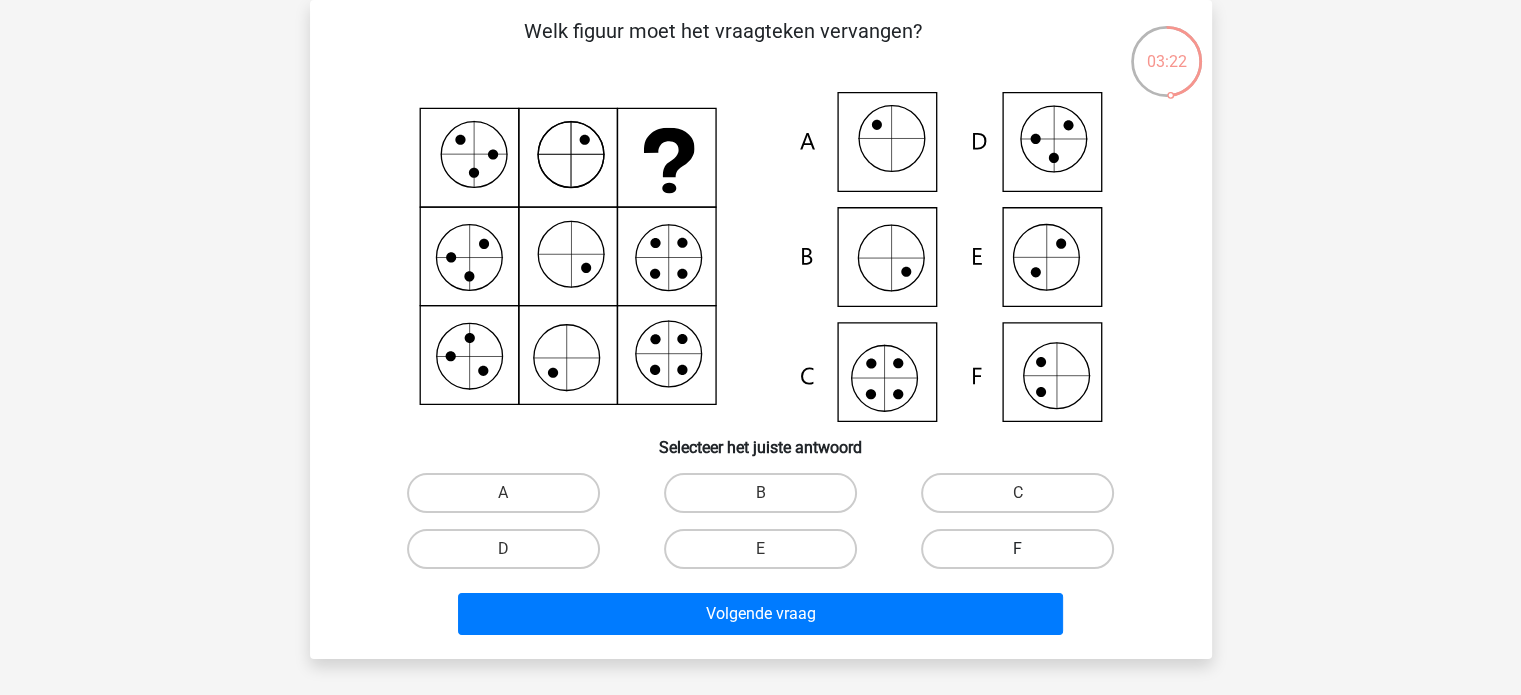 click on "C" at bounding box center (1024, 499) 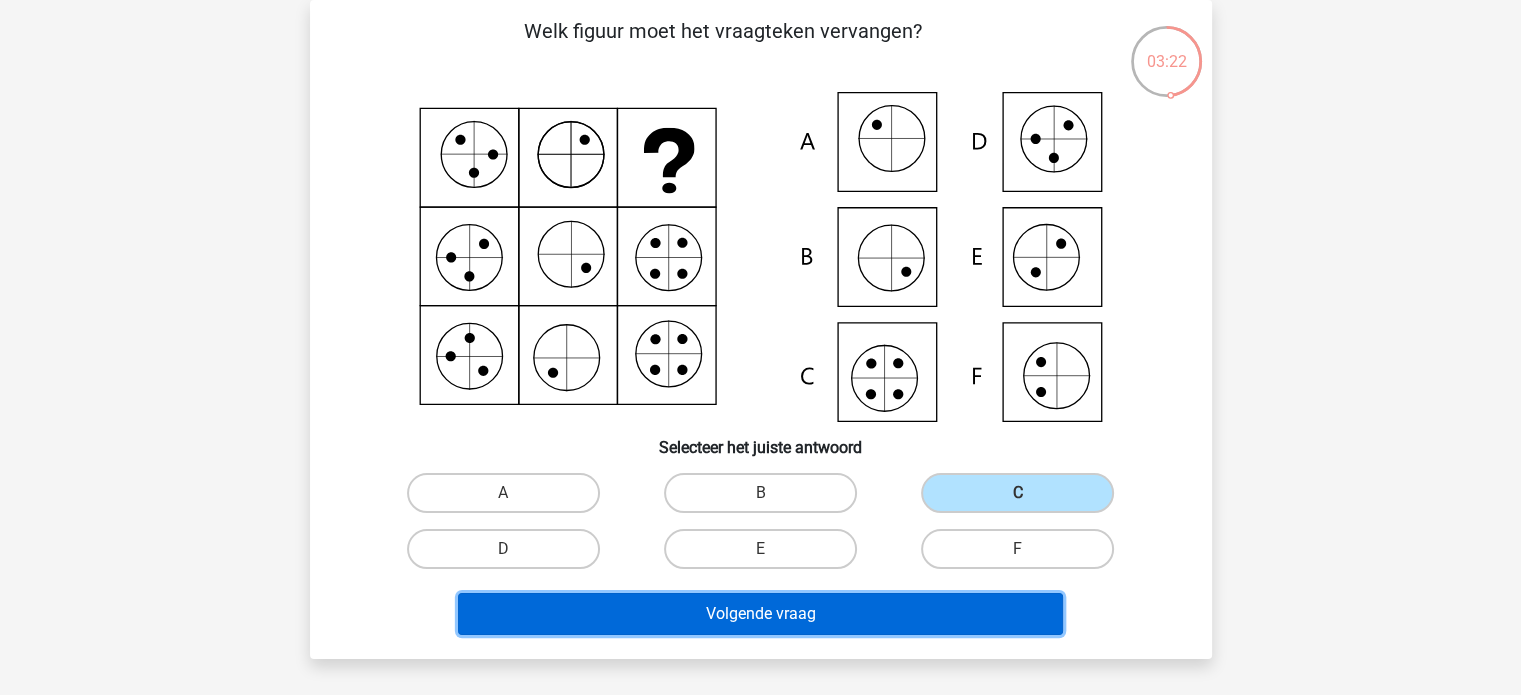 click on "Volgende vraag" at bounding box center [760, 614] 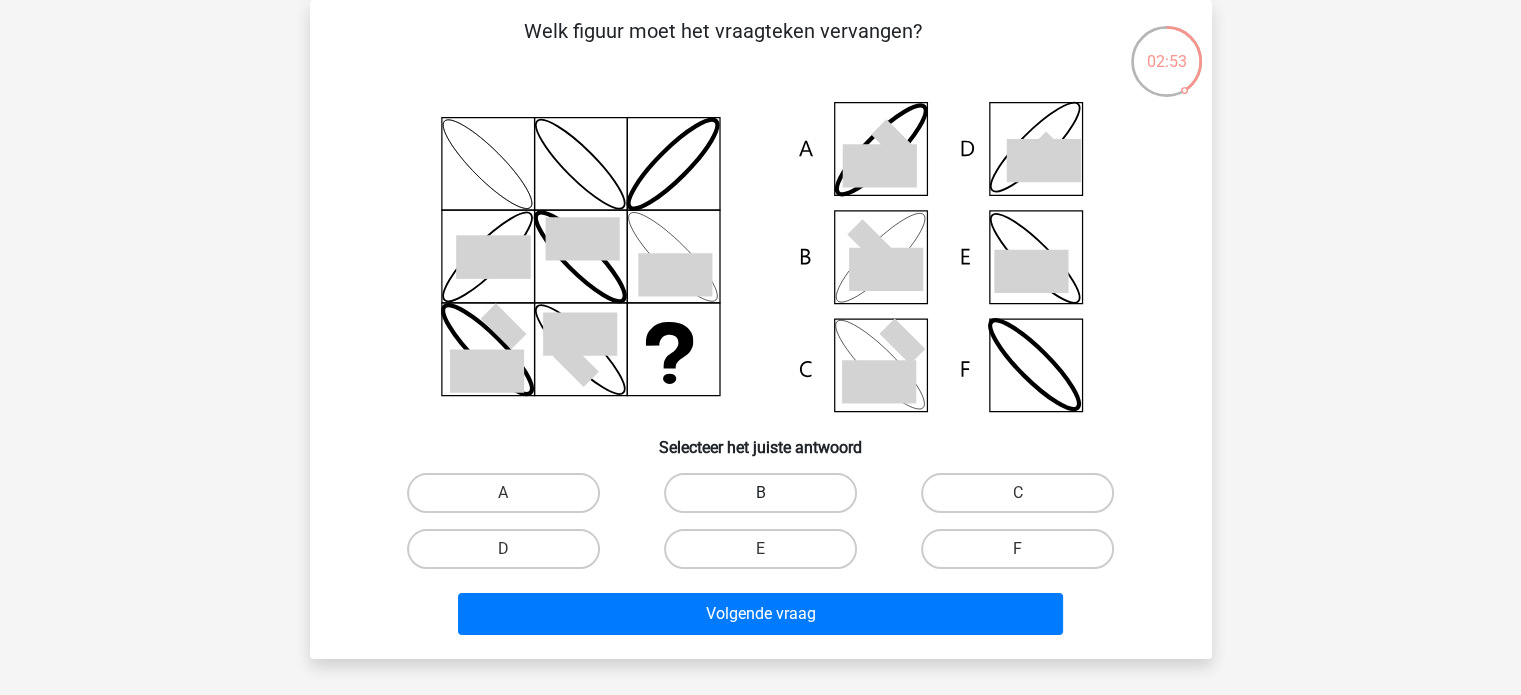 click on "B" at bounding box center [760, 493] 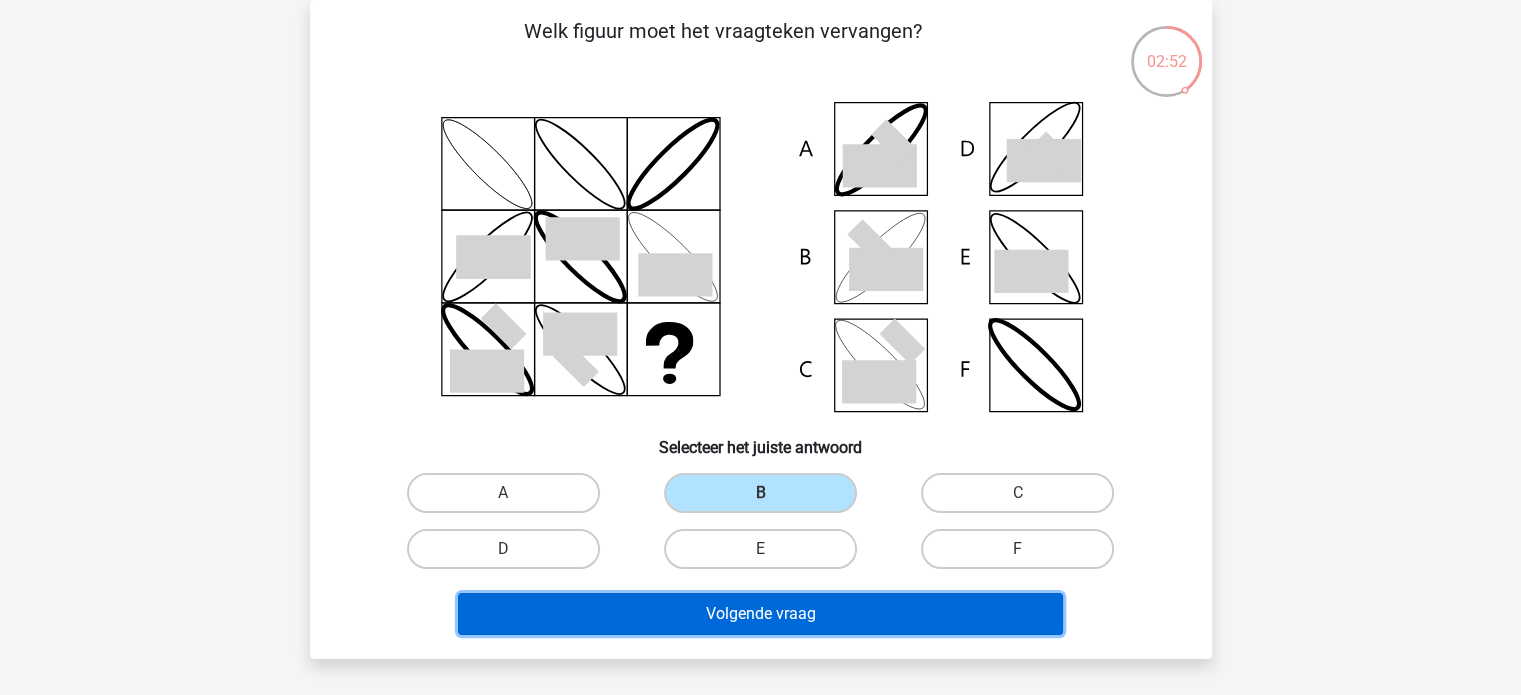 click on "Volgende vraag" at bounding box center [760, 614] 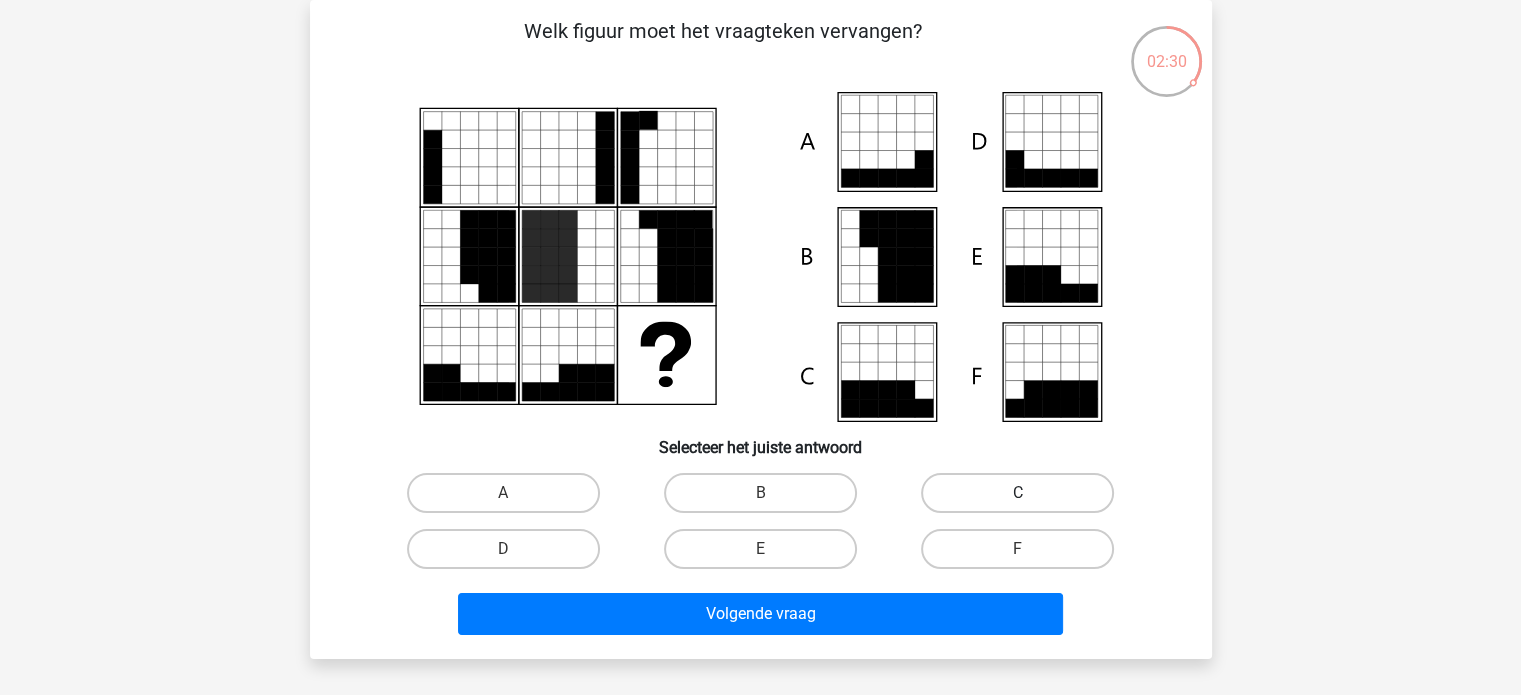 click on "C" at bounding box center (1017, 493) 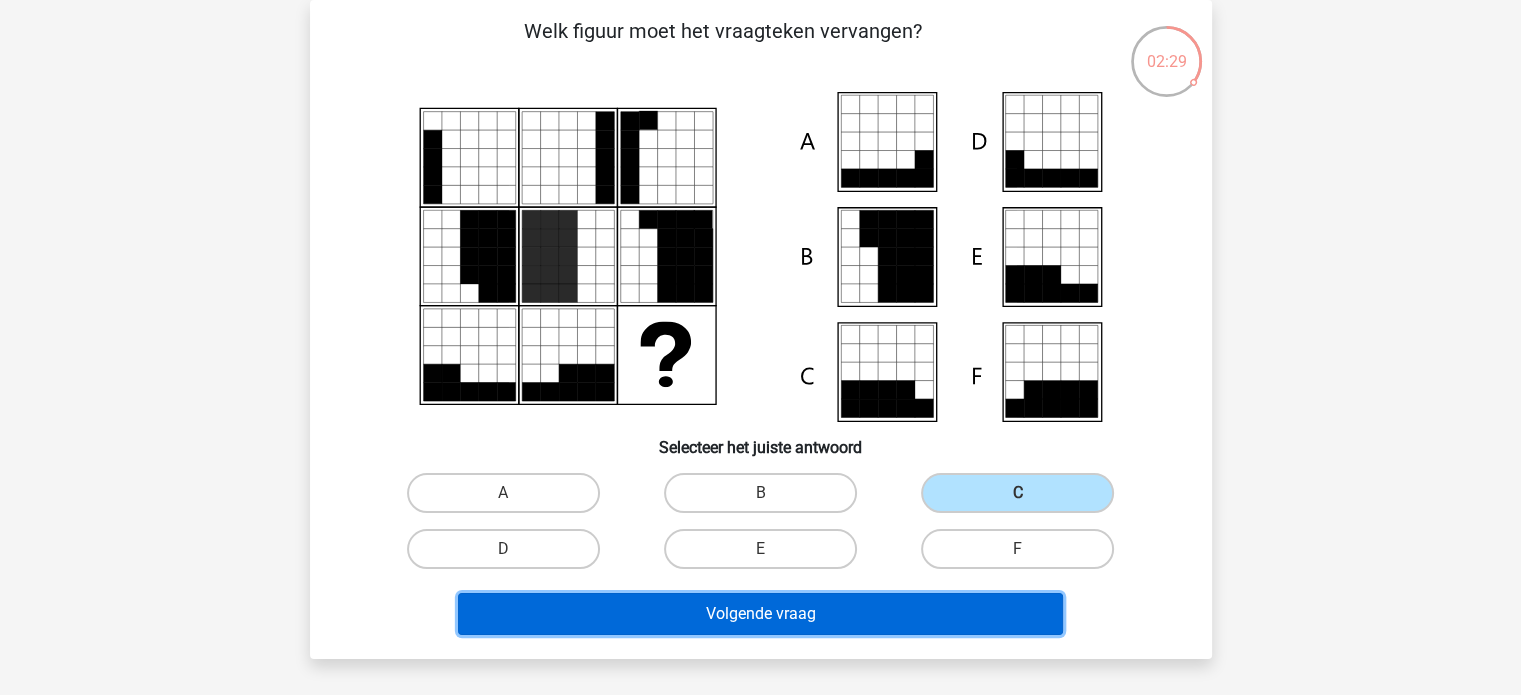 click on "Volgende vraag" at bounding box center (760, 614) 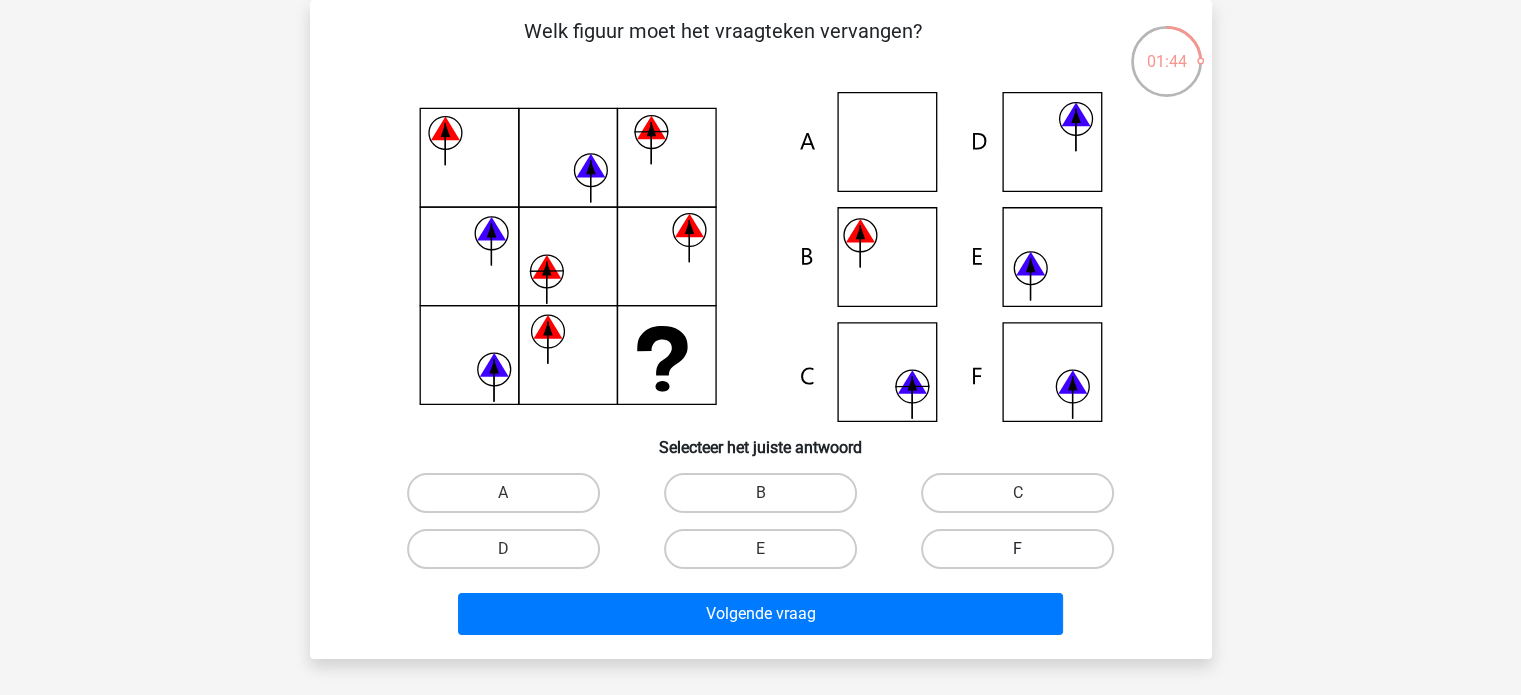 click on "F" at bounding box center [1017, 549] 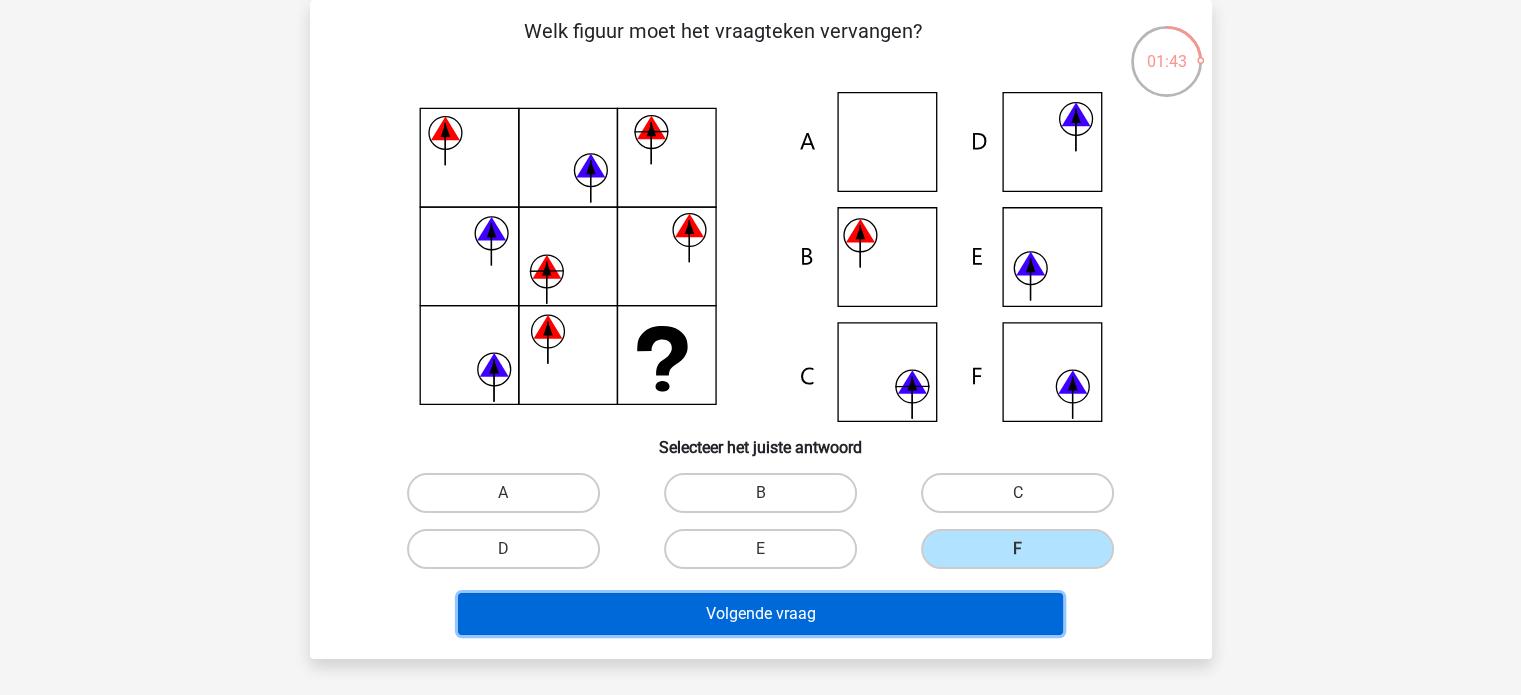 click on "Volgende vraag" at bounding box center (760, 614) 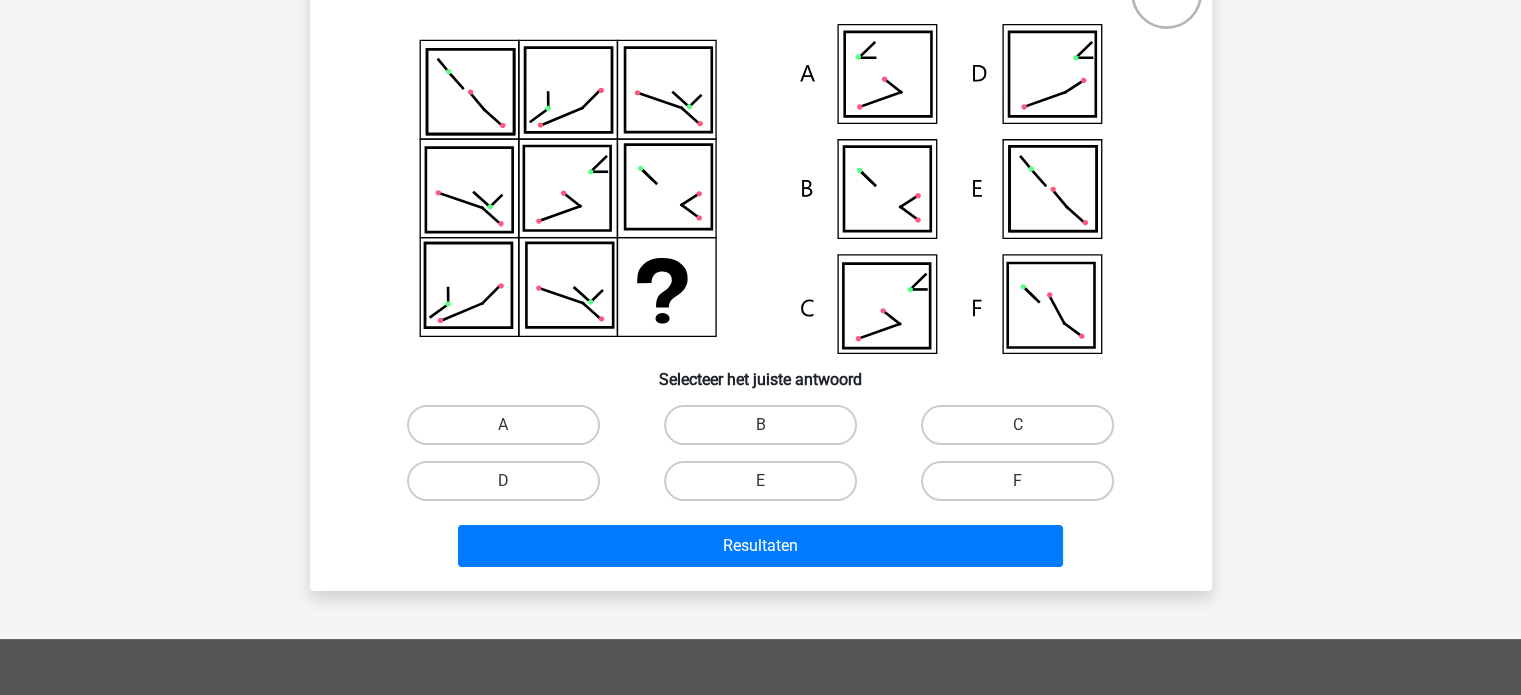 scroll, scrollTop: 92, scrollLeft: 0, axis: vertical 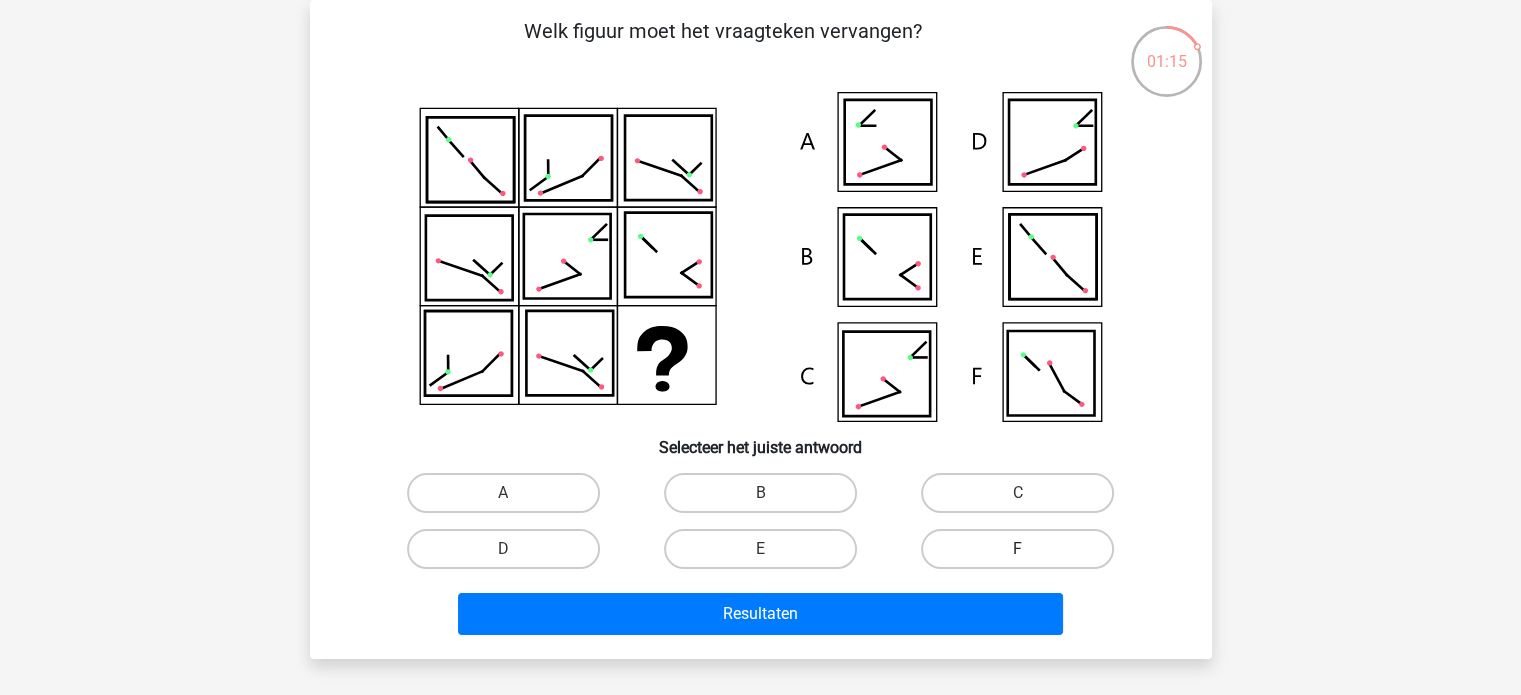 drag, startPoint x: 1050, startPoint y: 524, endPoint x: 1042, endPoint y: 539, distance: 17 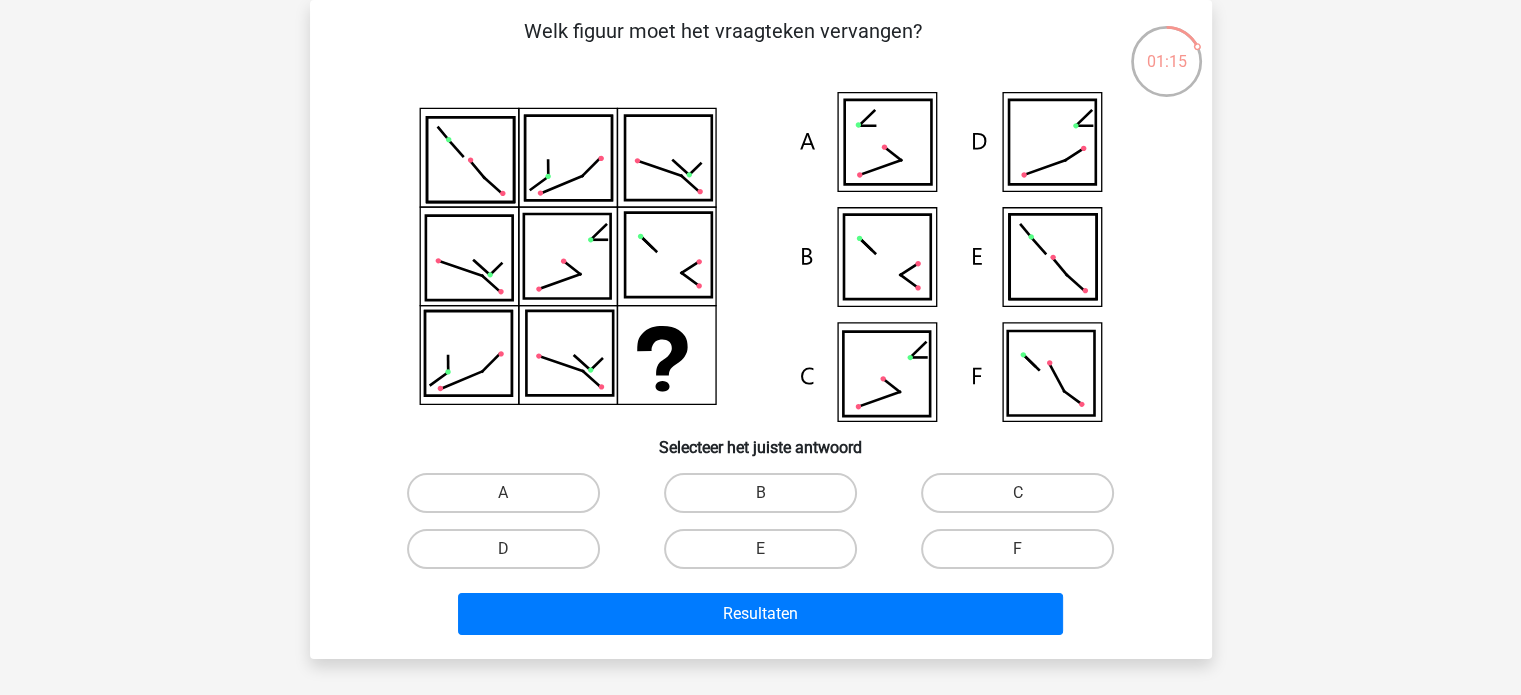 click on "F" at bounding box center [1024, 555] 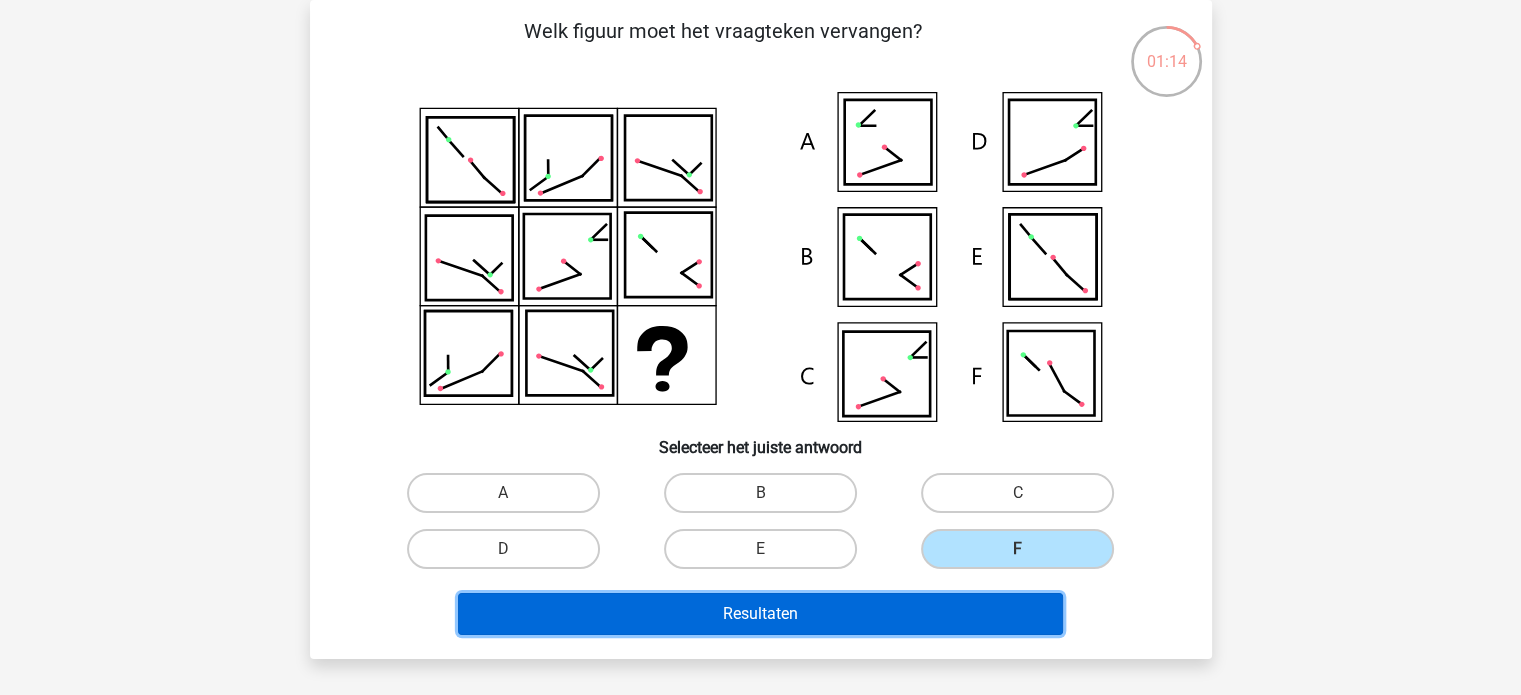 click on "Resultaten" at bounding box center [760, 614] 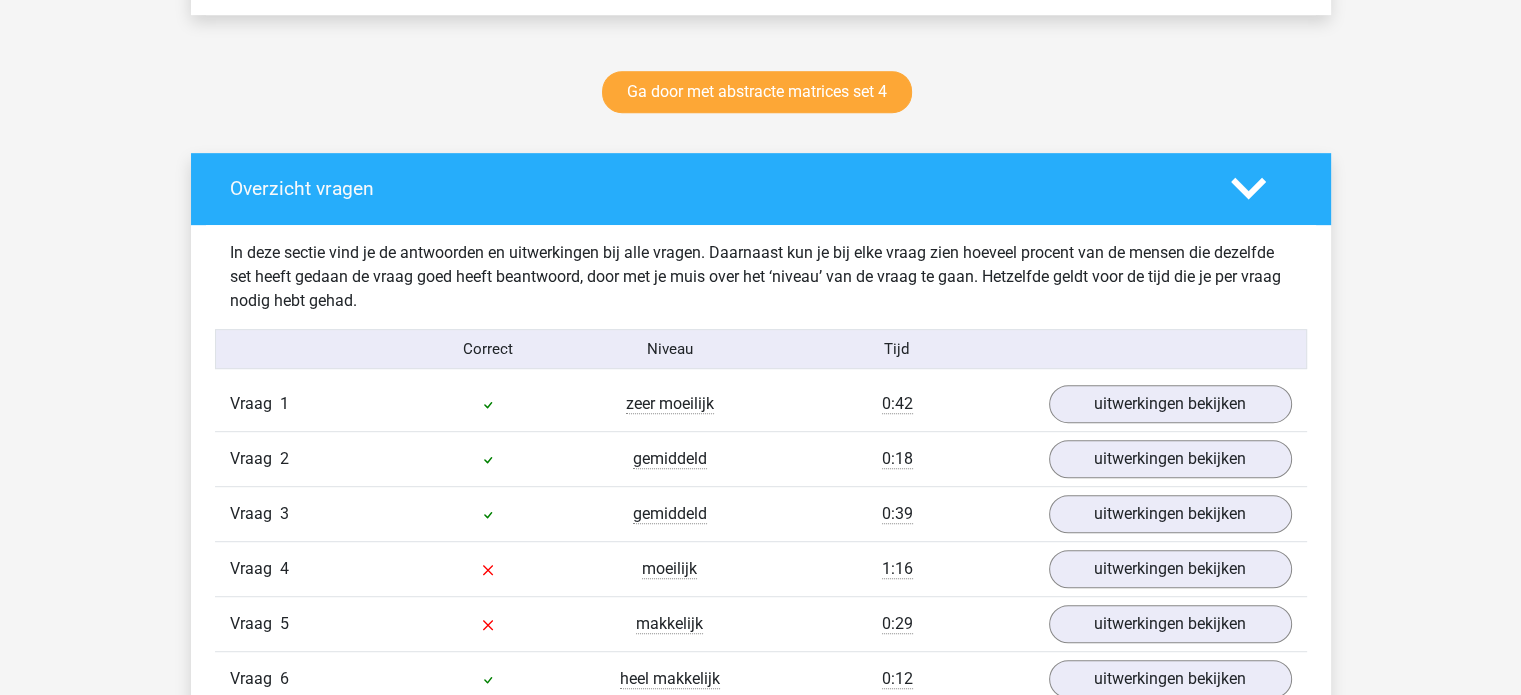 scroll, scrollTop: 1100, scrollLeft: 0, axis: vertical 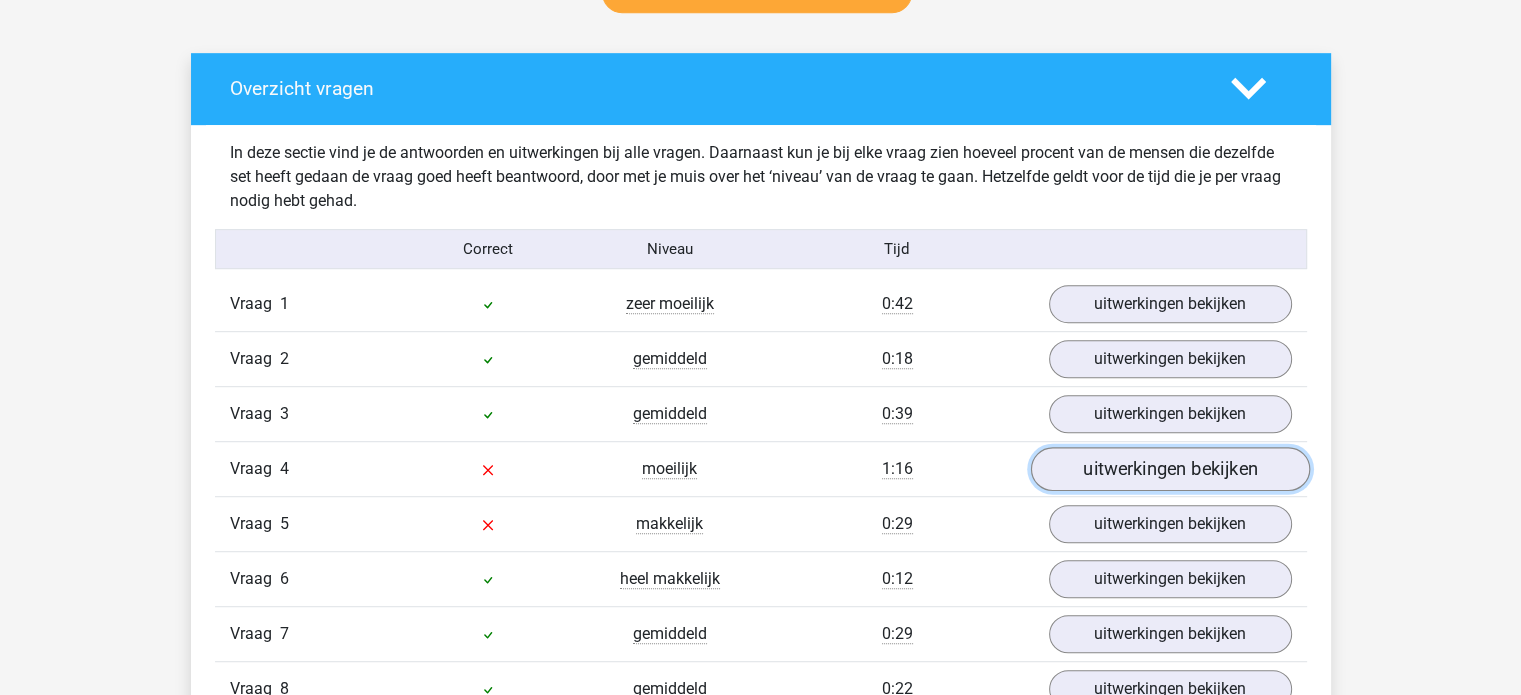 click on "uitwerkingen bekijken" at bounding box center [1169, 470] 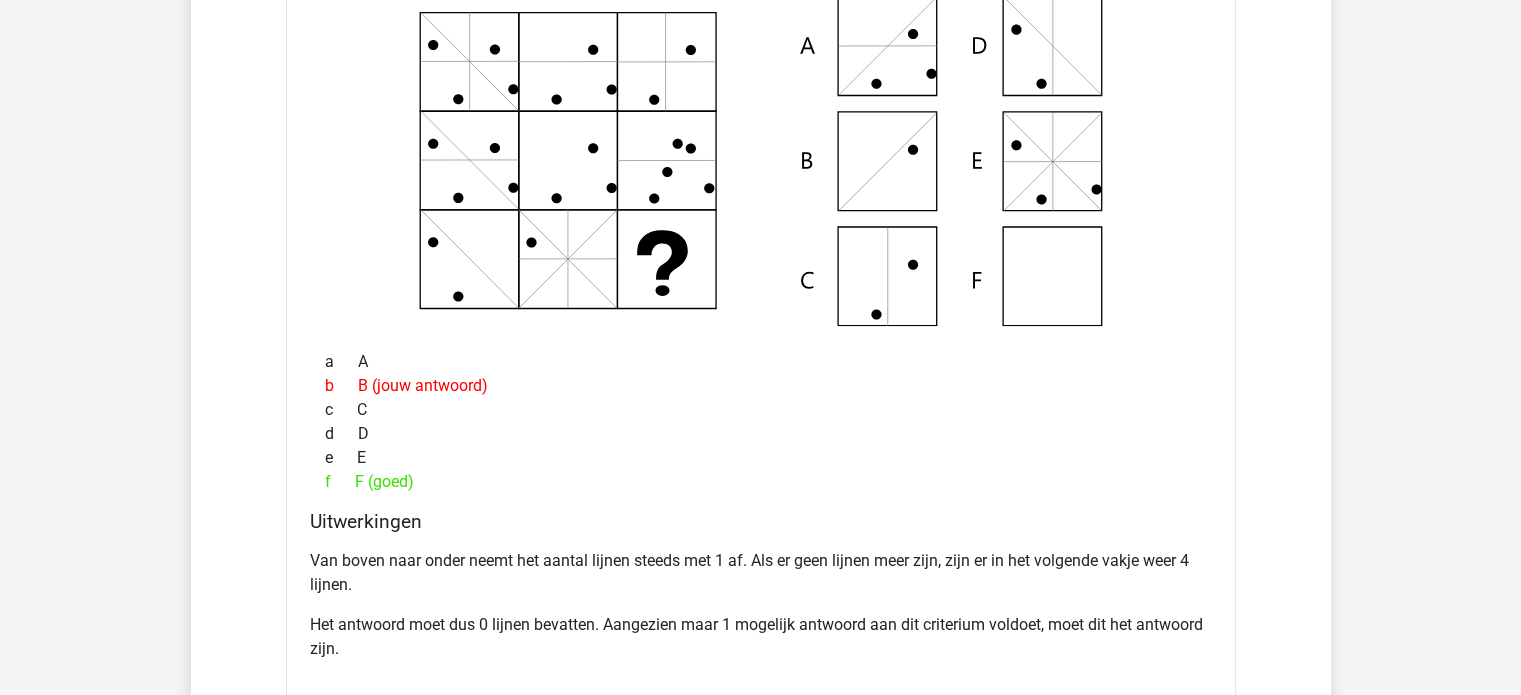scroll, scrollTop: 1700, scrollLeft: 0, axis: vertical 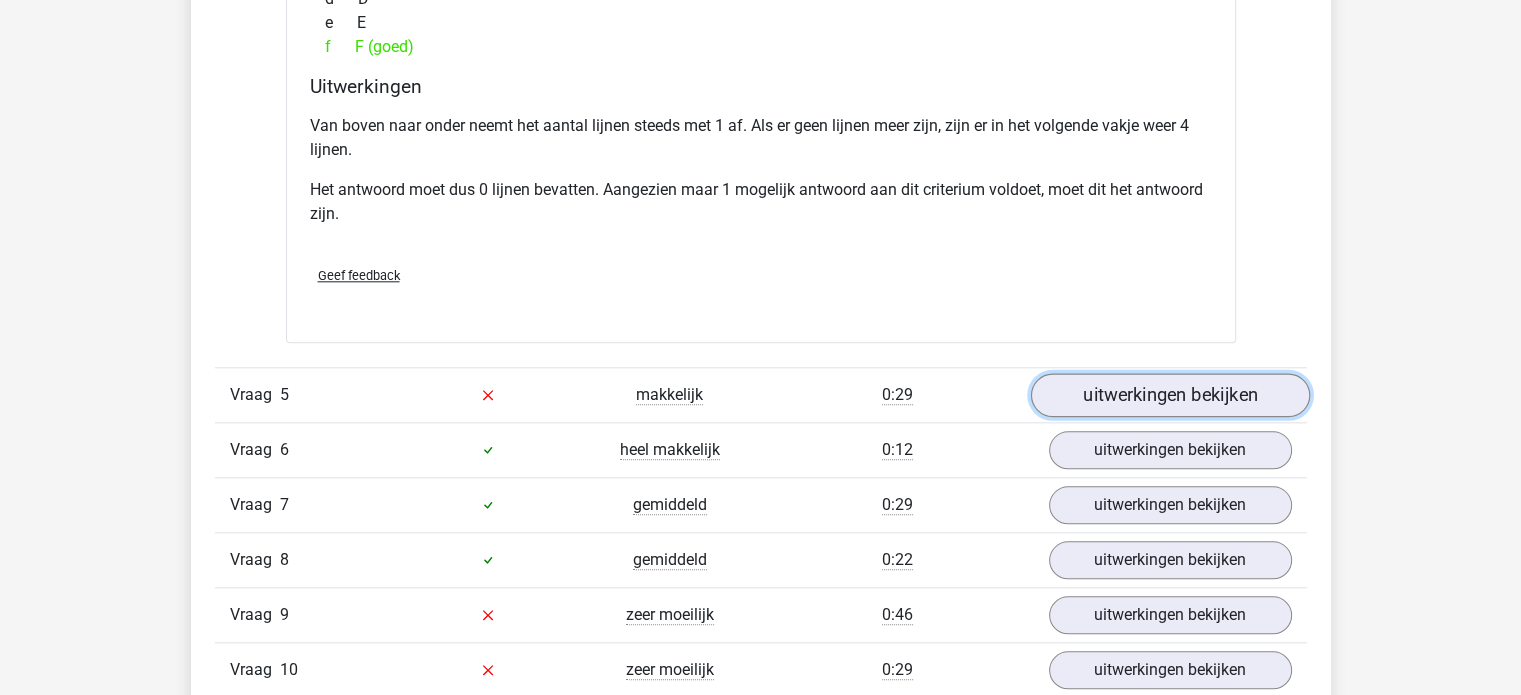 click on "uitwerkingen bekijken" at bounding box center (1169, 395) 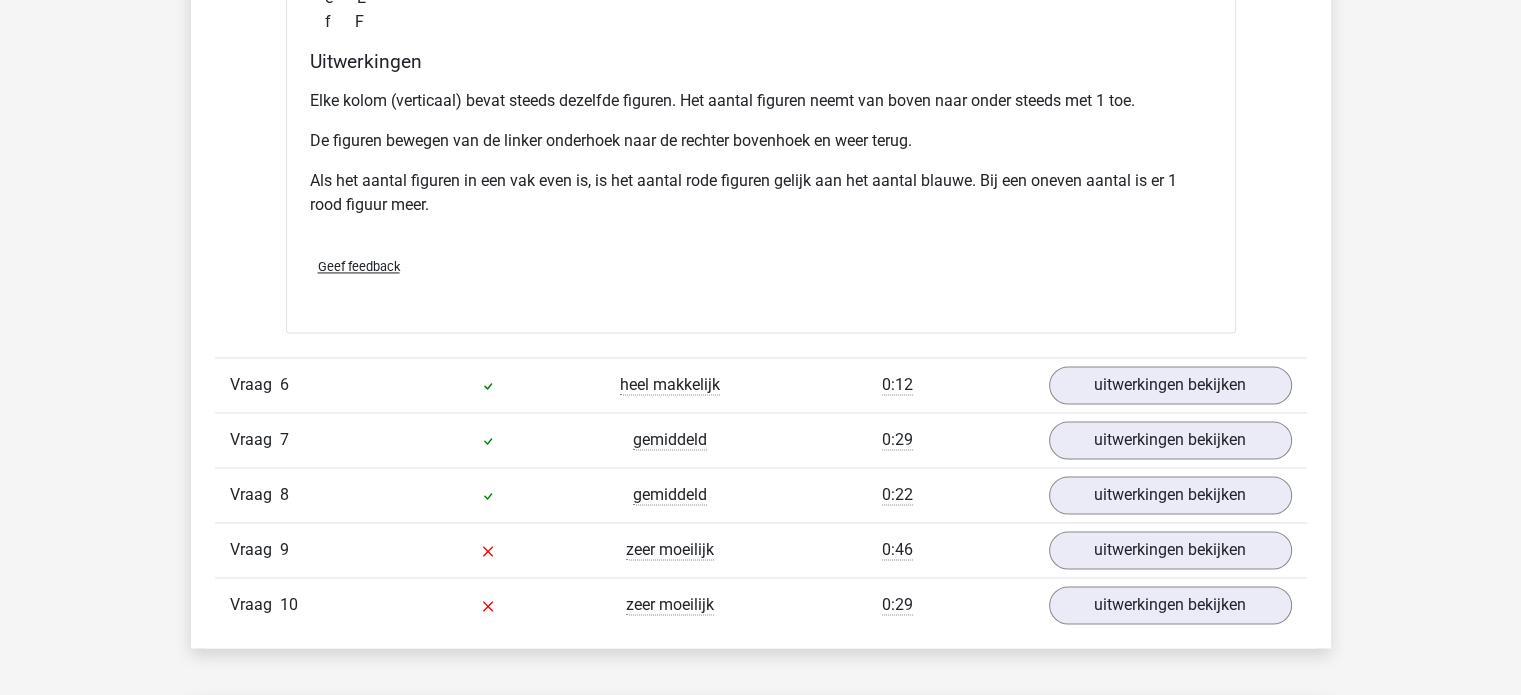 scroll, scrollTop: 3100, scrollLeft: 0, axis: vertical 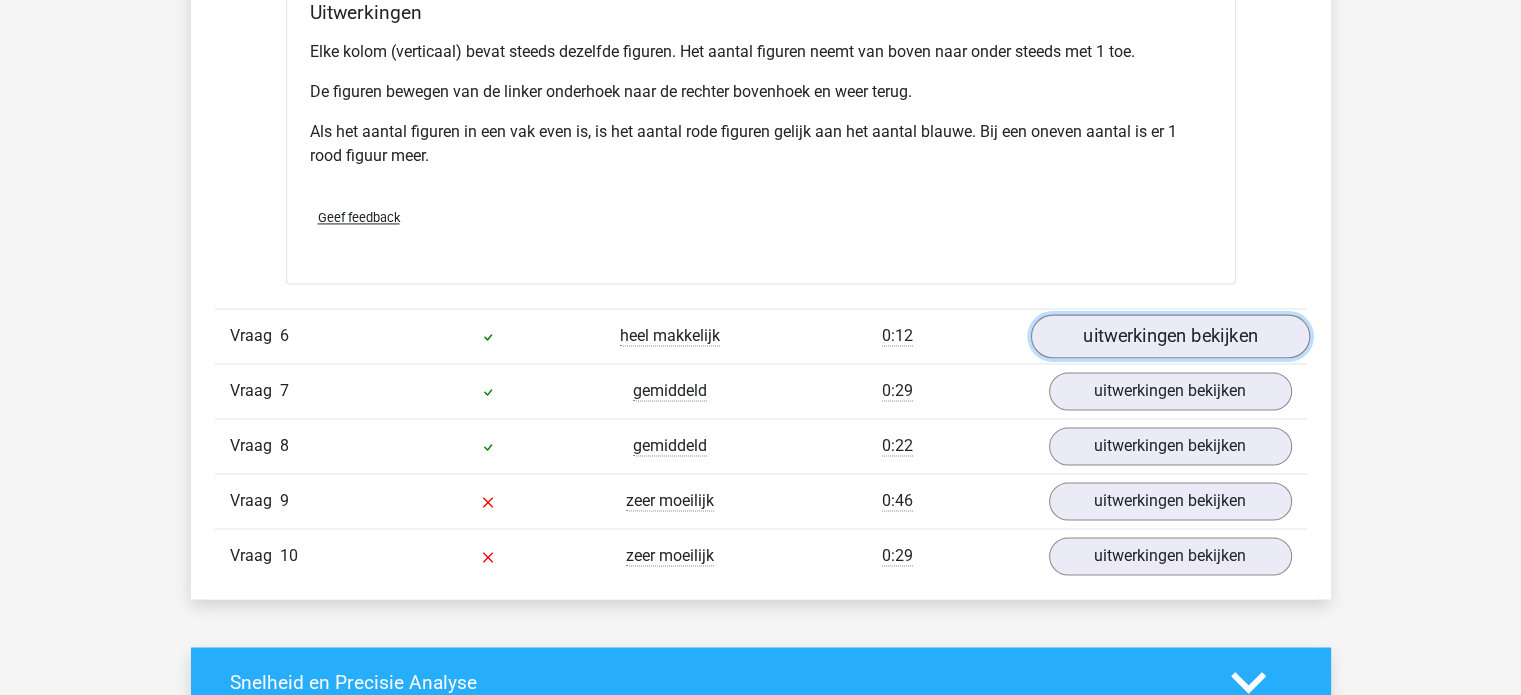 click on "uitwerkingen bekijken" at bounding box center [1169, 336] 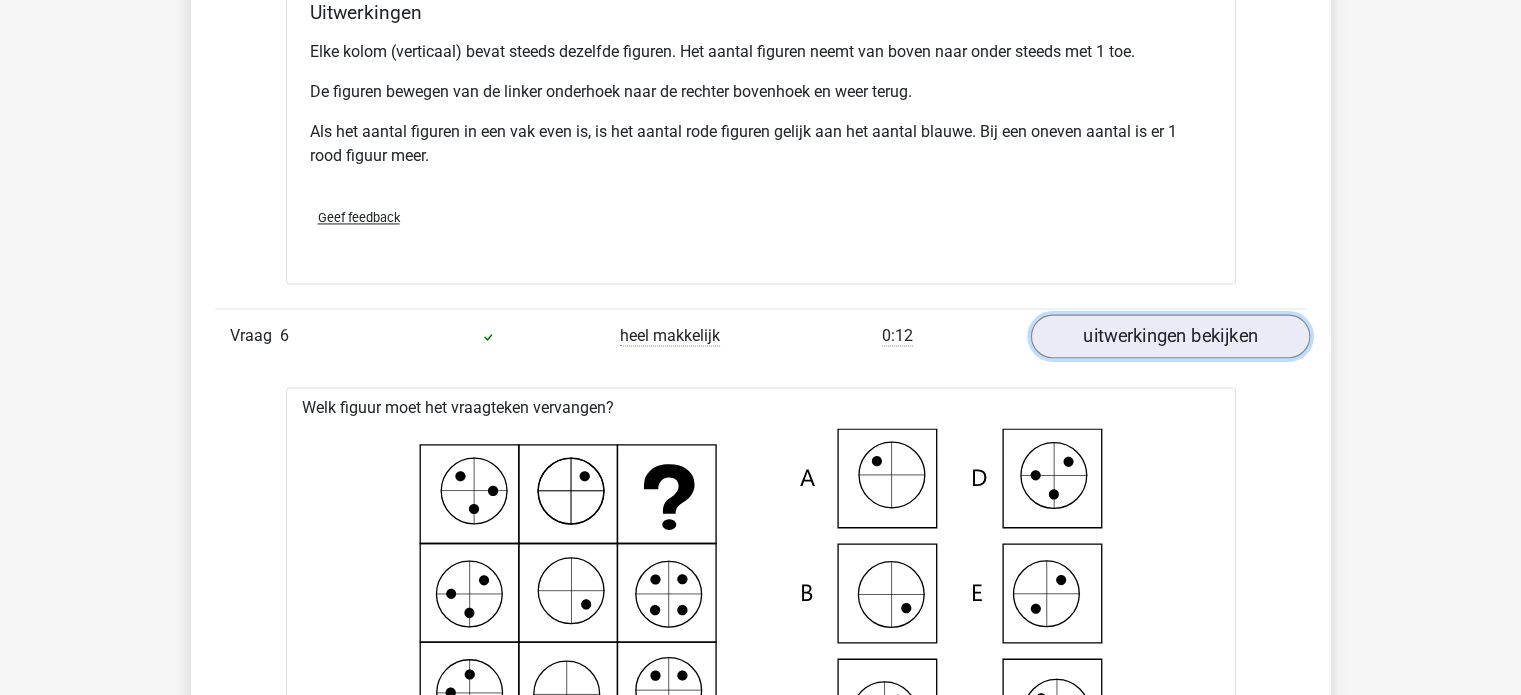 click on "uitwerkingen bekijken" at bounding box center [1169, 336] 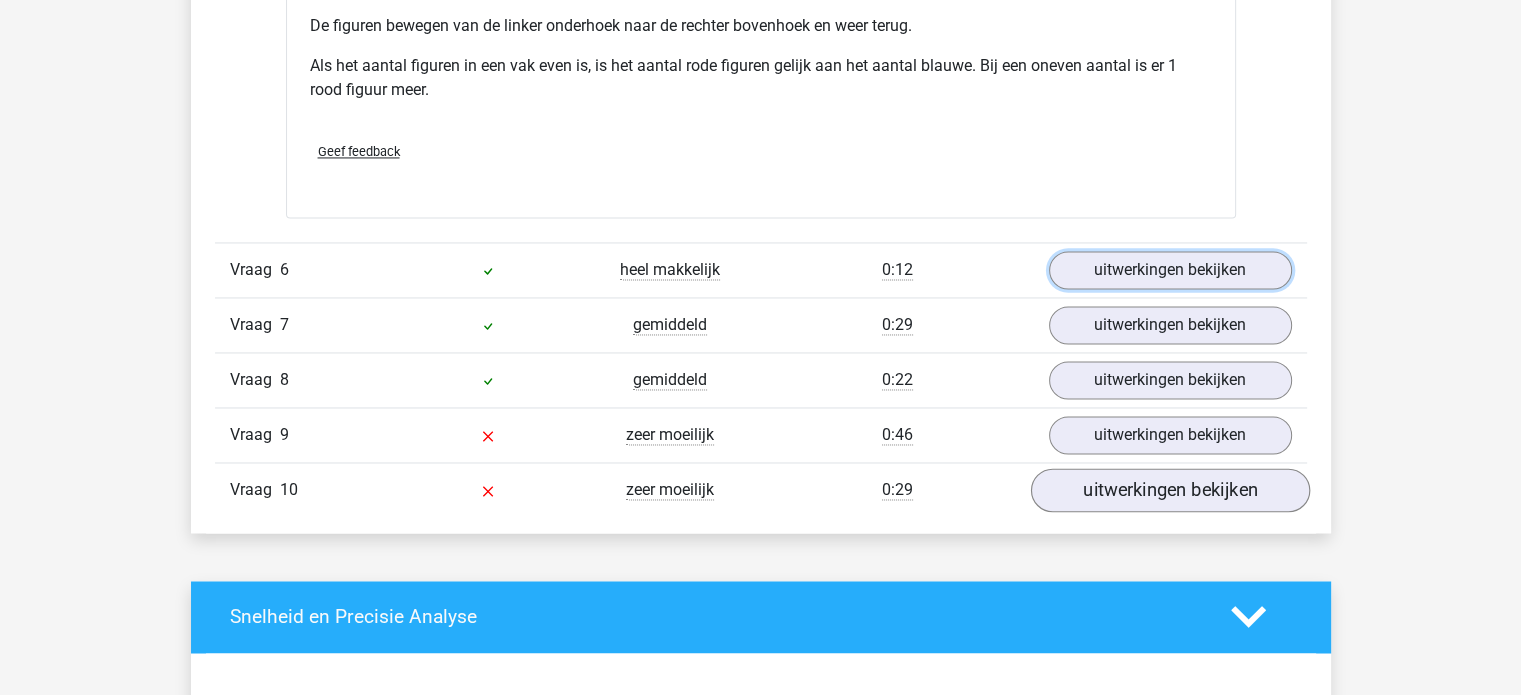 scroll, scrollTop: 3200, scrollLeft: 0, axis: vertical 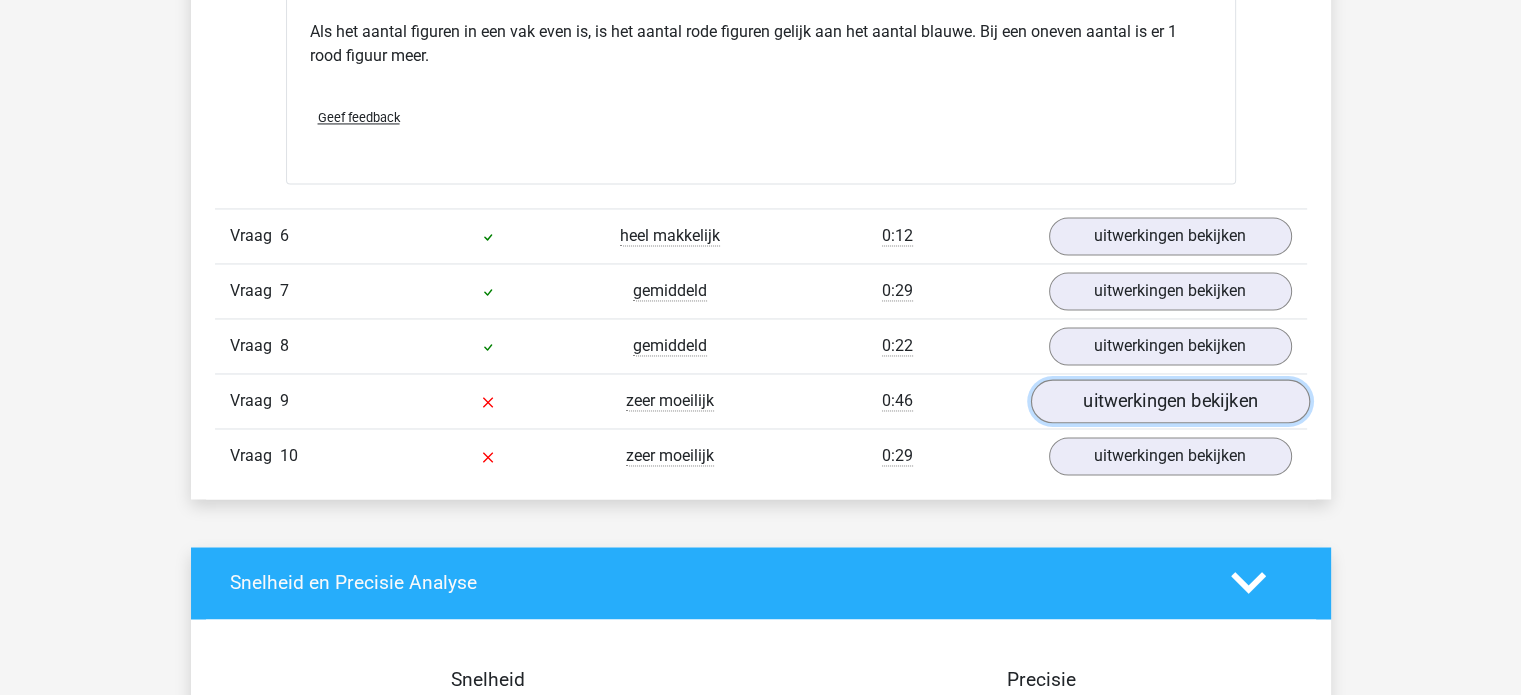 click on "uitwerkingen bekijken" at bounding box center (1169, 401) 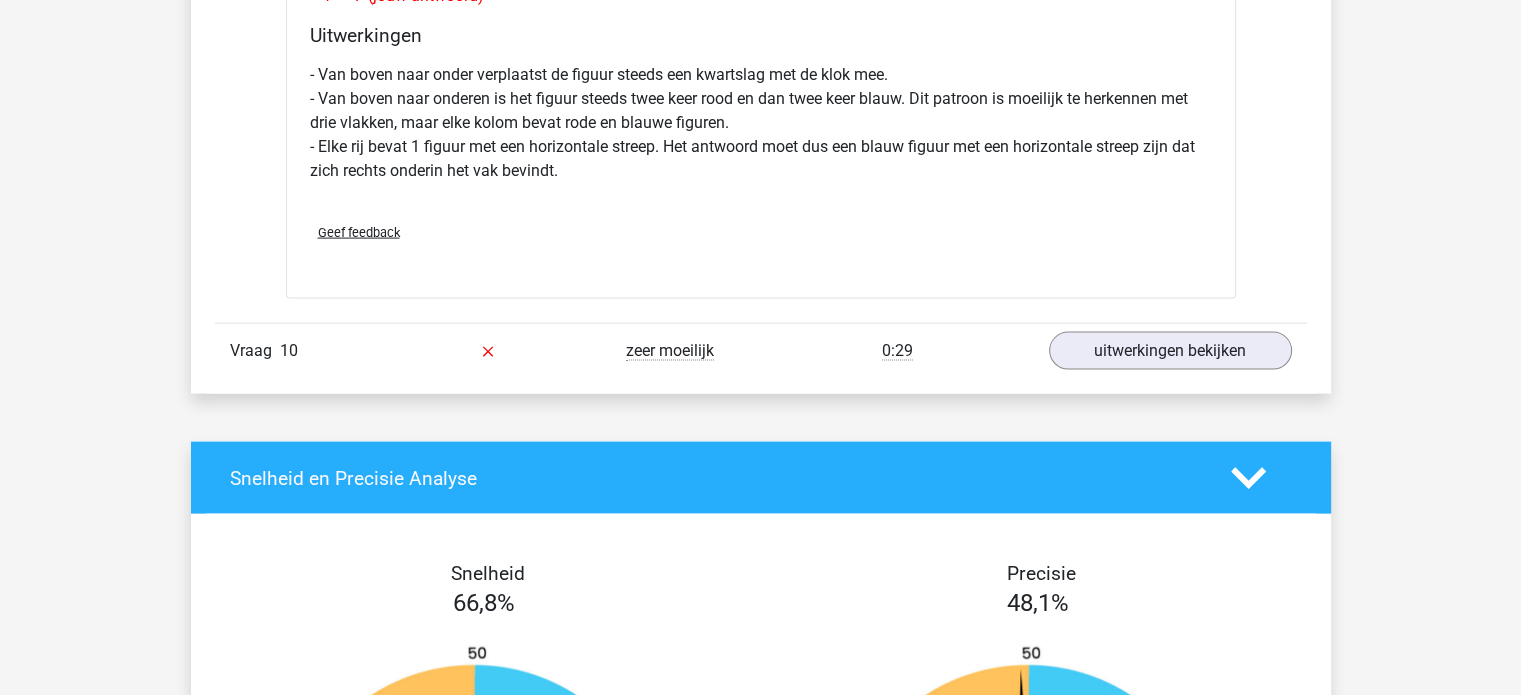 scroll, scrollTop: 4300, scrollLeft: 0, axis: vertical 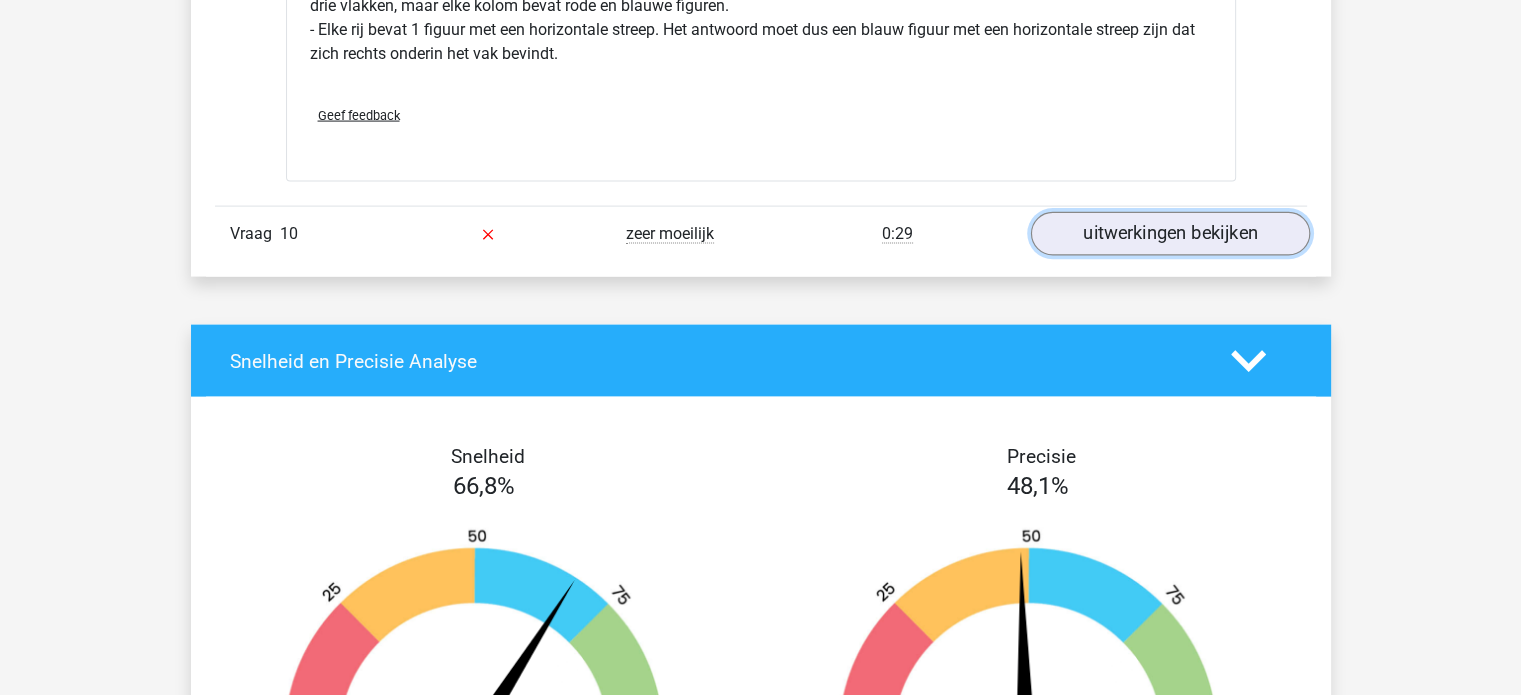 click on "uitwerkingen bekijken" at bounding box center [1169, 234] 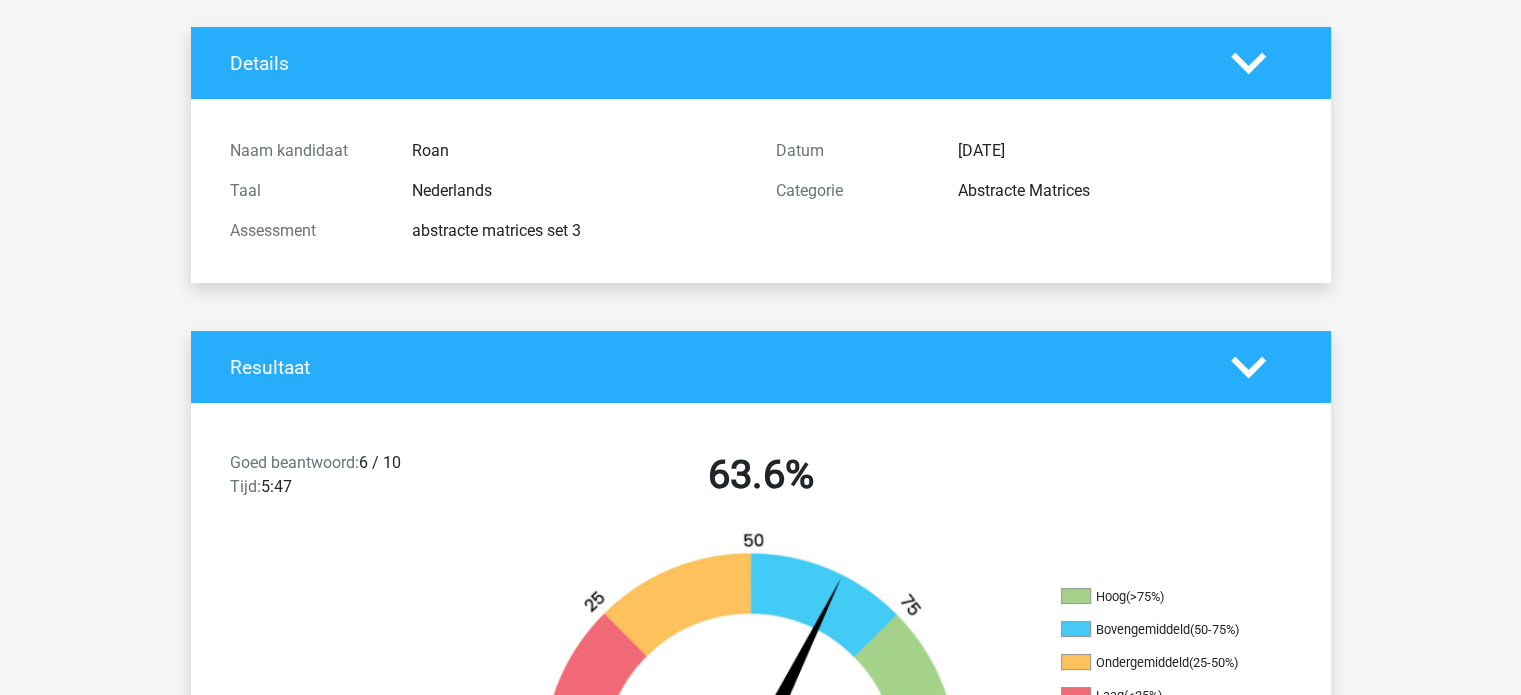 scroll, scrollTop: 0, scrollLeft: 0, axis: both 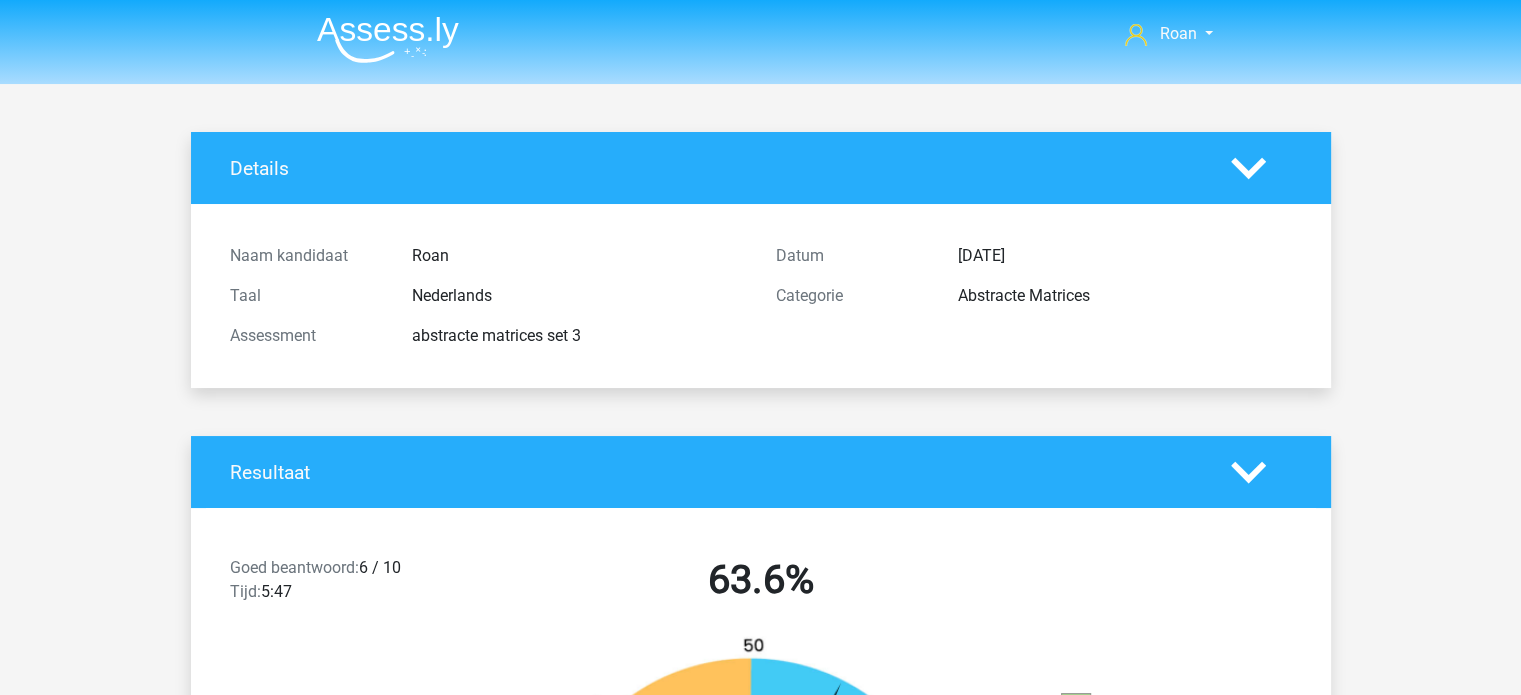 click at bounding box center (388, 39) 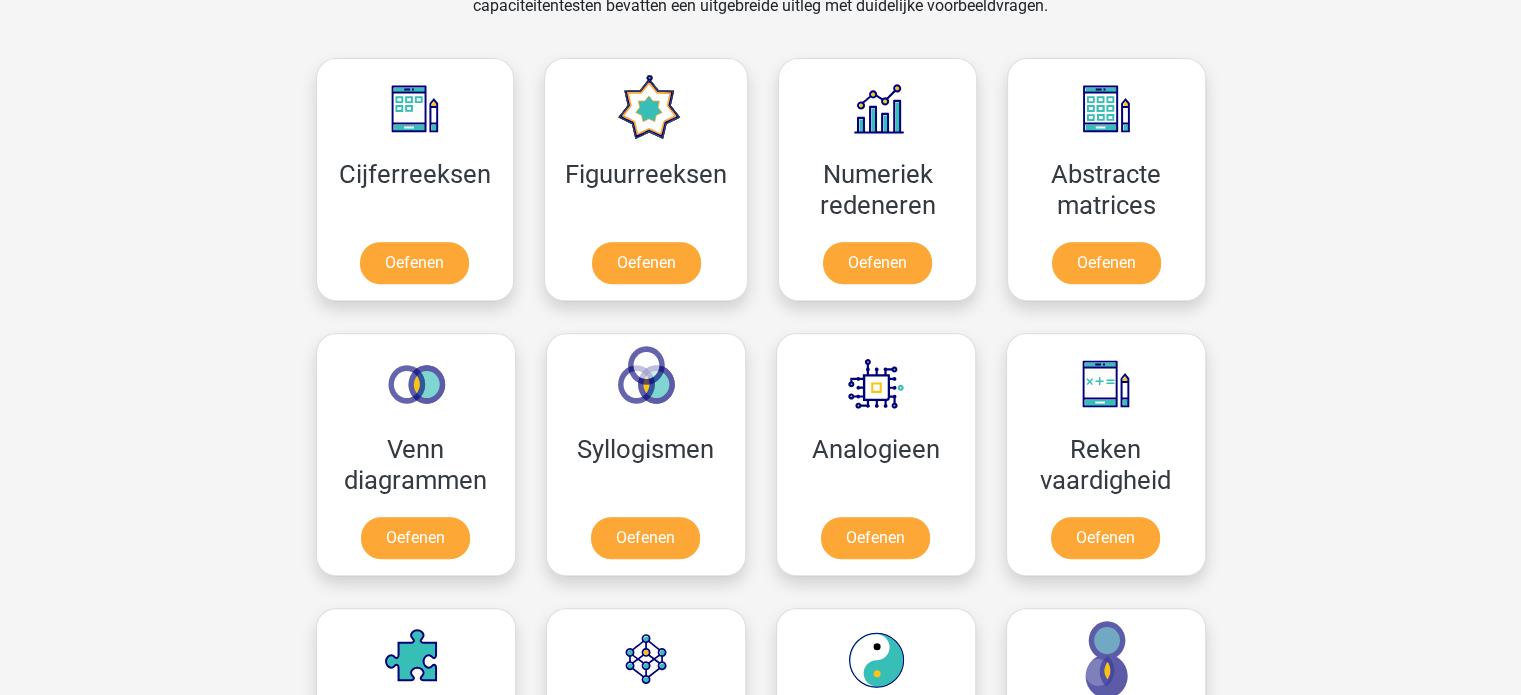 scroll, scrollTop: 900, scrollLeft: 0, axis: vertical 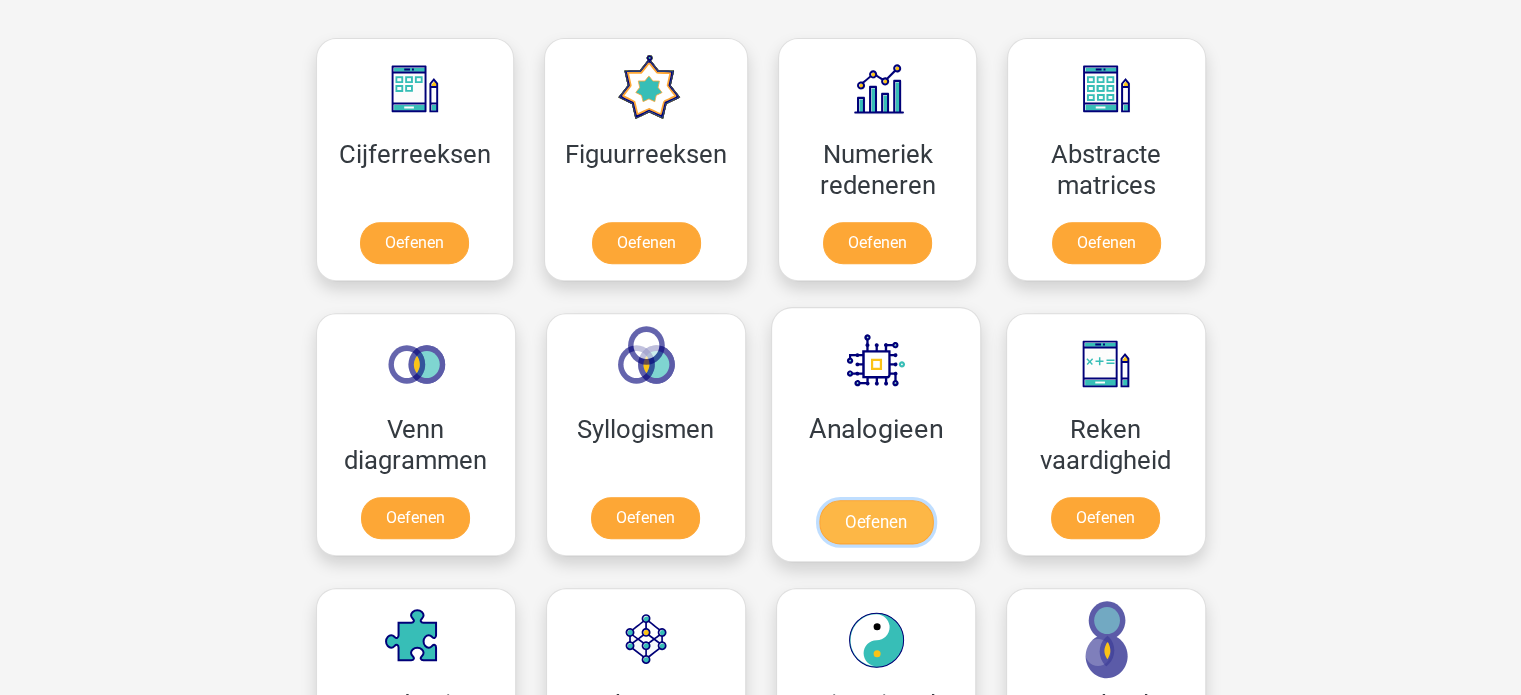 click on "Oefenen" at bounding box center [875, 522] 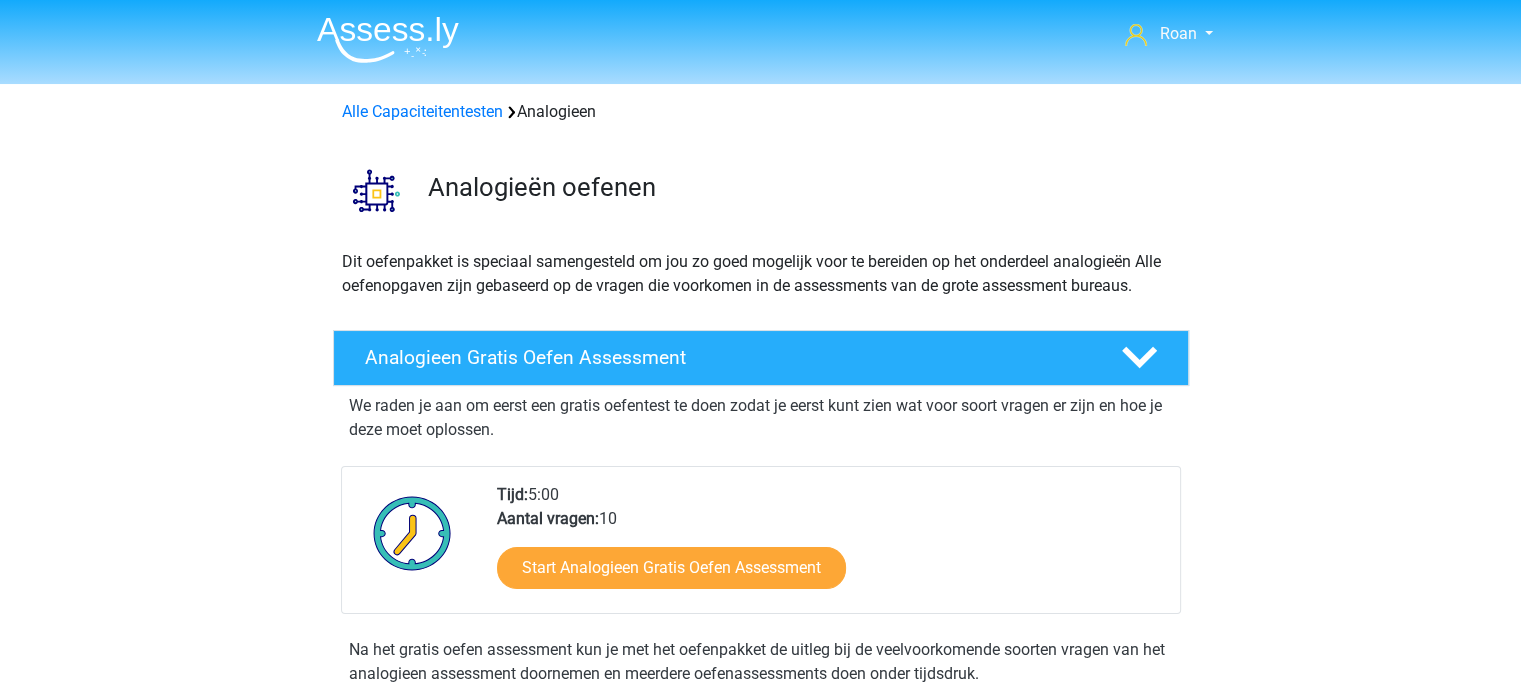 scroll, scrollTop: 100, scrollLeft: 0, axis: vertical 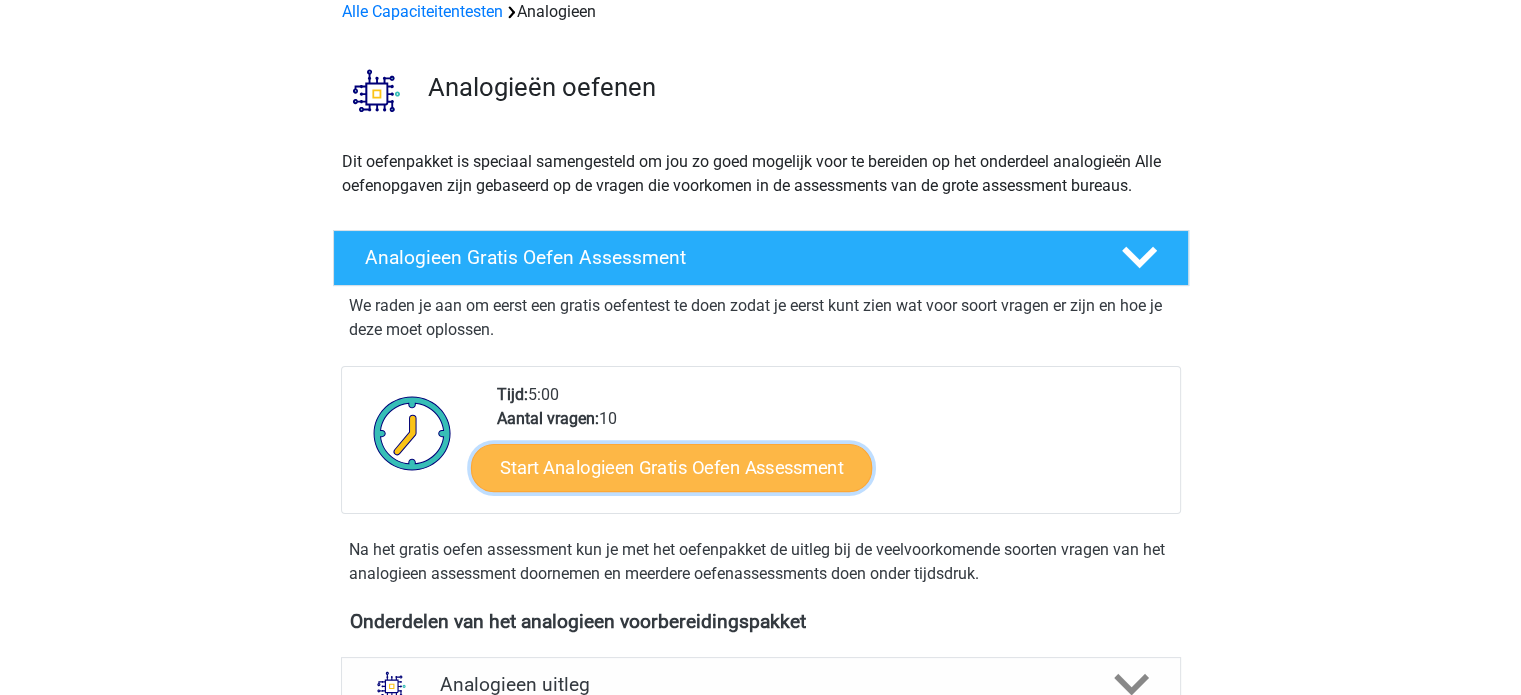 click on "Start Analogieen
Gratis Oefen Assessment" at bounding box center (671, 467) 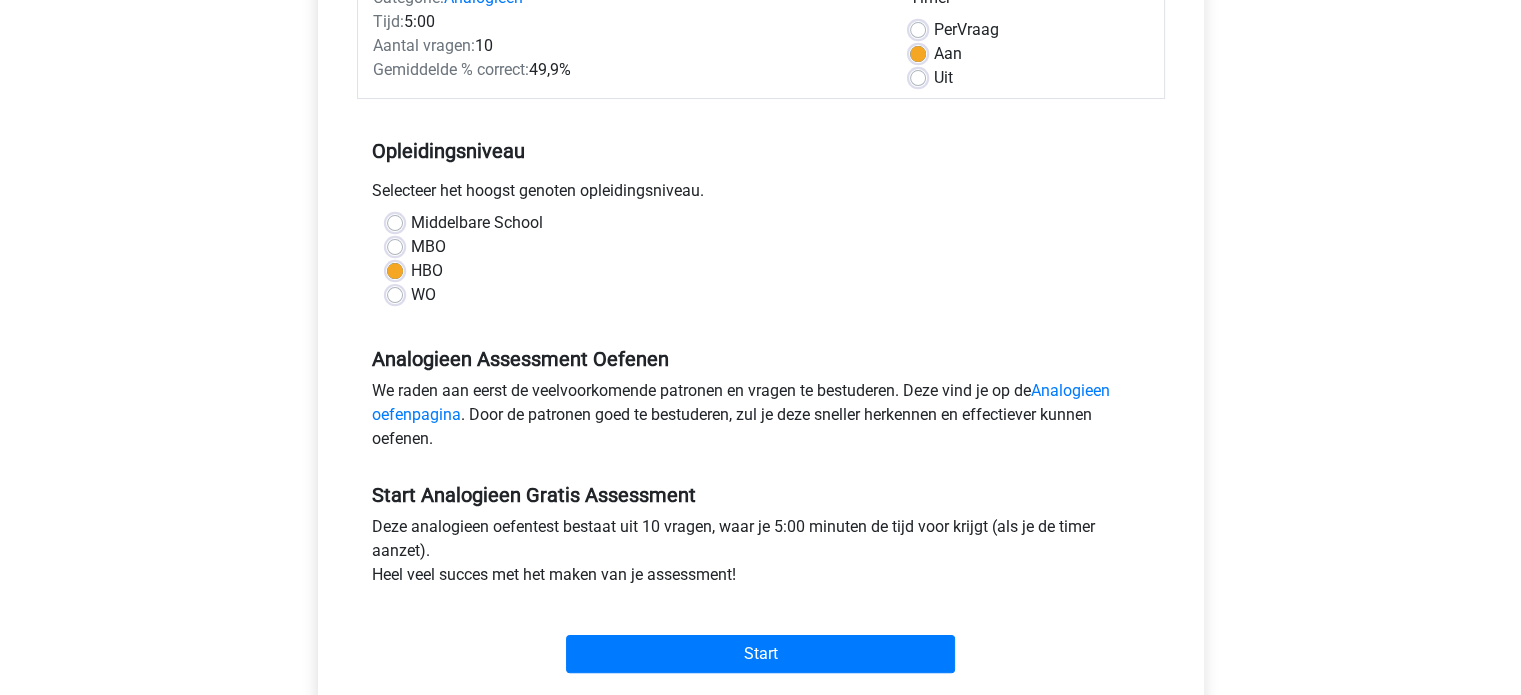 scroll, scrollTop: 300, scrollLeft: 0, axis: vertical 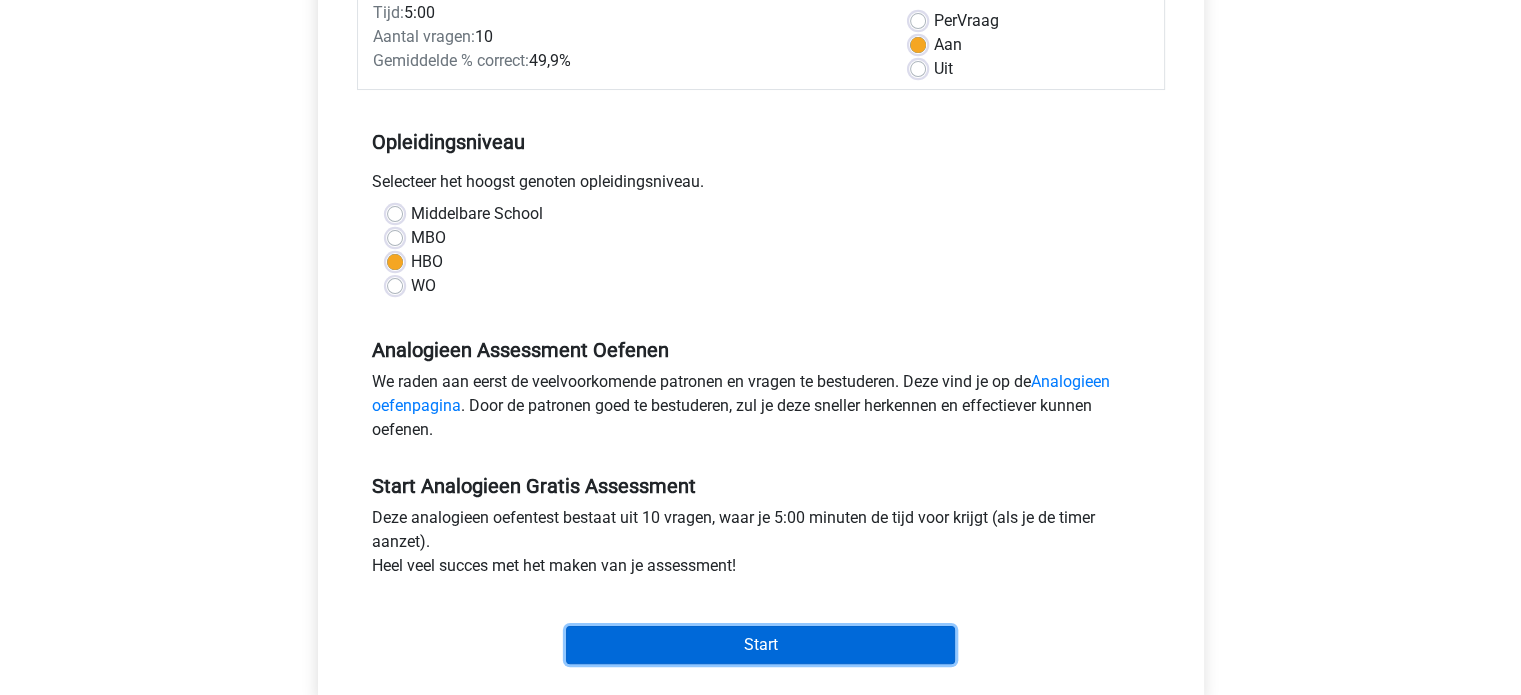 click on "Start" at bounding box center (760, 645) 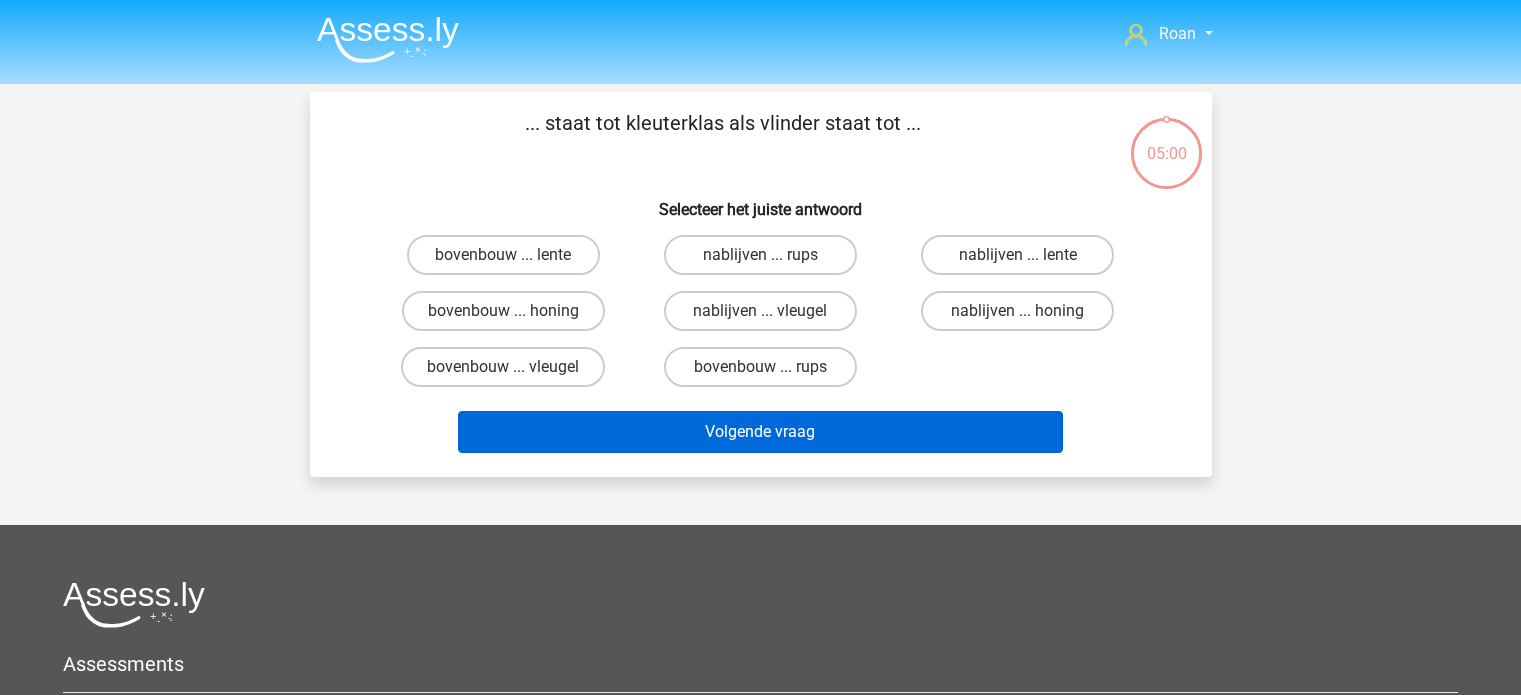scroll, scrollTop: 0, scrollLeft: 0, axis: both 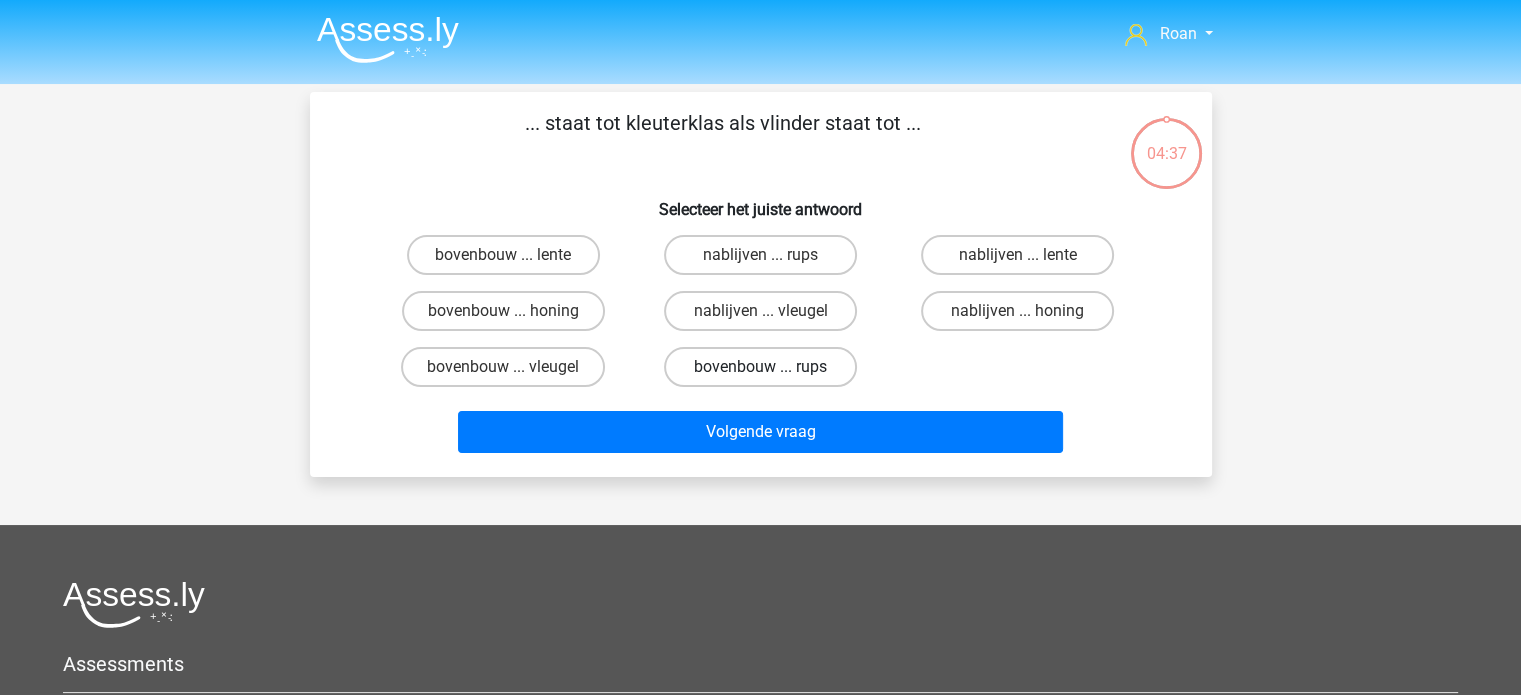 click on "bovenbouw ... rups" at bounding box center [760, 367] 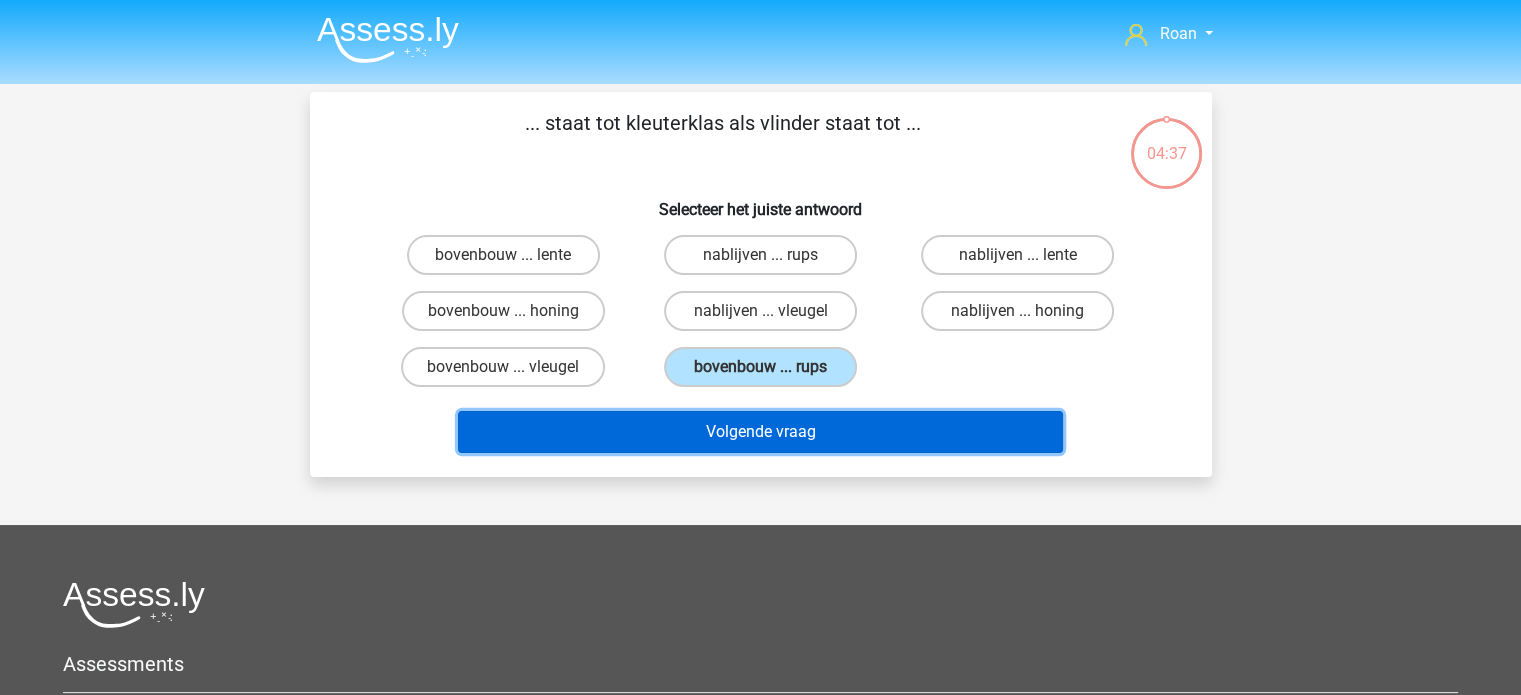 click on "Volgende vraag" at bounding box center [760, 432] 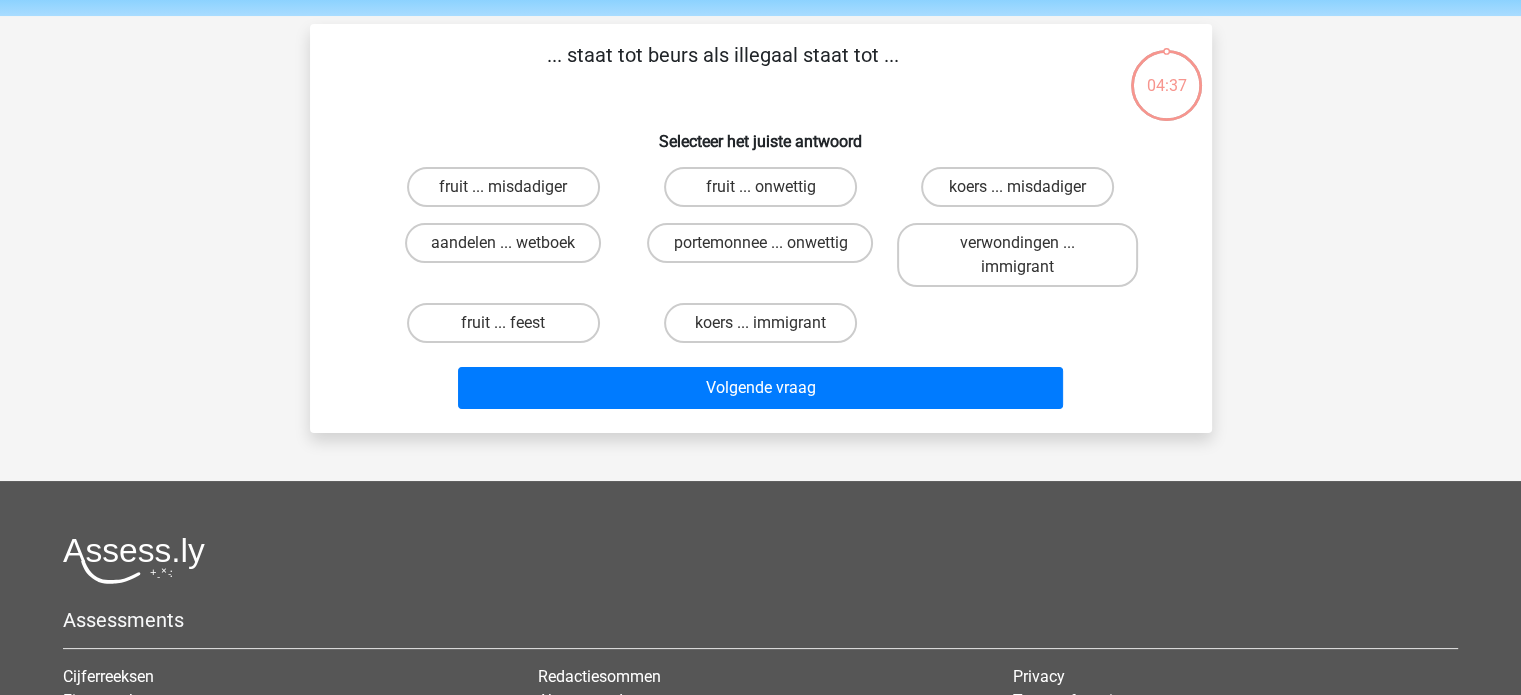 scroll, scrollTop: 92, scrollLeft: 0, axis: vertical 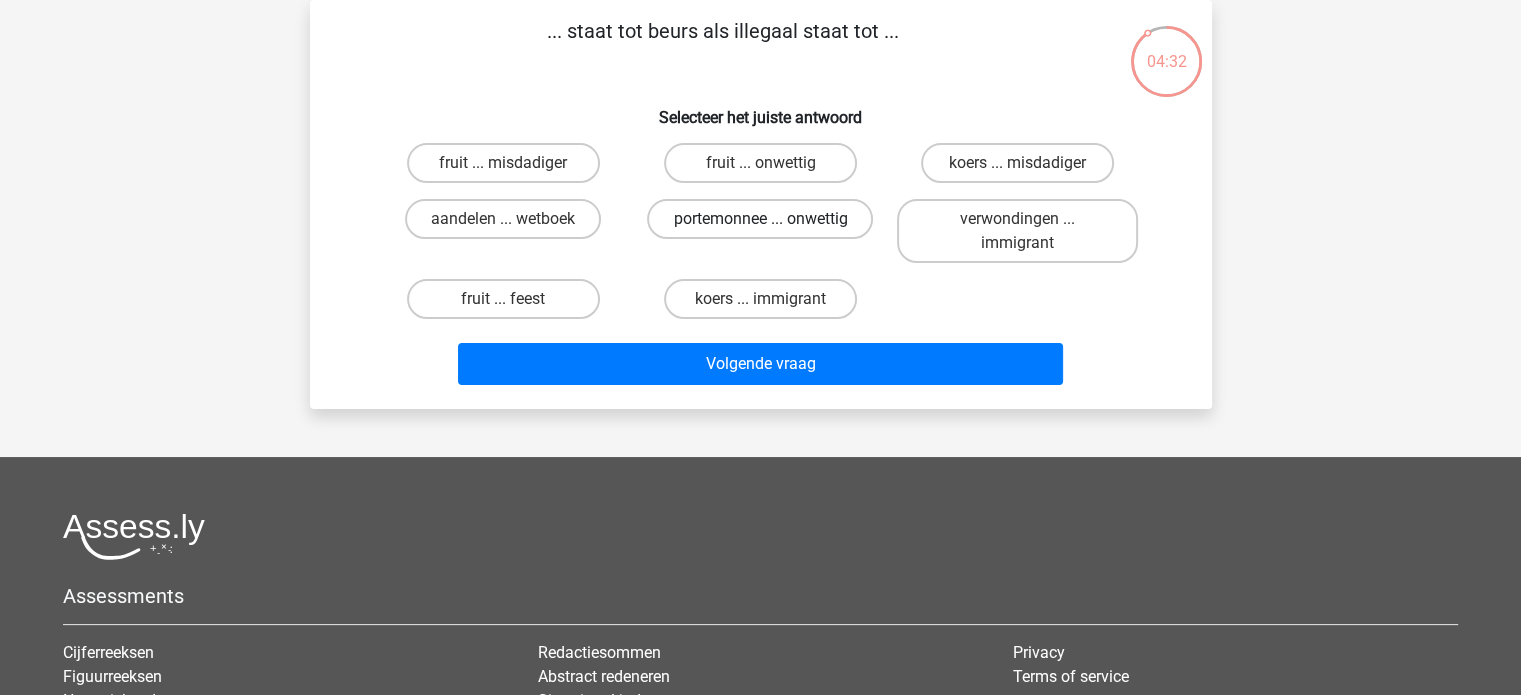 click on "portemonnee ... onwettig" at bounding box center (760, 219) 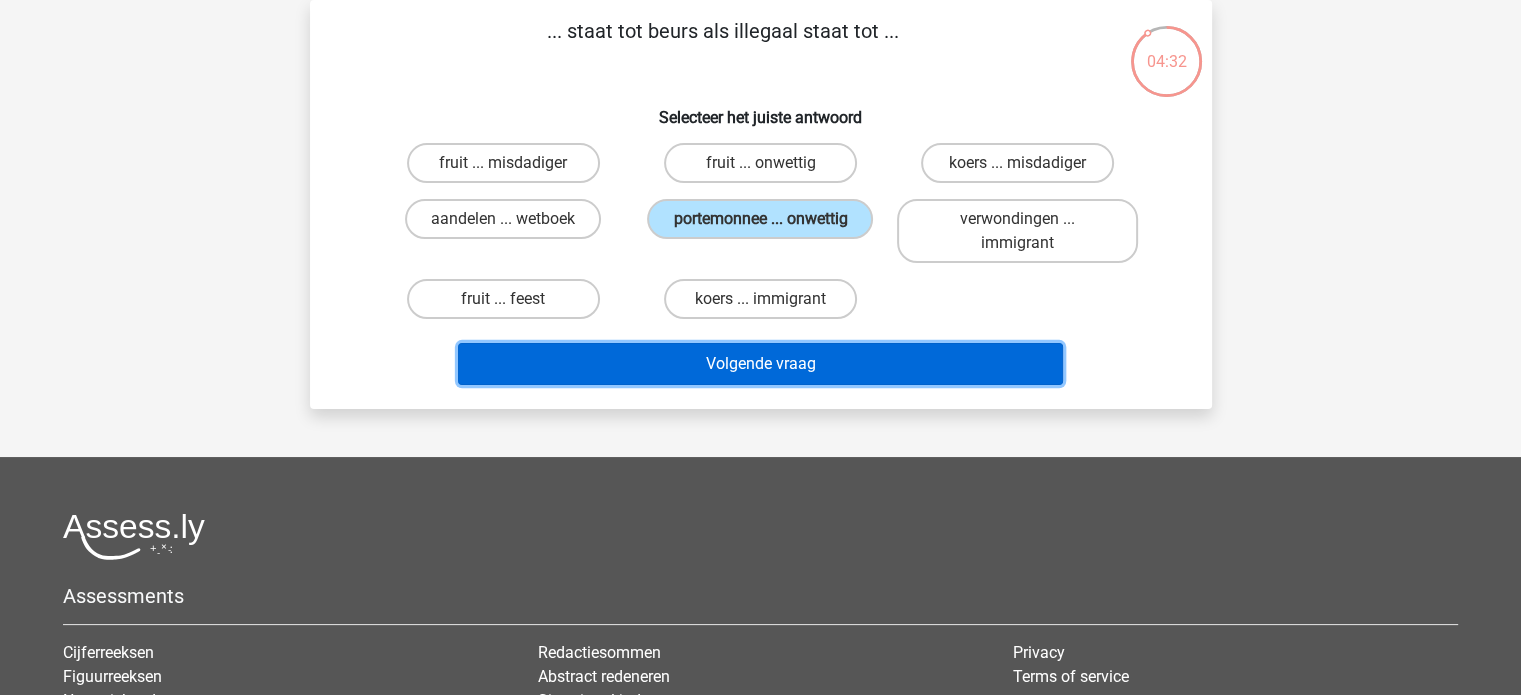click on "Volgende vraag" at bounding box center [760, 364] 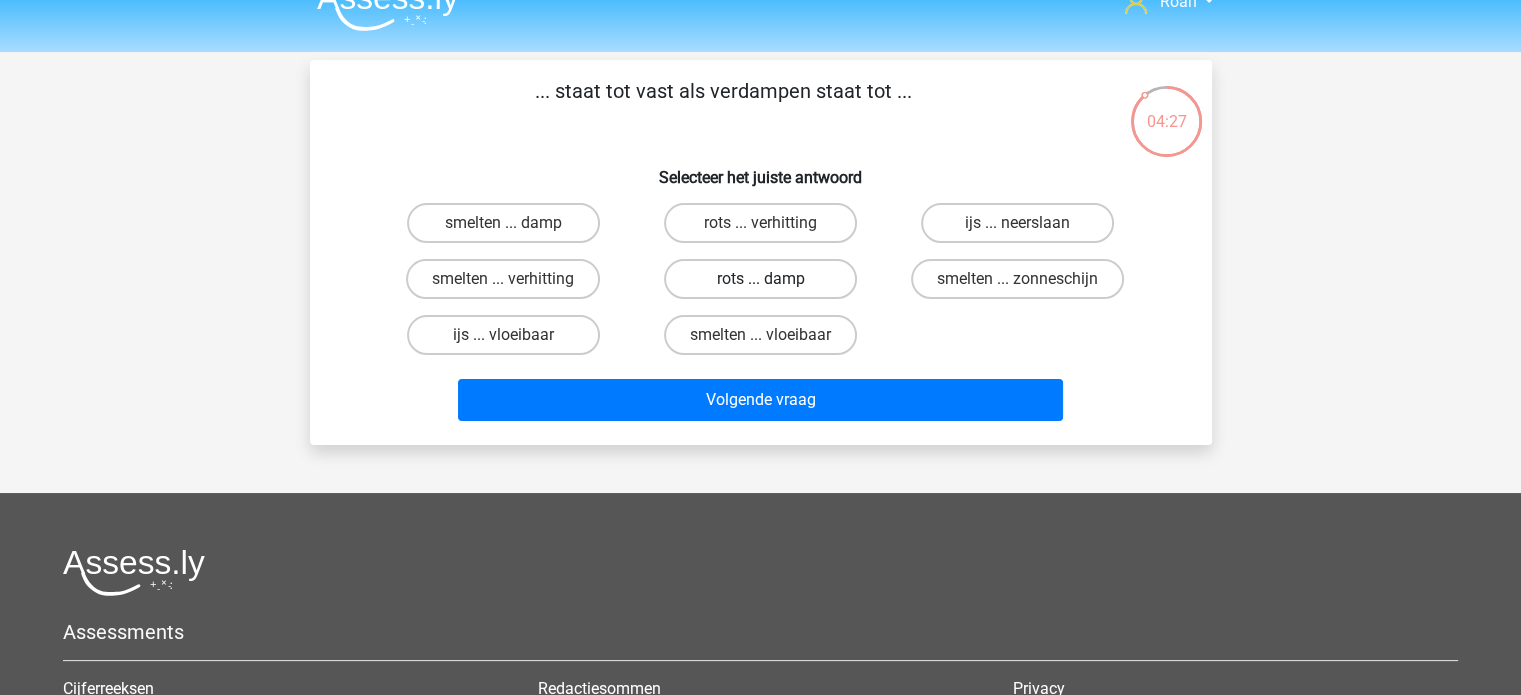 scroll, scrollTop: 0, scrollLeft: 0, axis: both 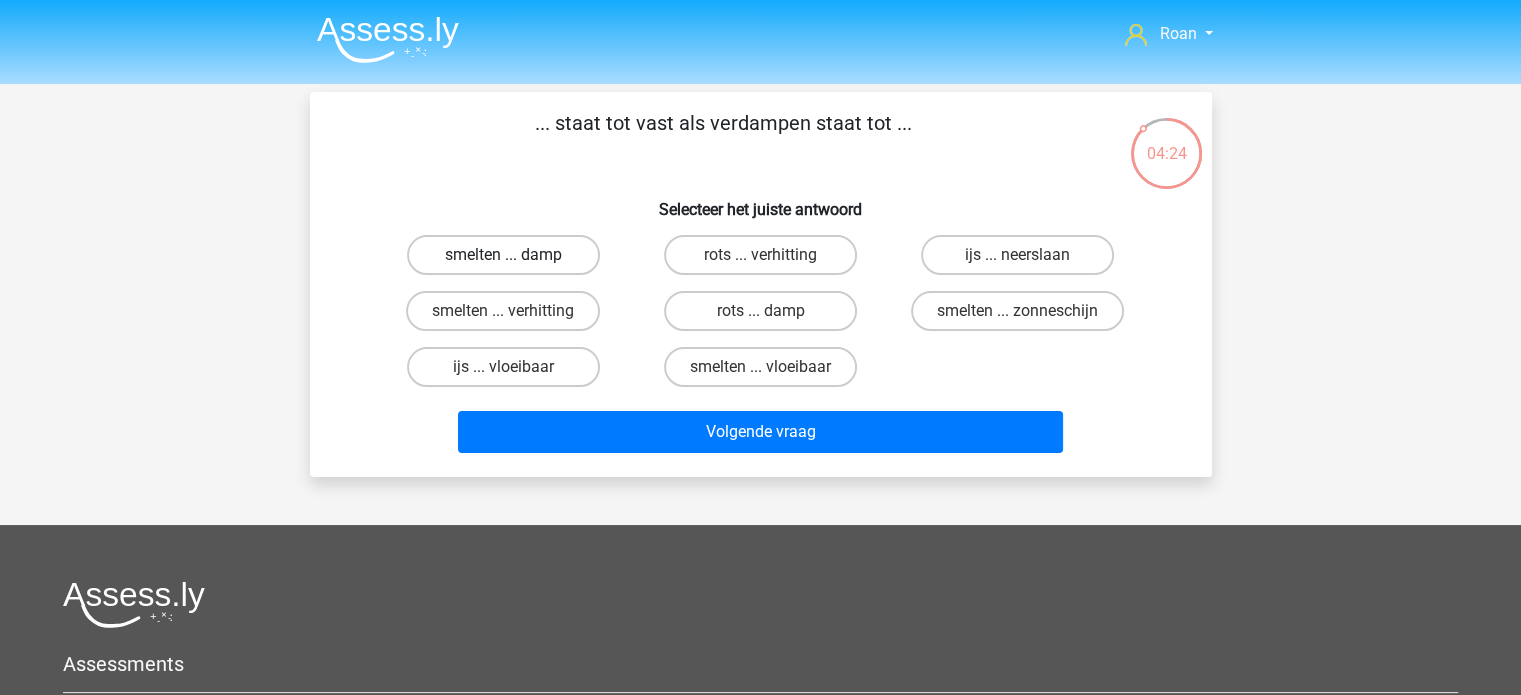 click on "smelten ... damp" at bounding box center [503, 255] 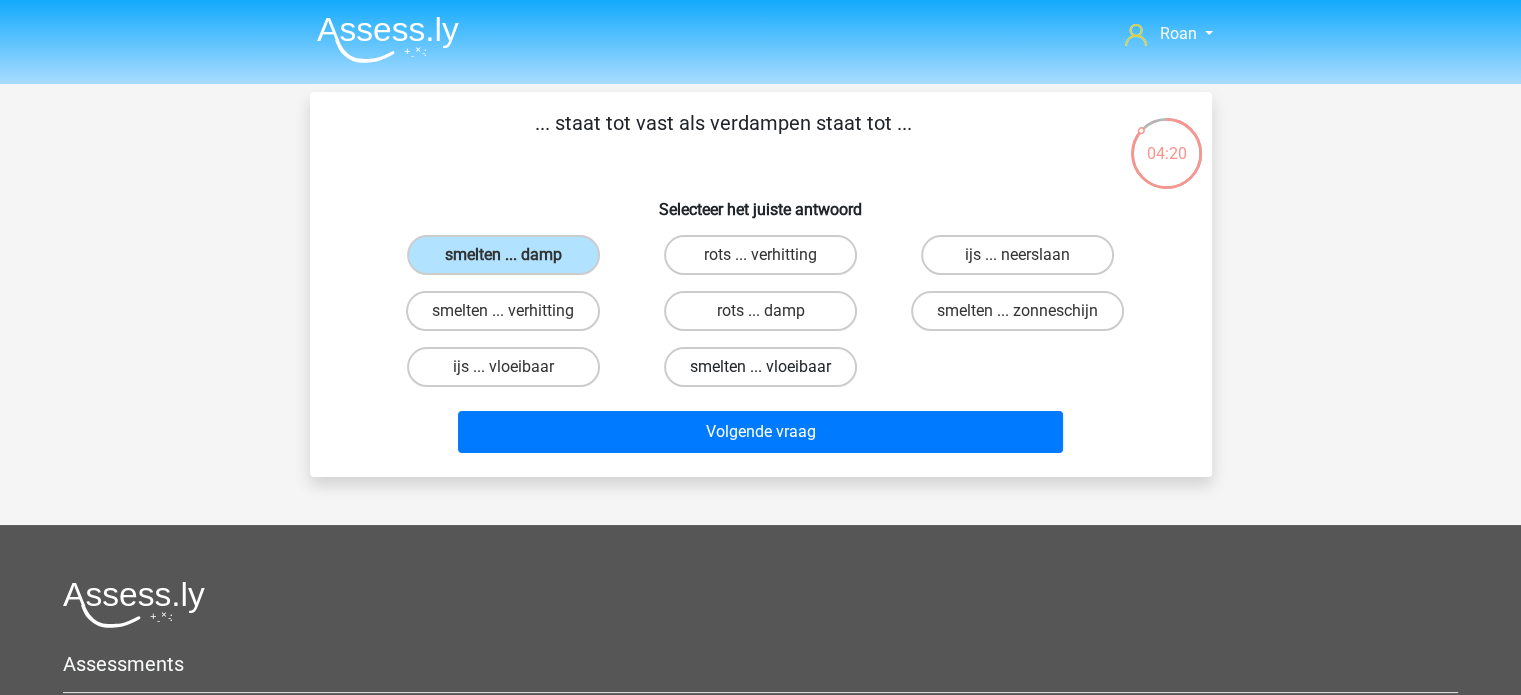 click on "smelten ... vloeibaar" at bounding box center (760, 367) 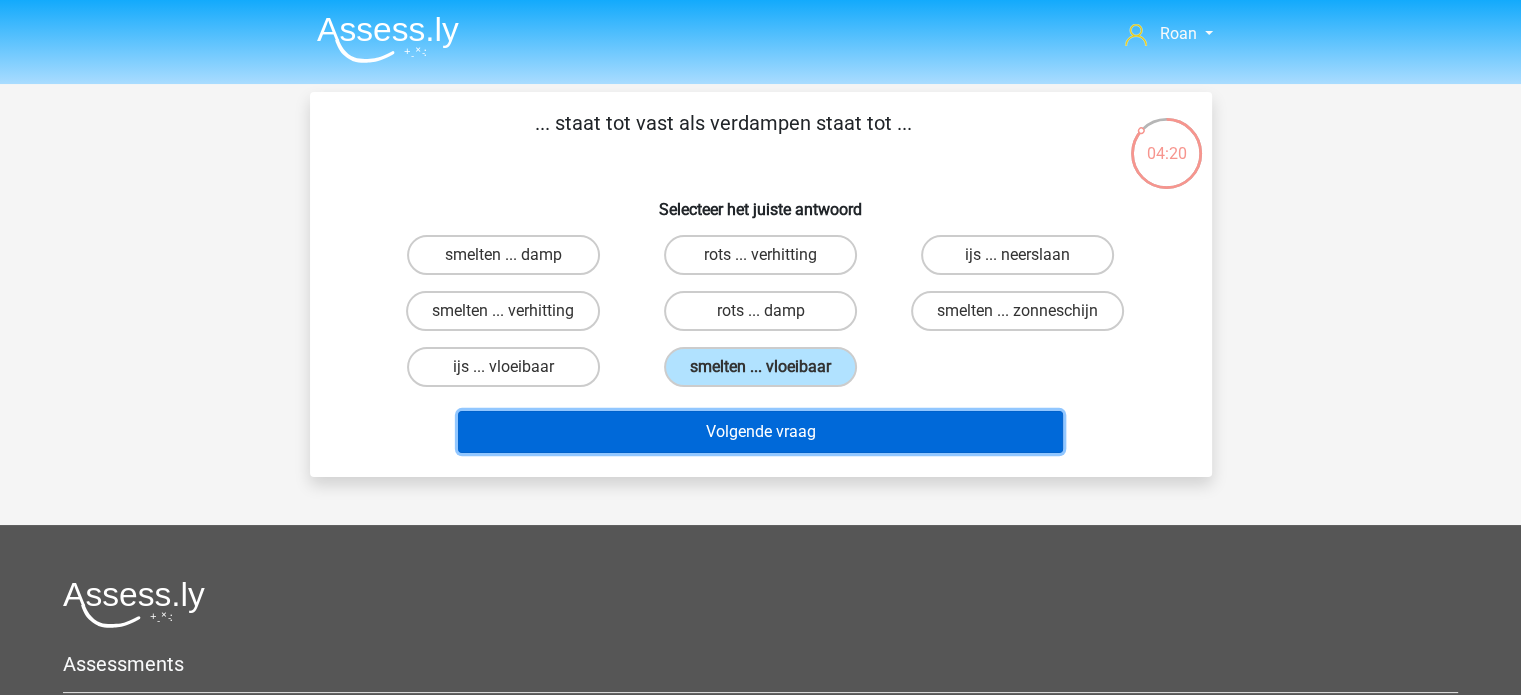click on "Volgende vraag" at bounding box center [760, 432] 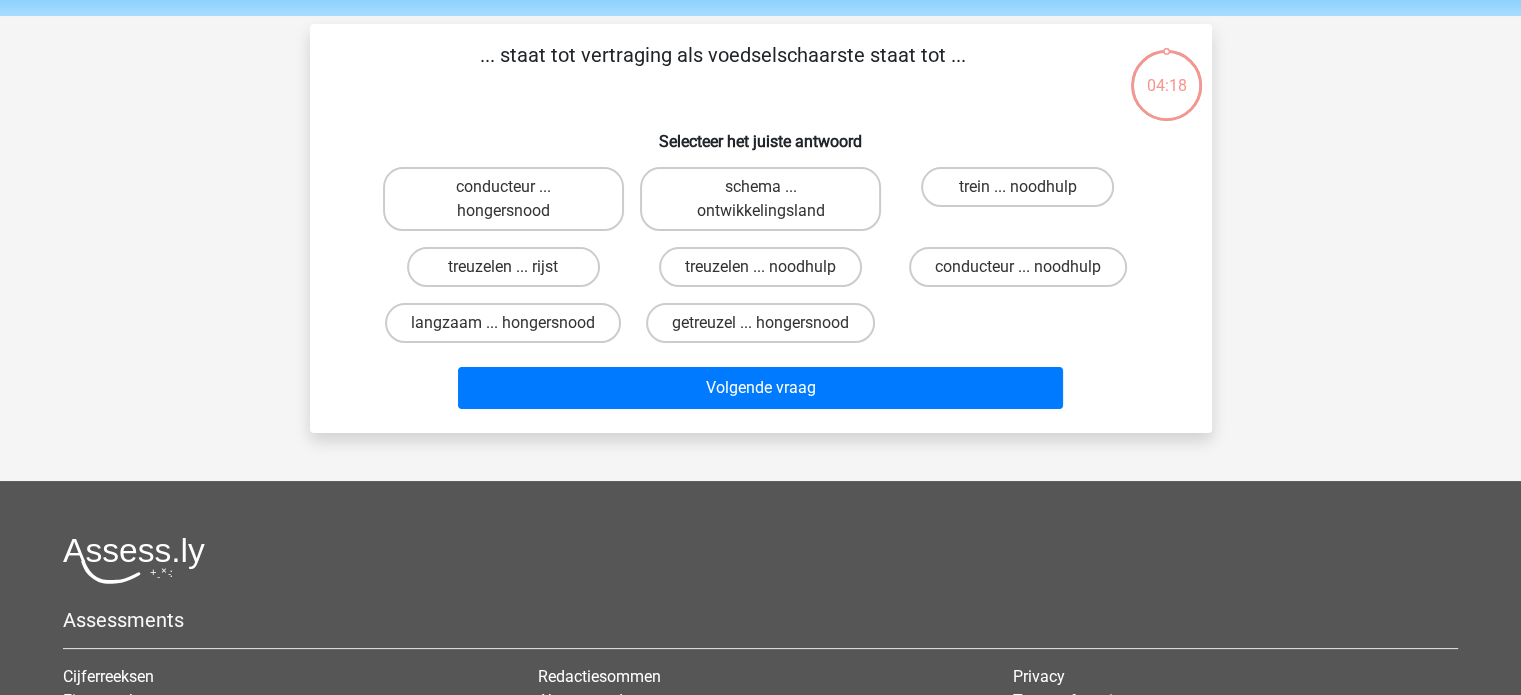 scroll, scrollTop: 92, scrollLeft: 0, axis: vertical 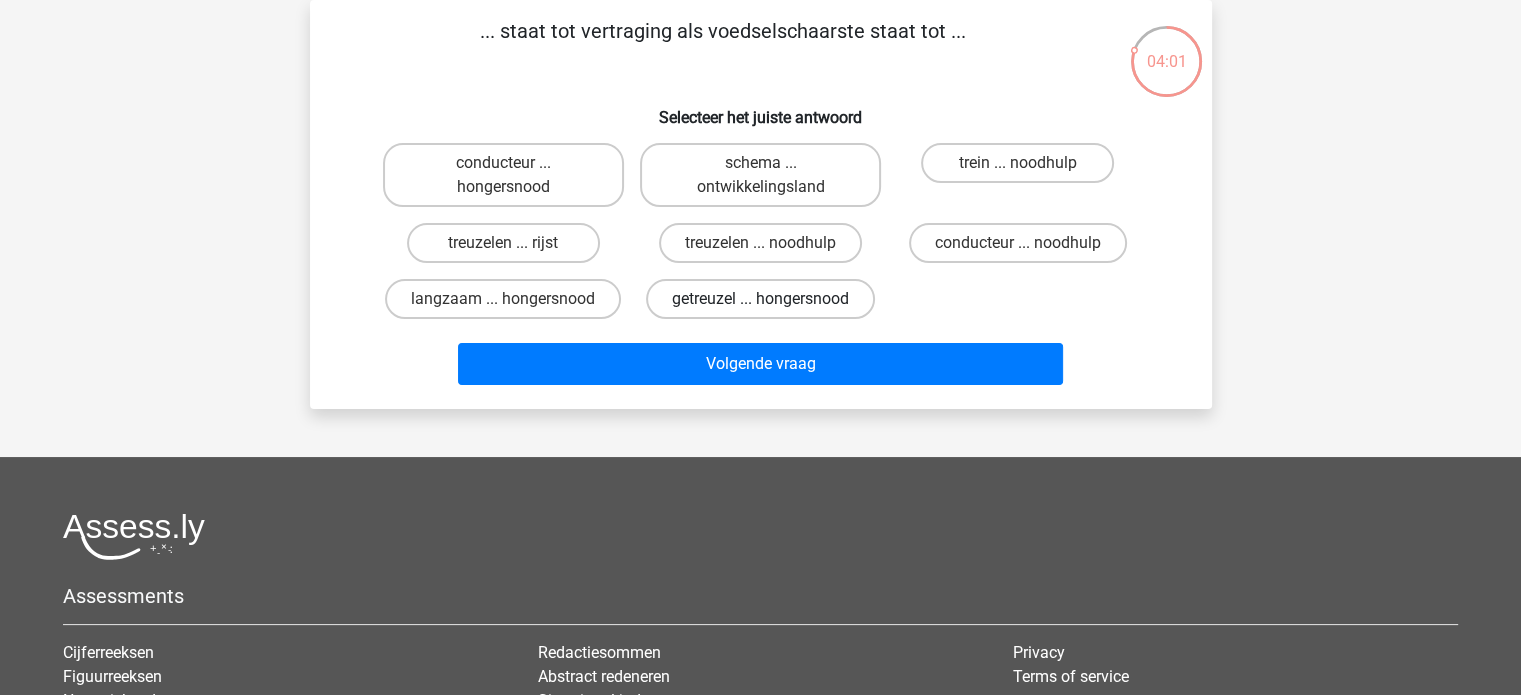 click on "getreuzel ... hongersnood" at bounding box center [760, 299] 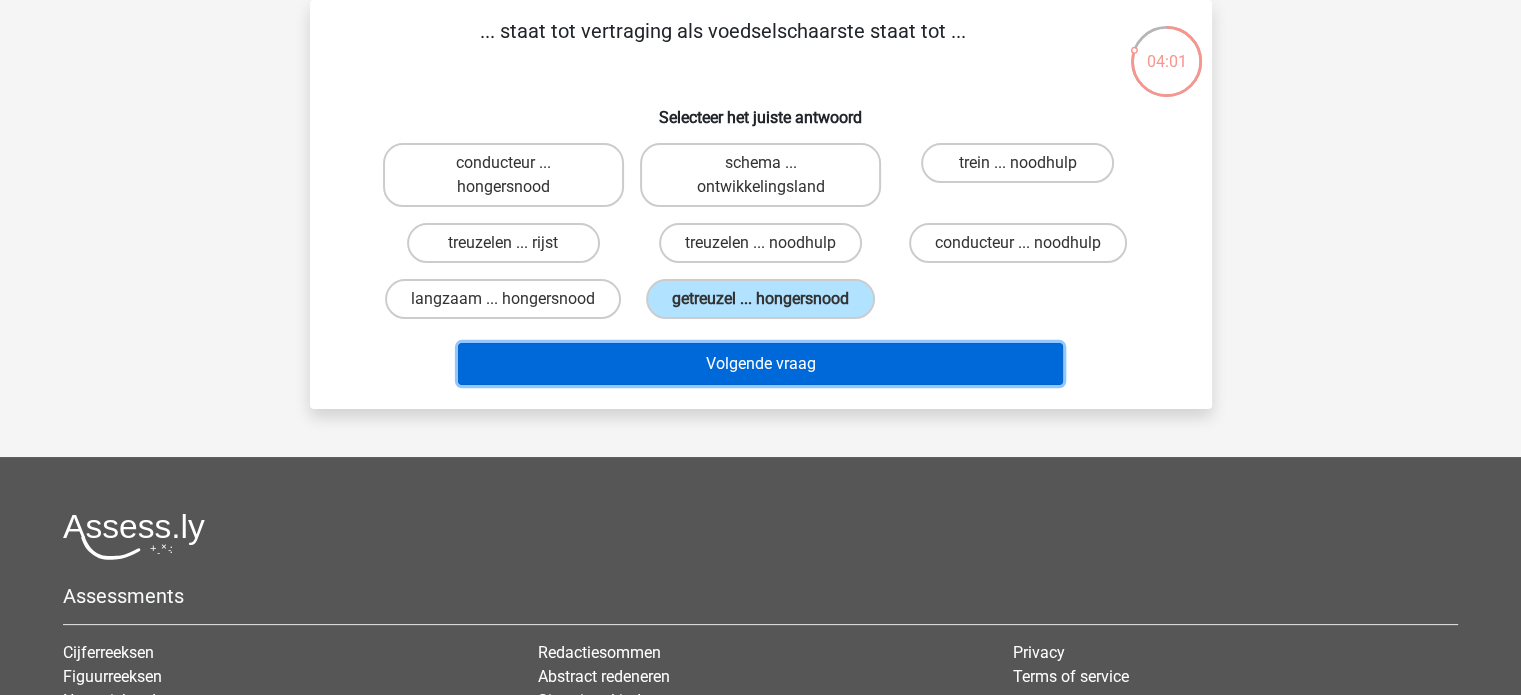 click on "Volgende vraag" at bounding box center [760, 364] 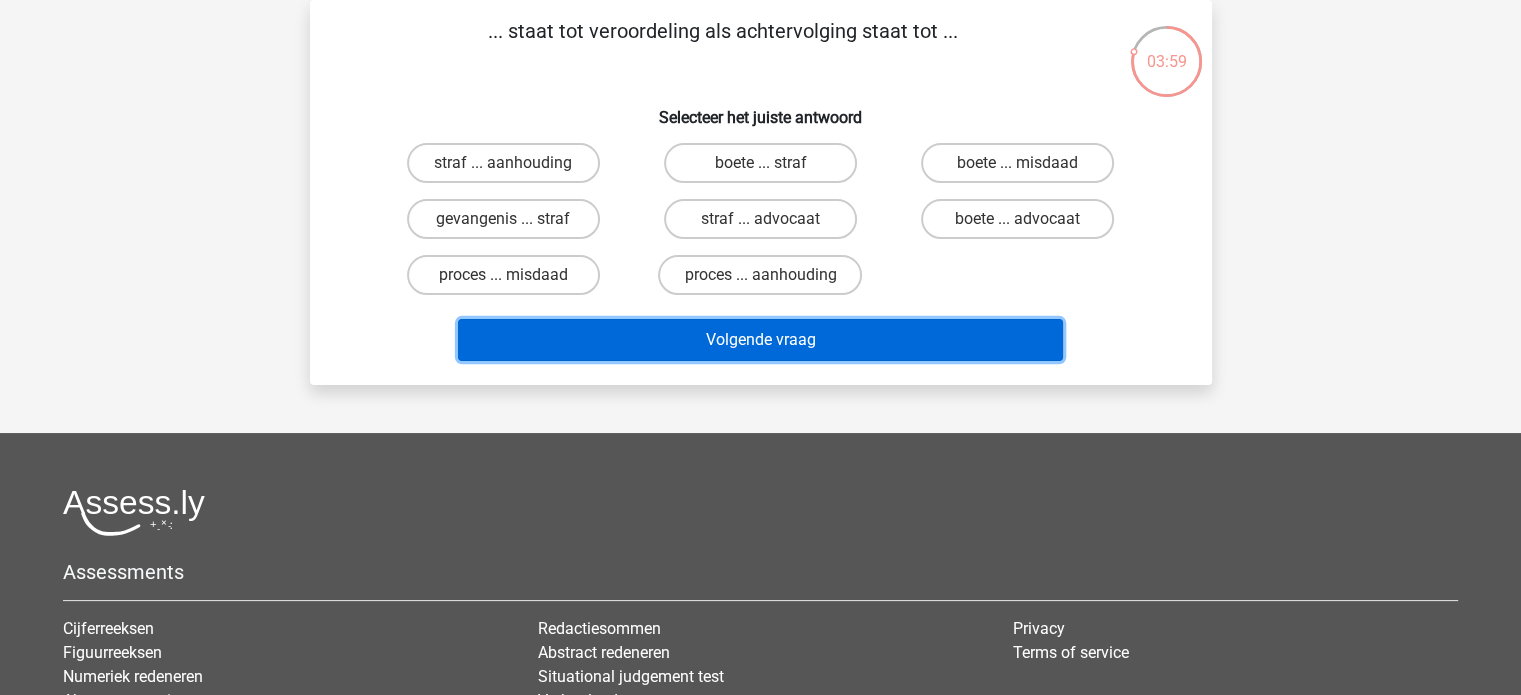 click on "Volgende vraag" at bounding box center [760, 340] 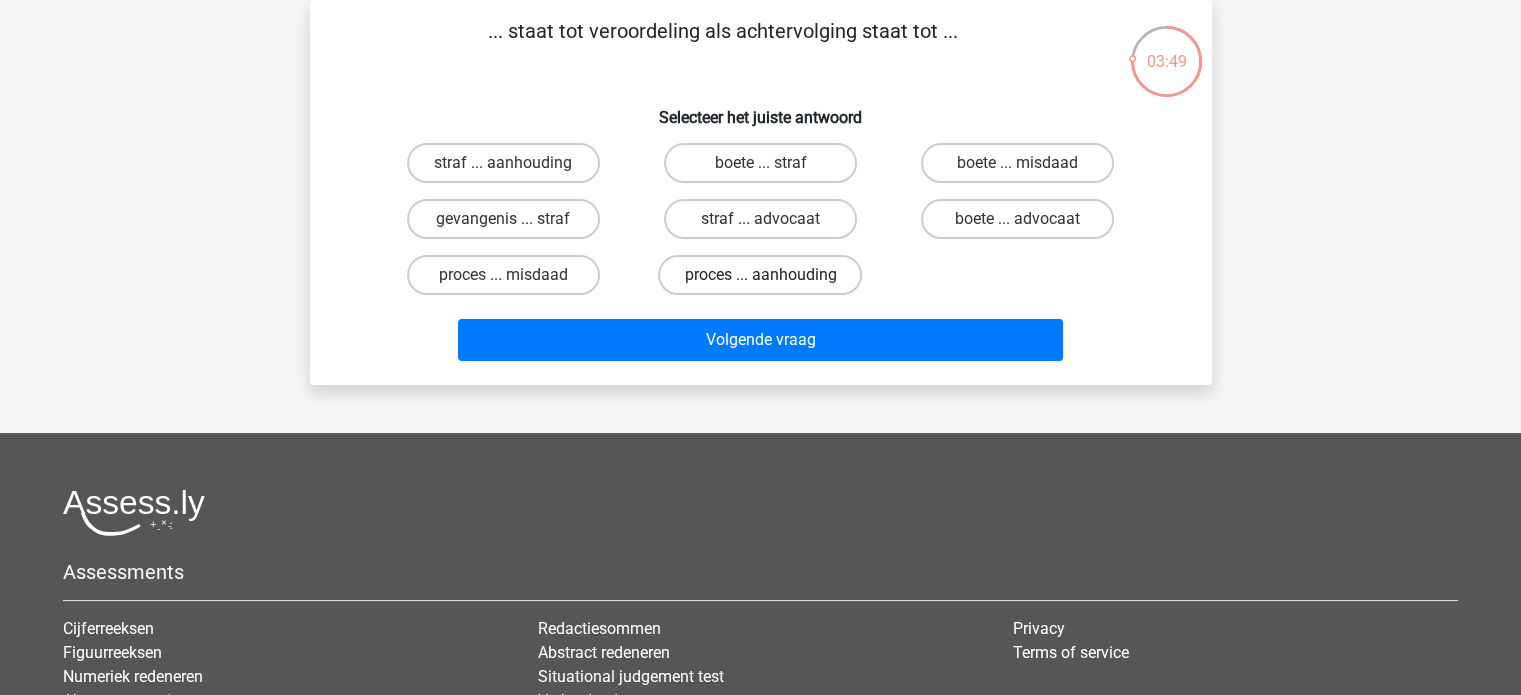 drag, startPoint x: 740, startPoint y: 270, endPoint x: 758, endPoint y: 305, distance: 39.357338 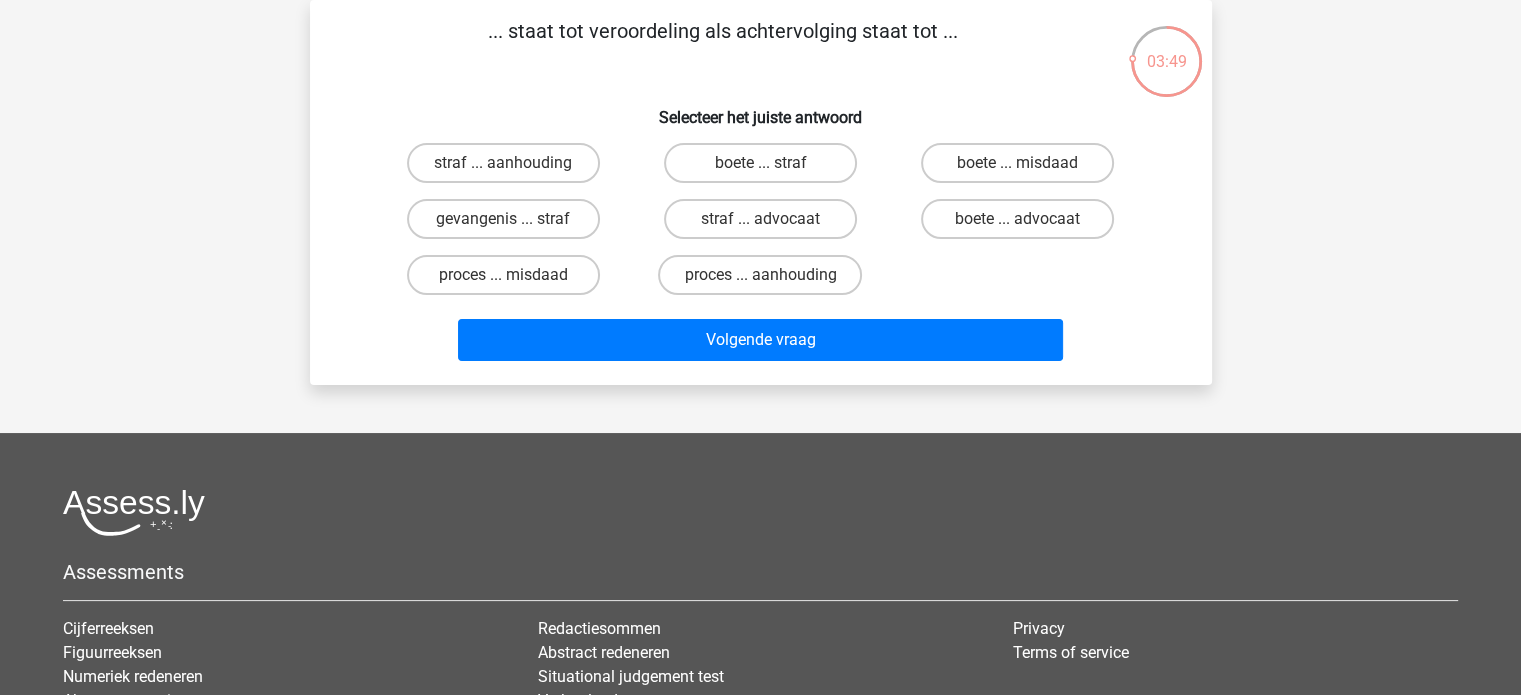 click on "proces ... aanhouding" at bounding box center [766, 281] 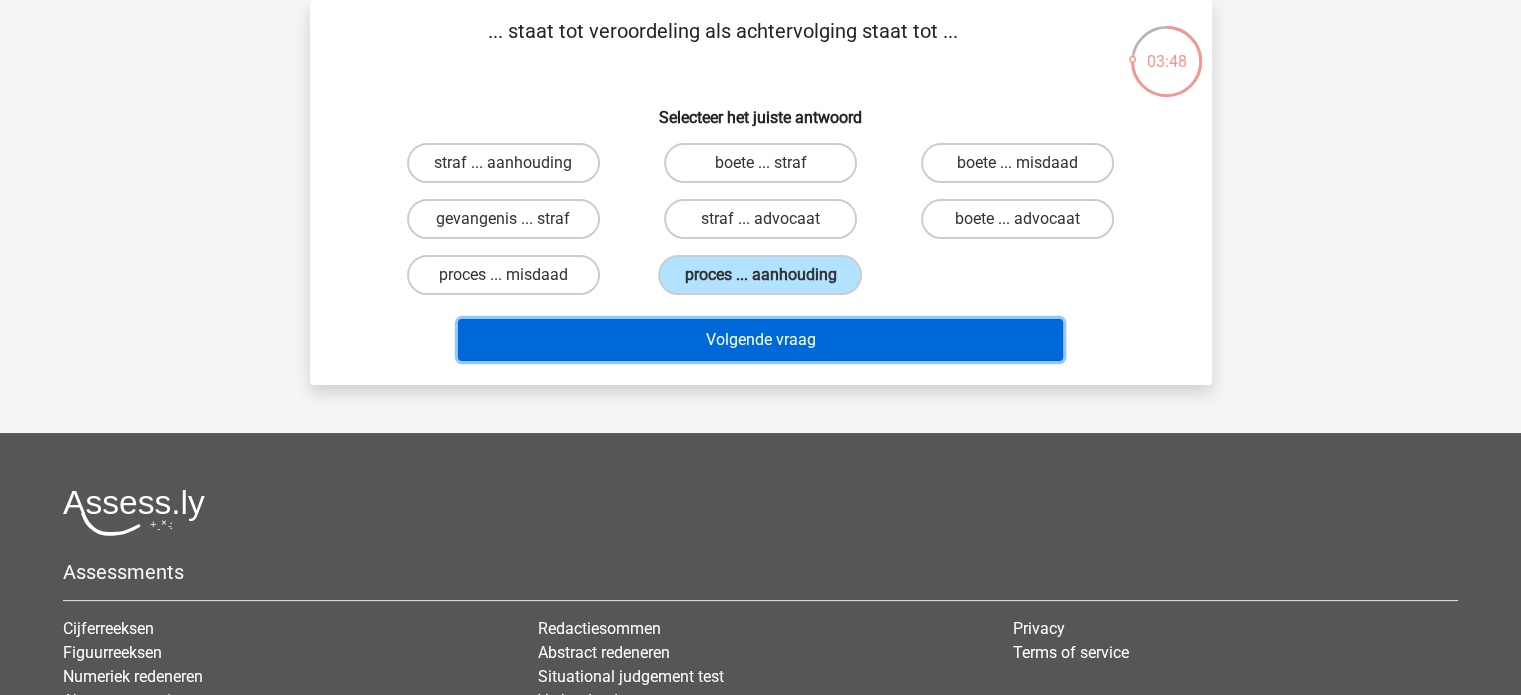 click on "Volgende vraag" at bounding box center (760, 340) 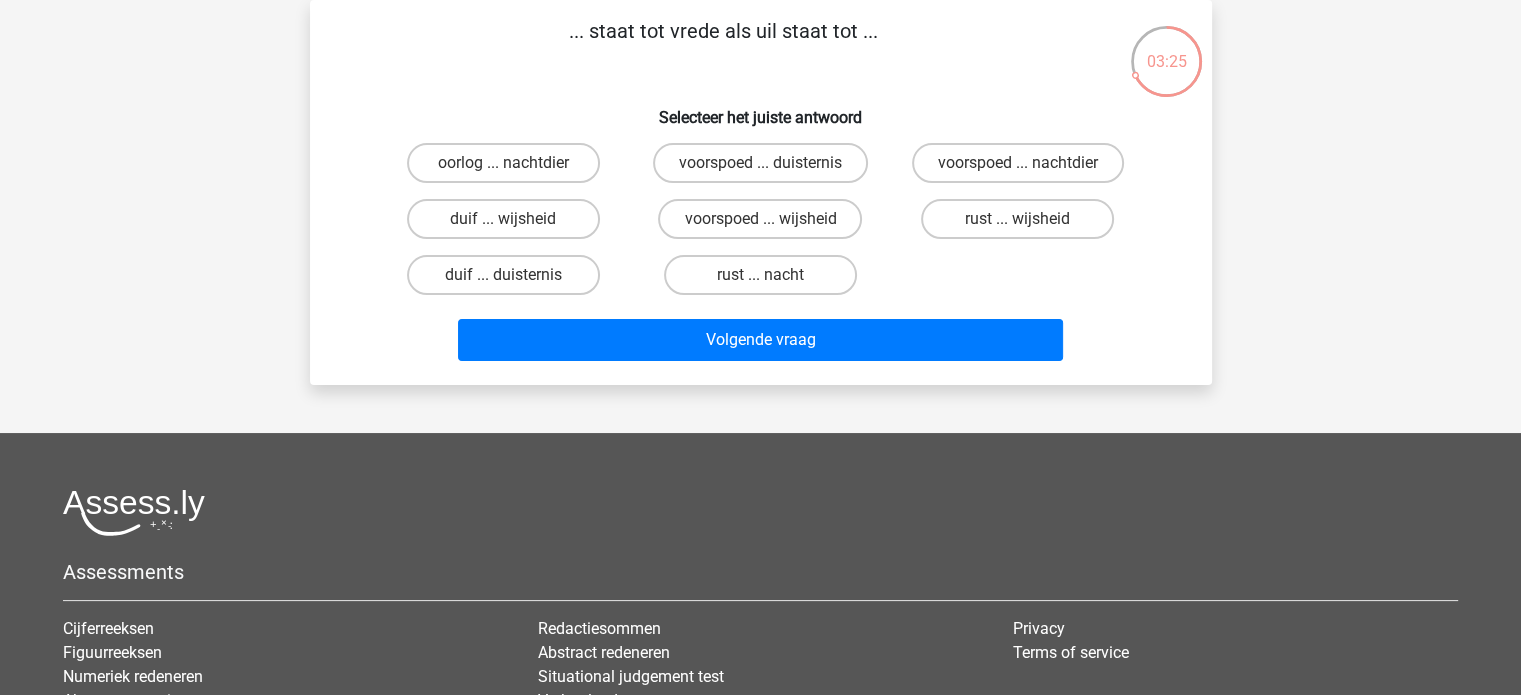 click on "duif ... wijsheid" at bounding box center [509, 225] 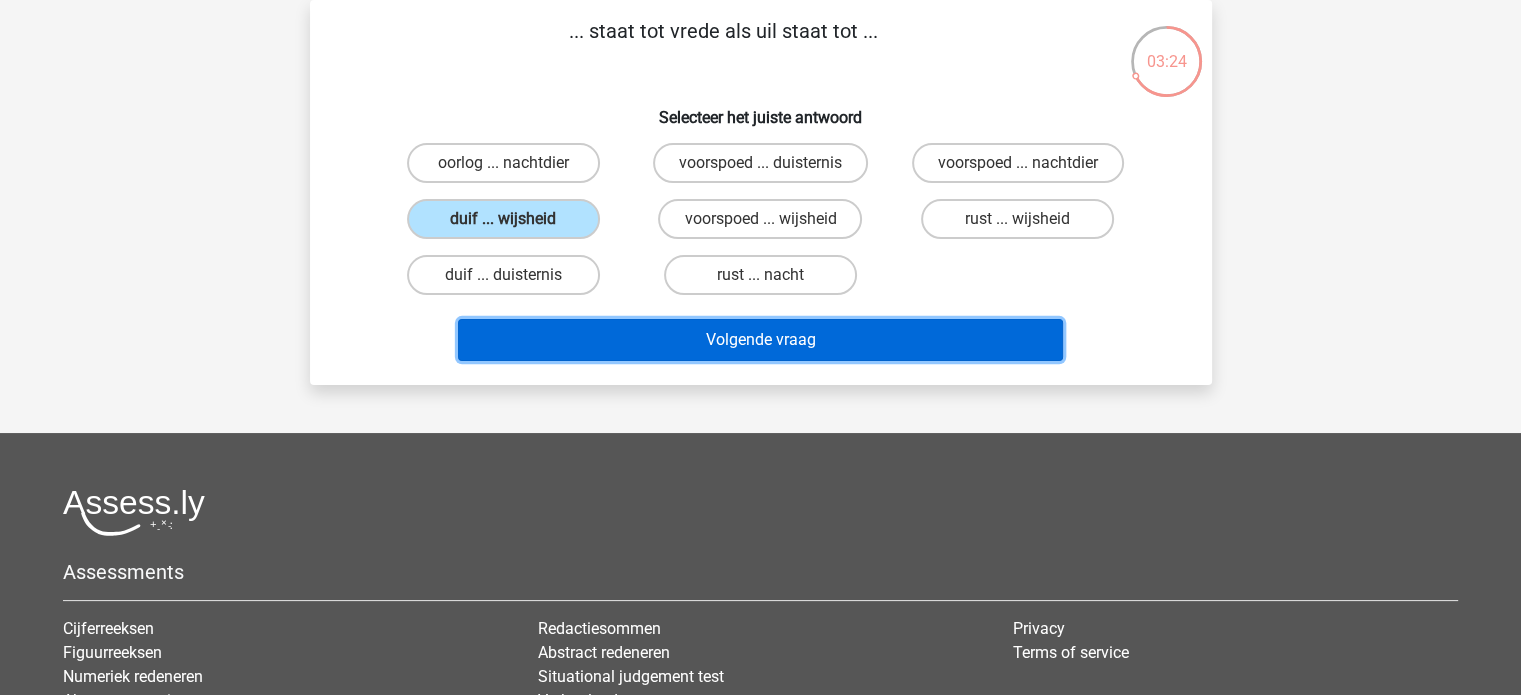 click on "Volgende vraag" at bounding box center [760, 340] 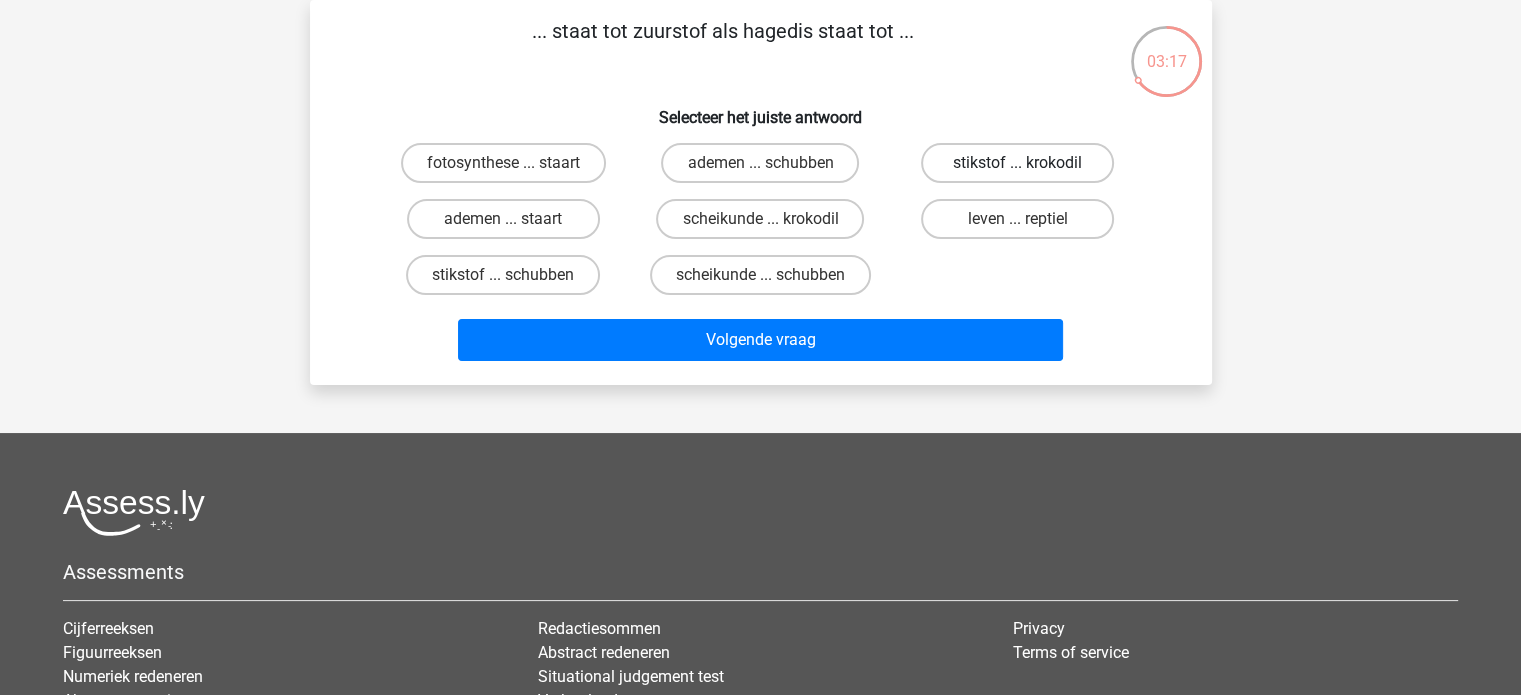 click on "stikstof ... krokodil" at bounding box center (1017, 163) 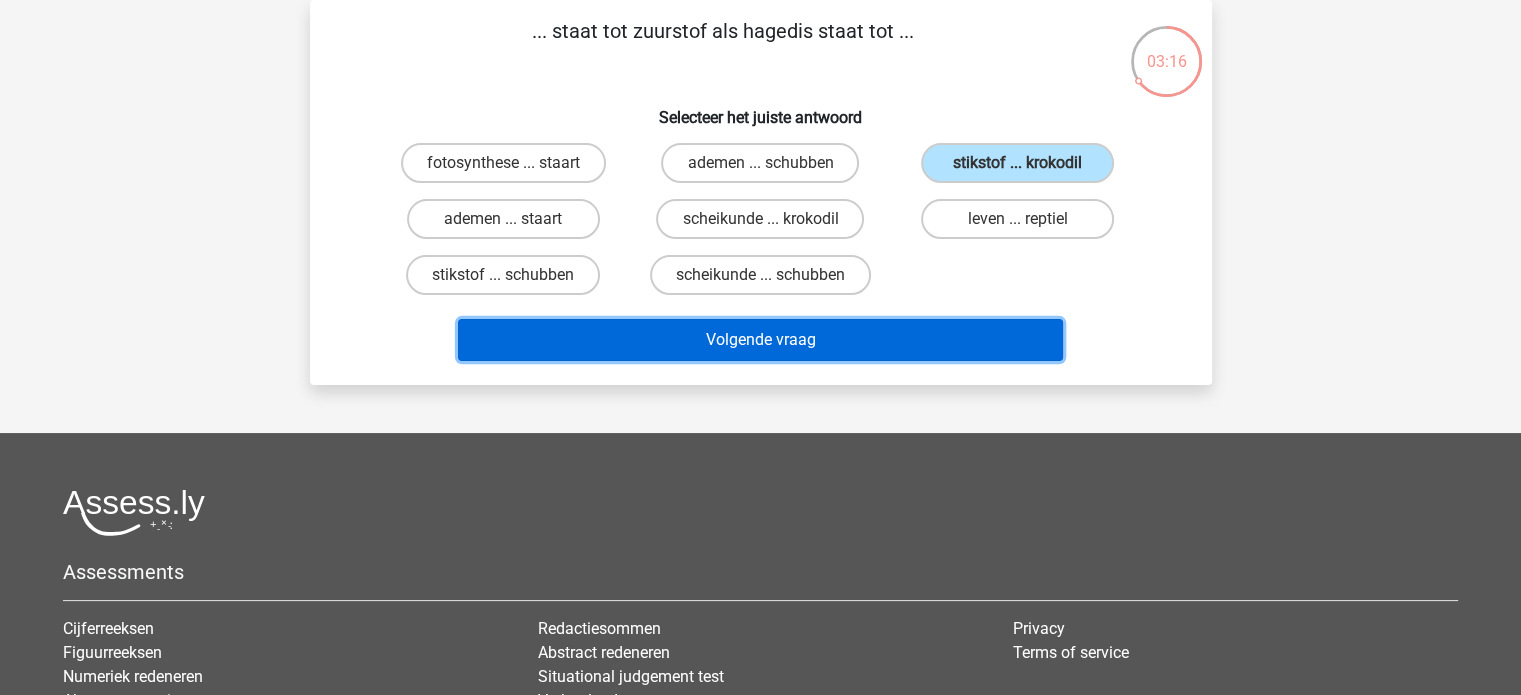 click on "Volgende vraag" at bounding box center [760, 340] 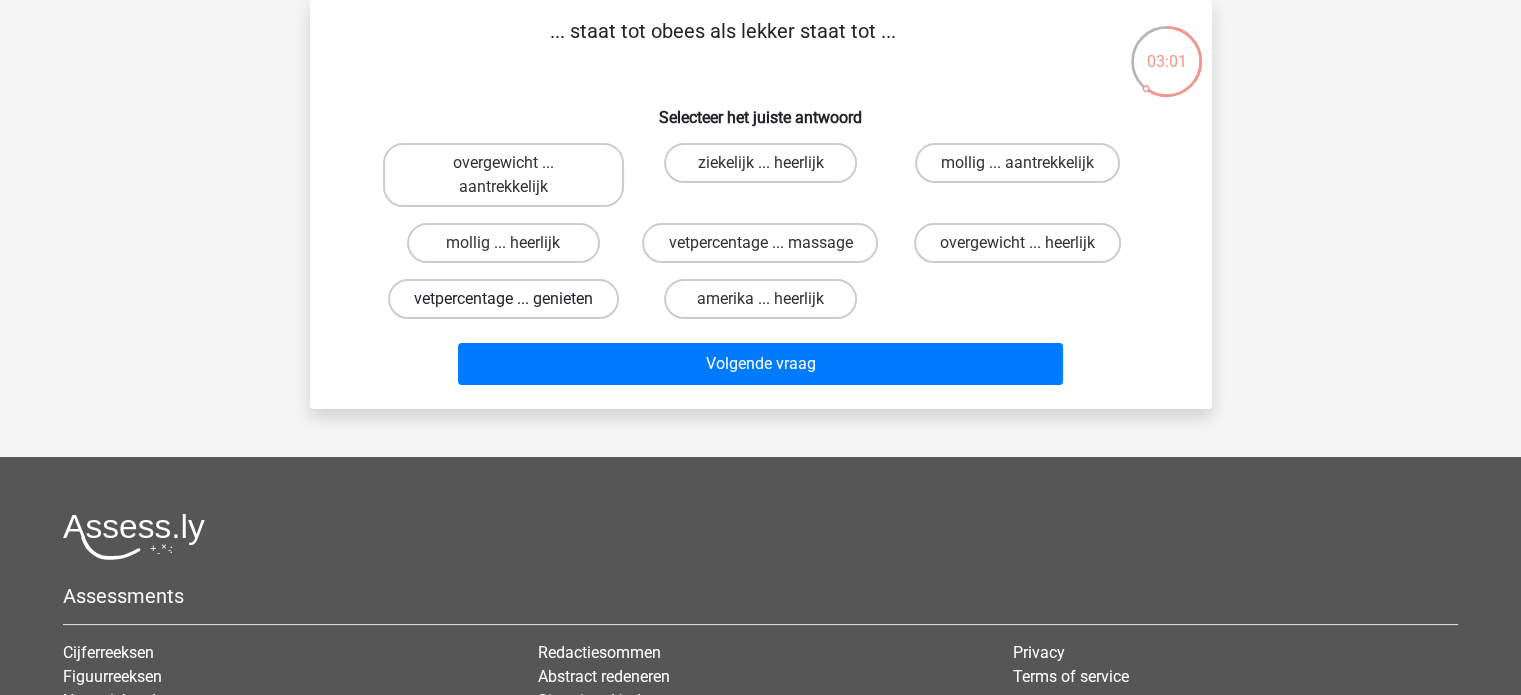 click on "vetpercentage ... genieten" at bounding box center (503, 299) 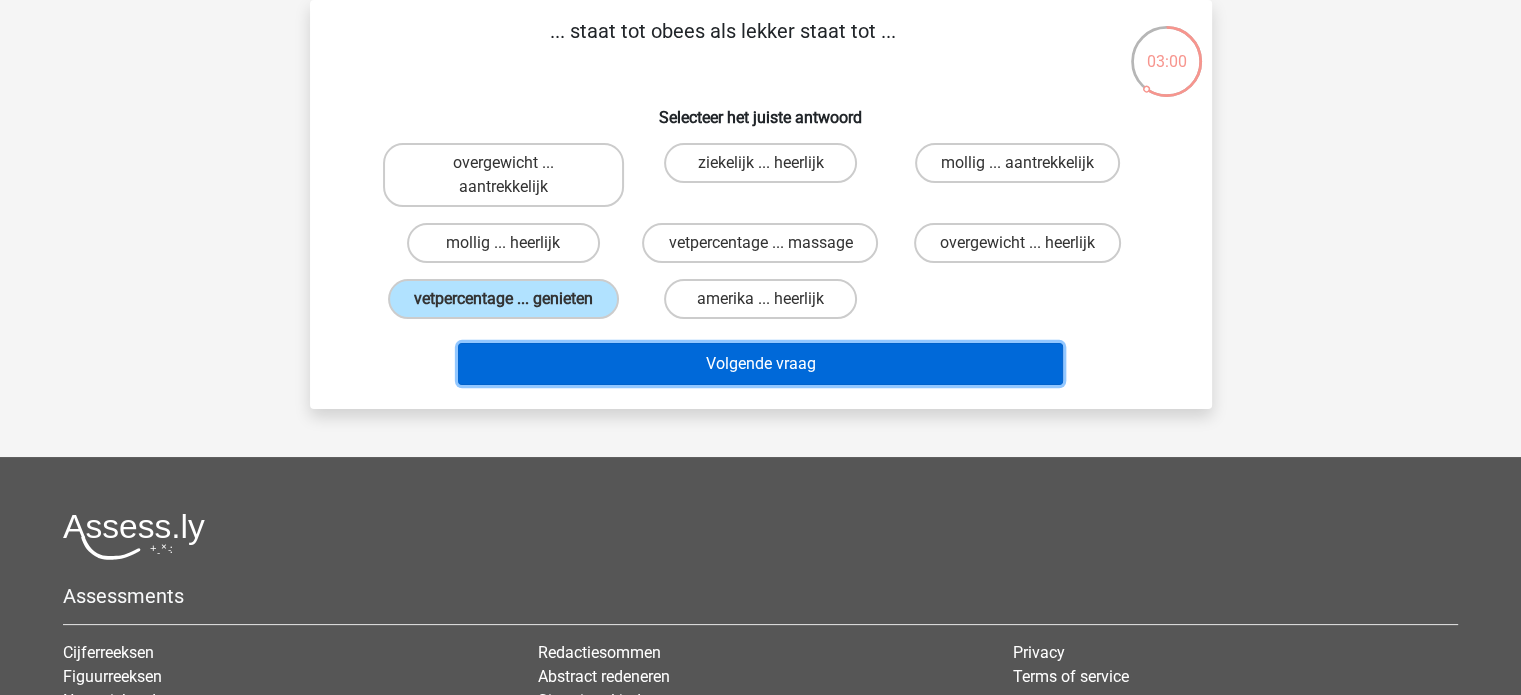 click on "Volgende vraag" at bounding box center [760, 364] 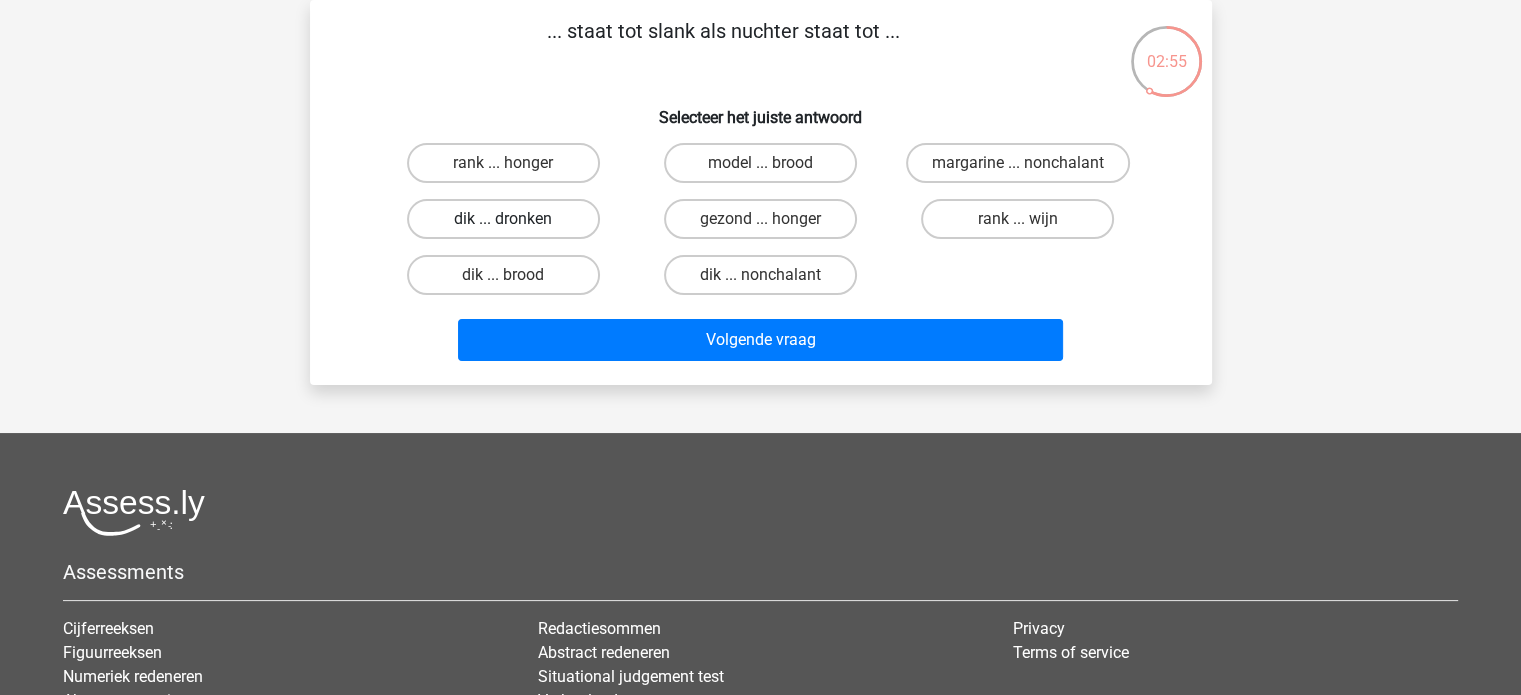 click on "dik ... dronken" at bounding box center (503, 219) 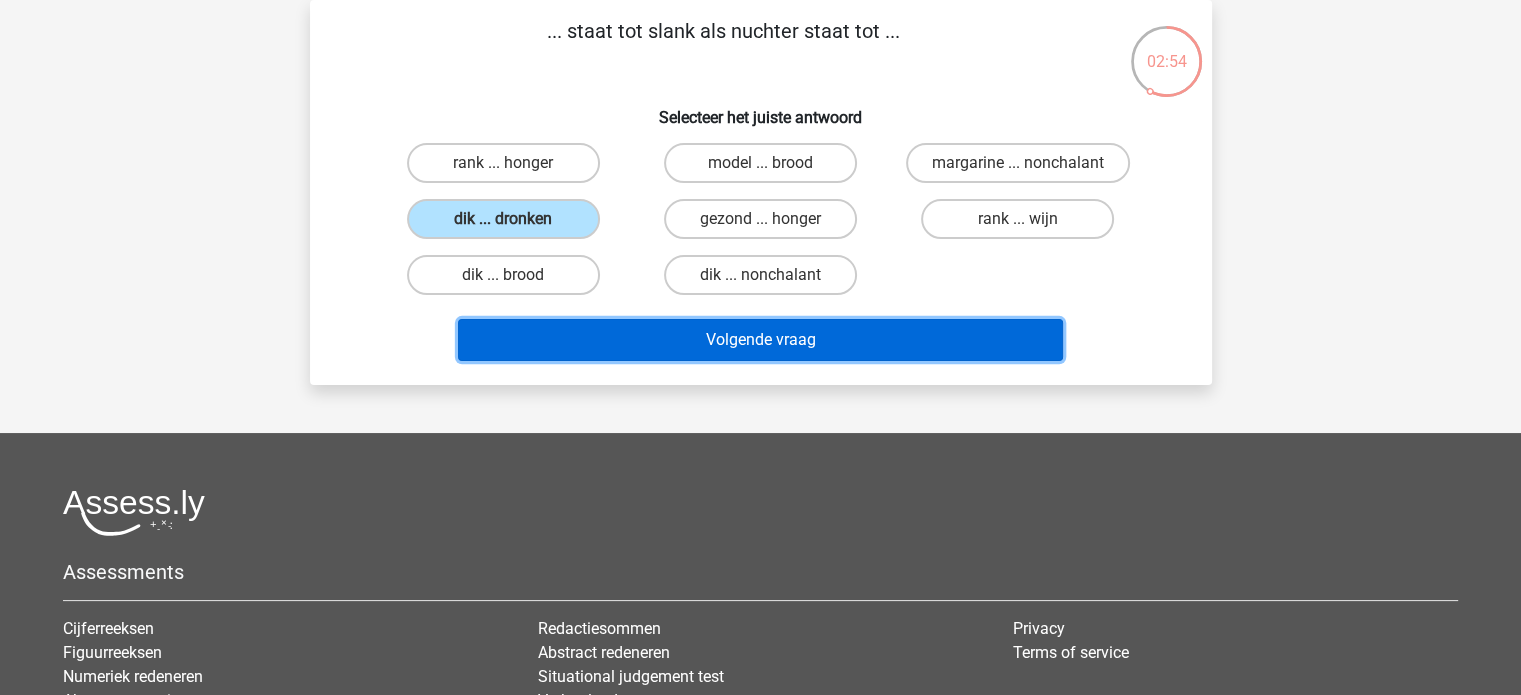 click on "Volgende vraag" at bounding box center (760, 340) 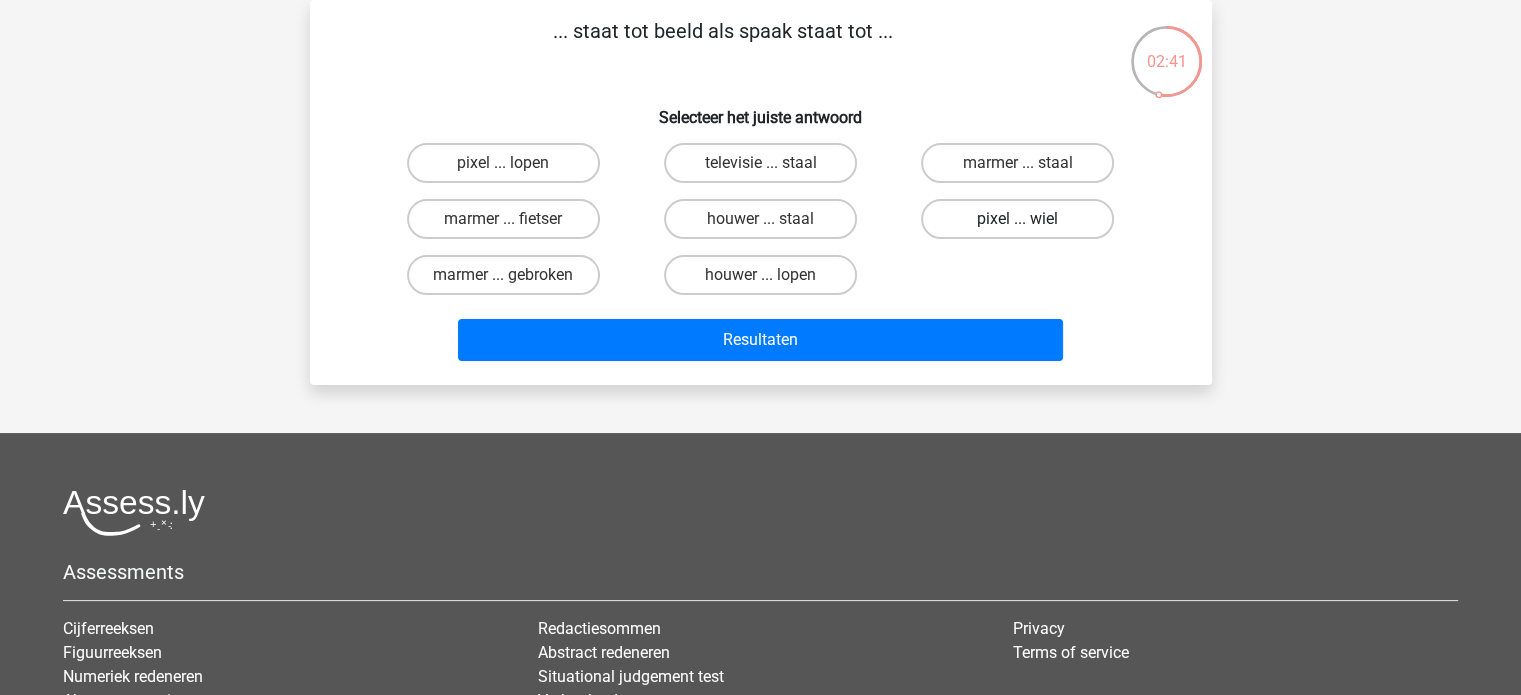 drag, startPoint x: 1082, startPoint y: 219, endPoint x: 1072, endPoint y: 231, distance: 15.6205 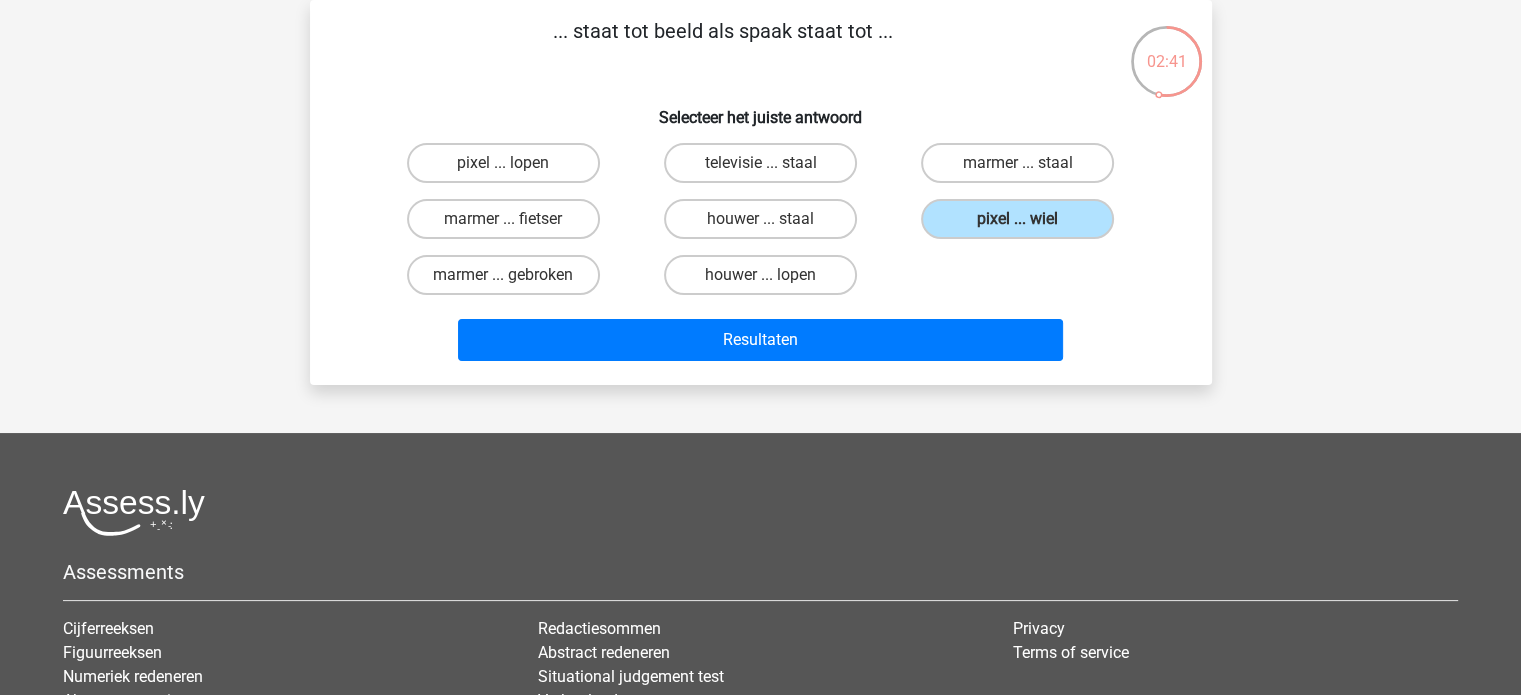 click on "Resultaten" at bounding box center [761, 336] 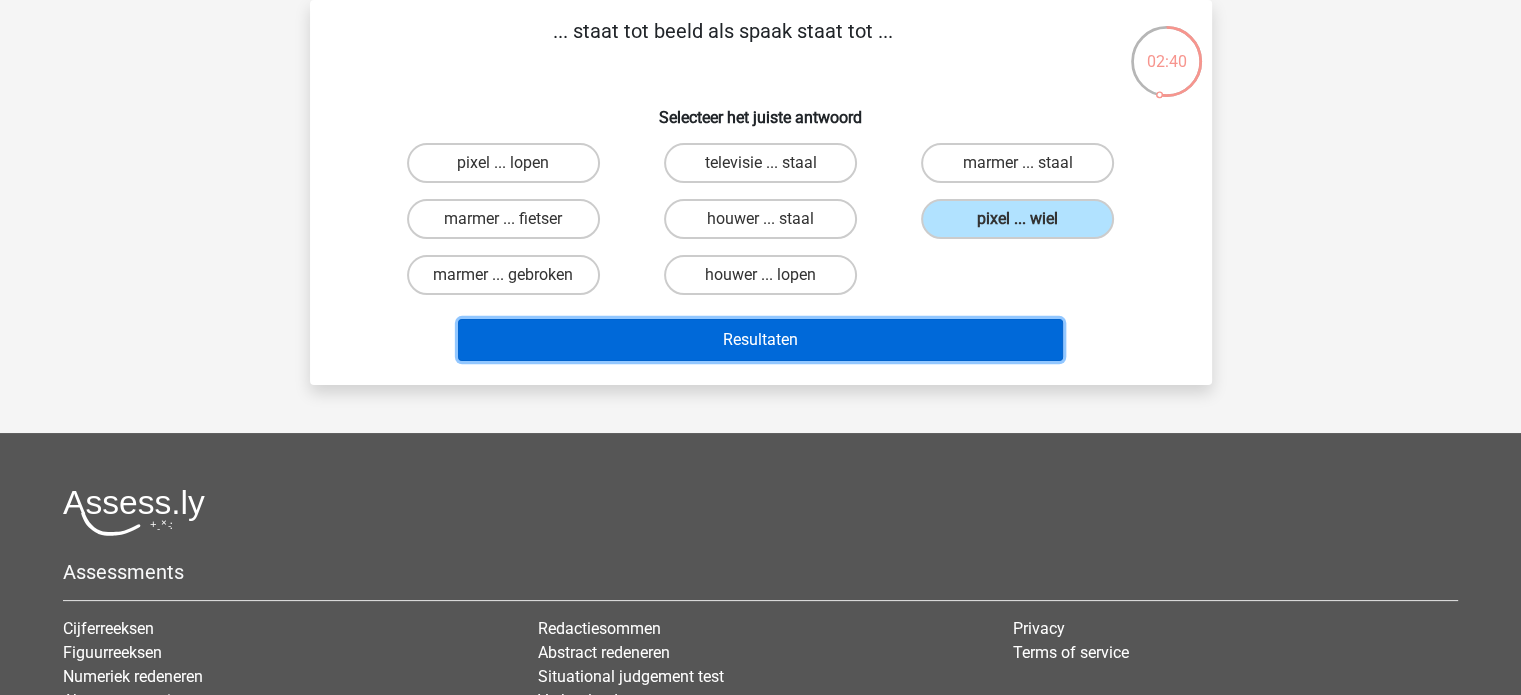 click on "Resultaten" at bounding box center (760, 340) 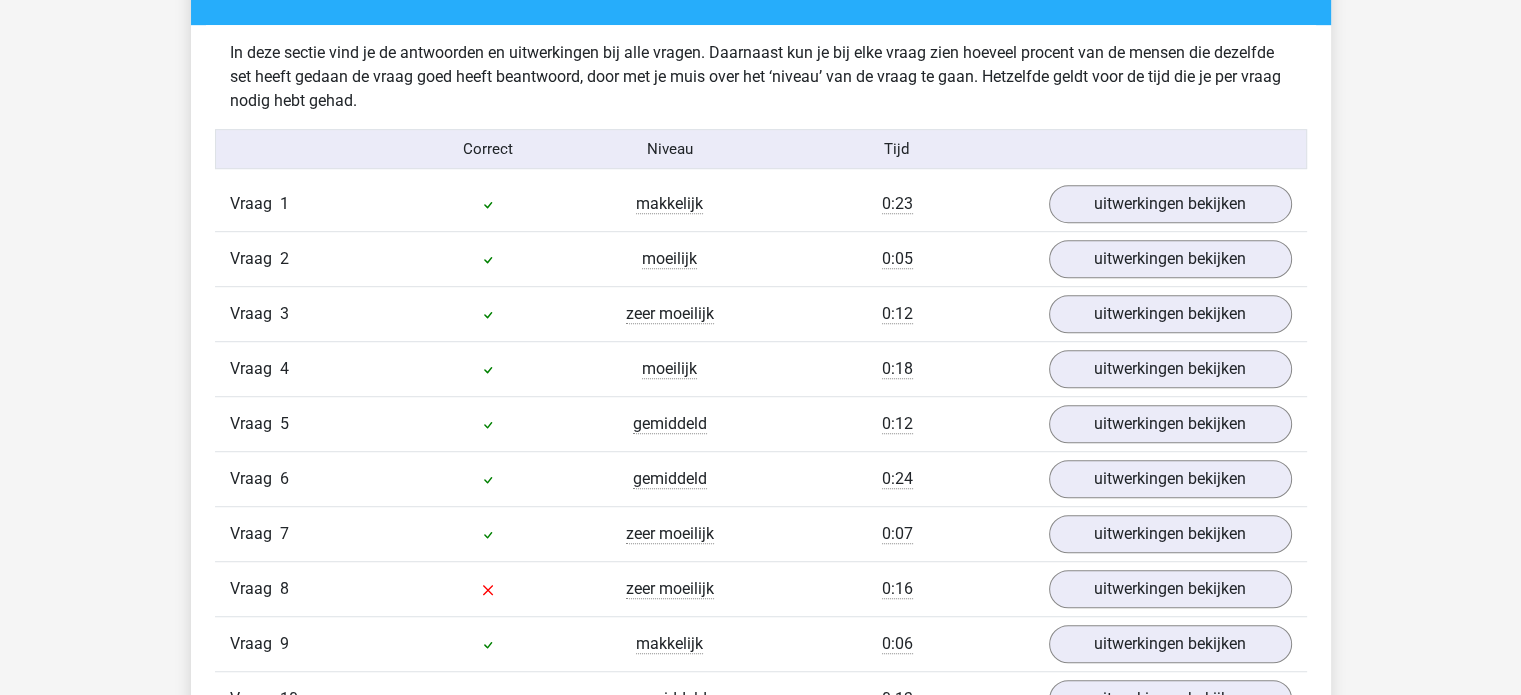 scroll, scrollTop: 1300, scrollLeft: 0, axis: vertical 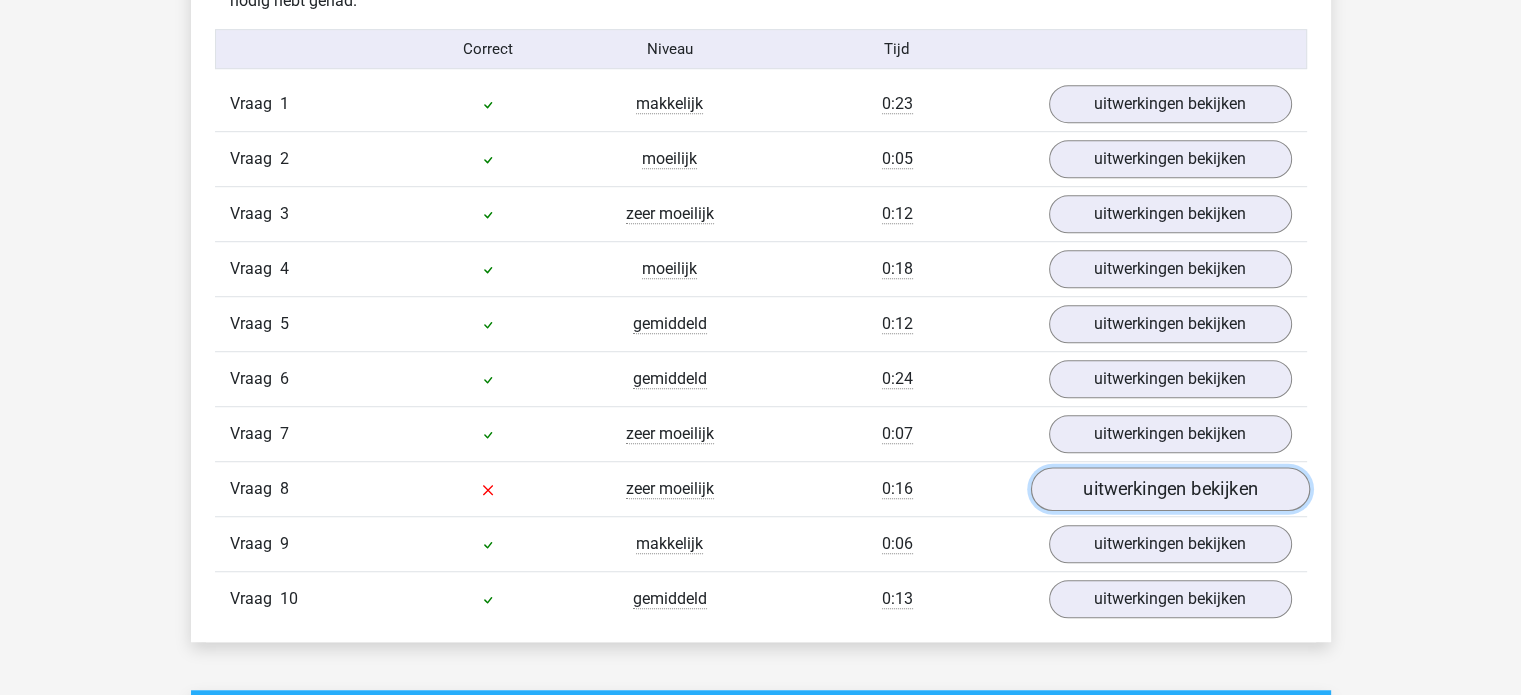 click on "uitwerkingen bekijken" at bounding box center (1169, 490) 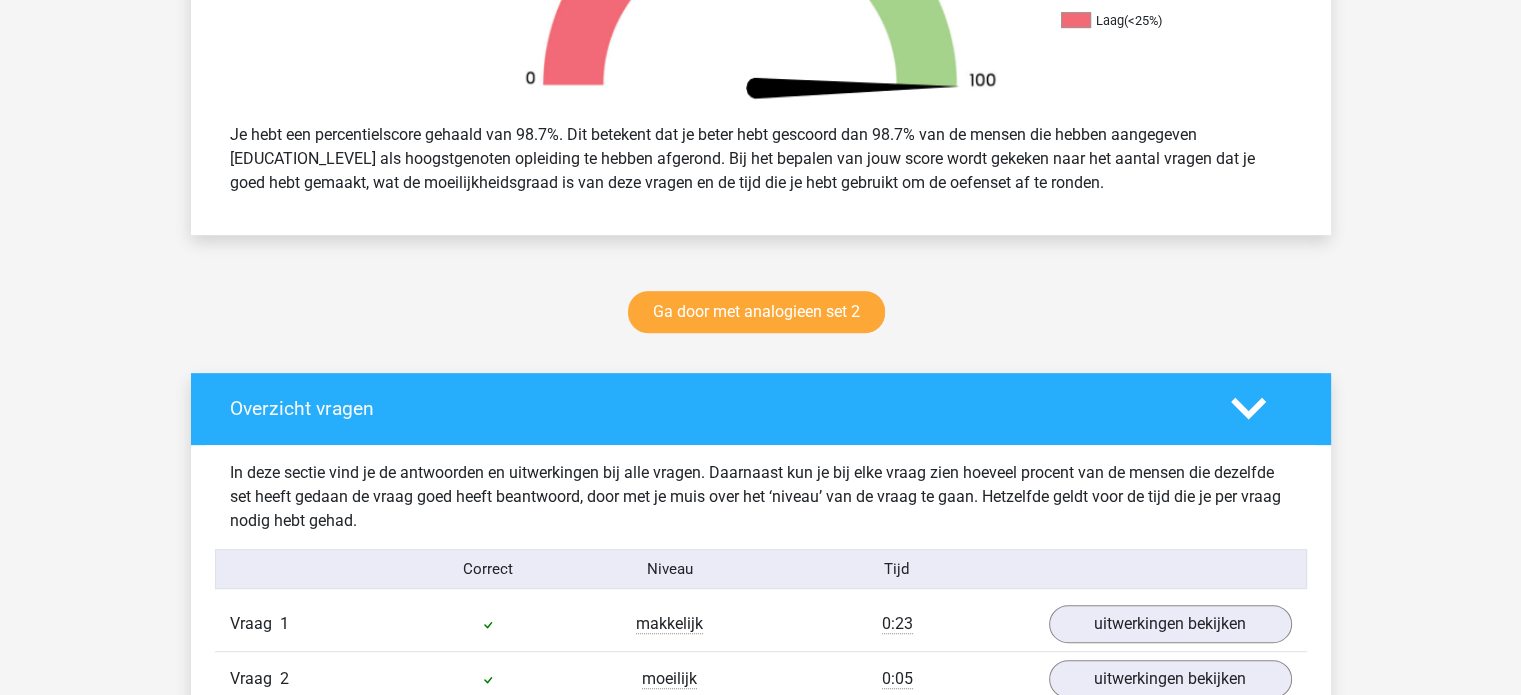 scroll, scrollTop: 700, scrollLeft: 0, axis: vertical 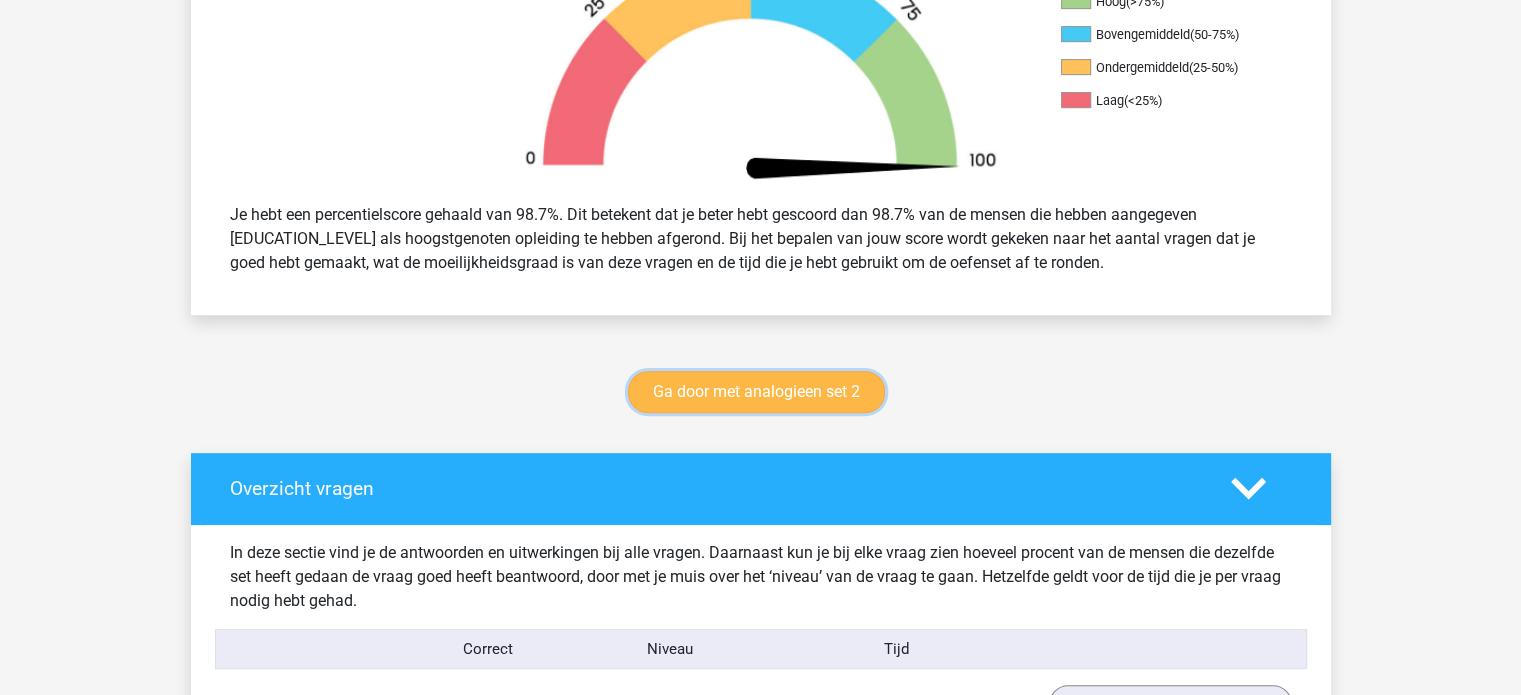 click on "Ga door met analogieen set 2" at bounding box center (756, 392) 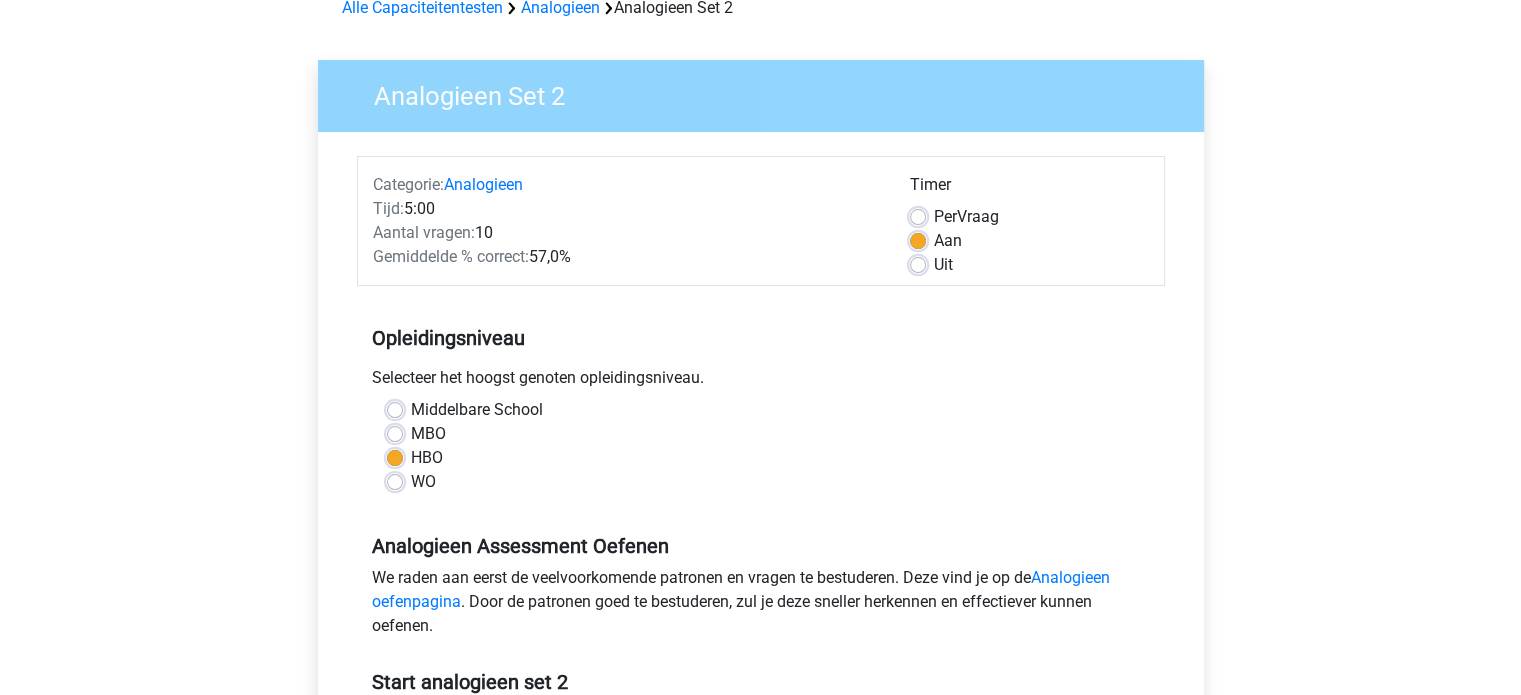 scroll, scrollTop: 300, scrollLeft: 0, axis: vertical 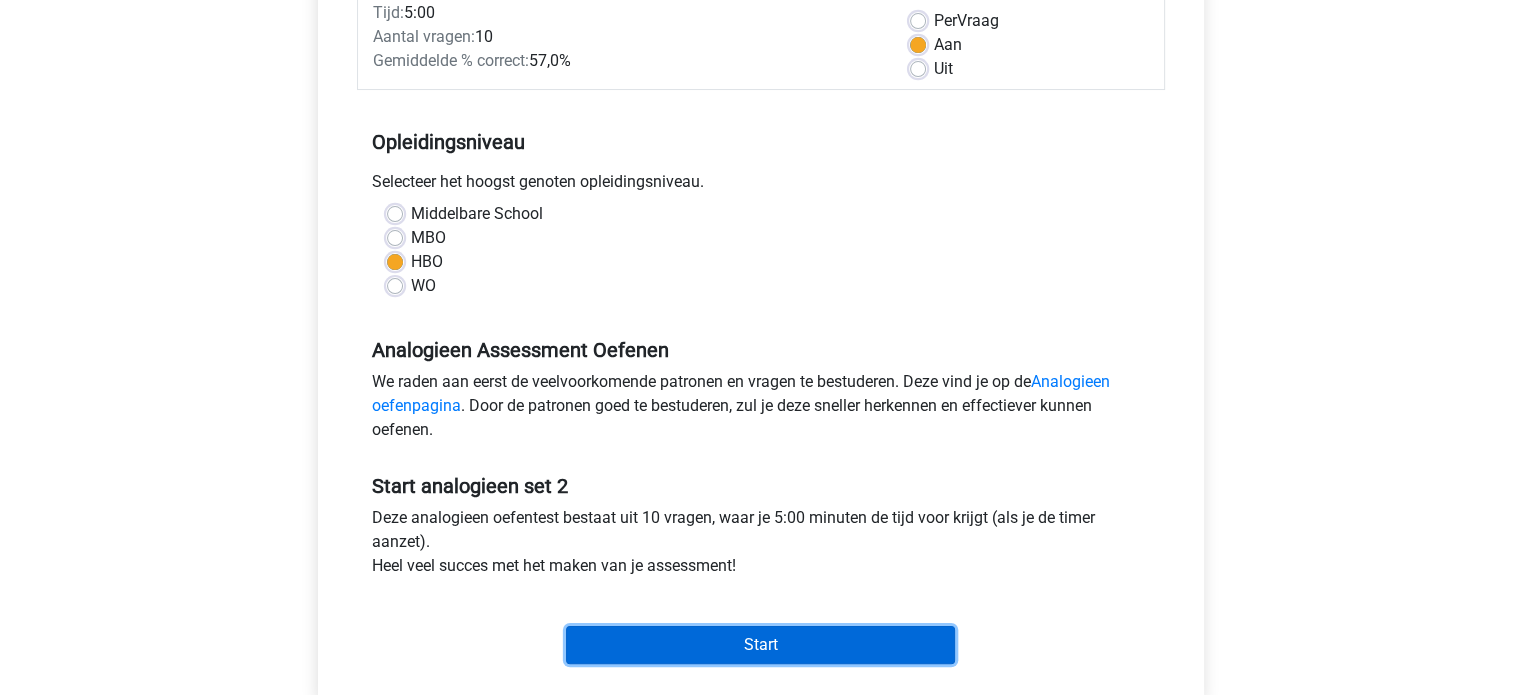 click on "Start" at bounding box center (760, 645) 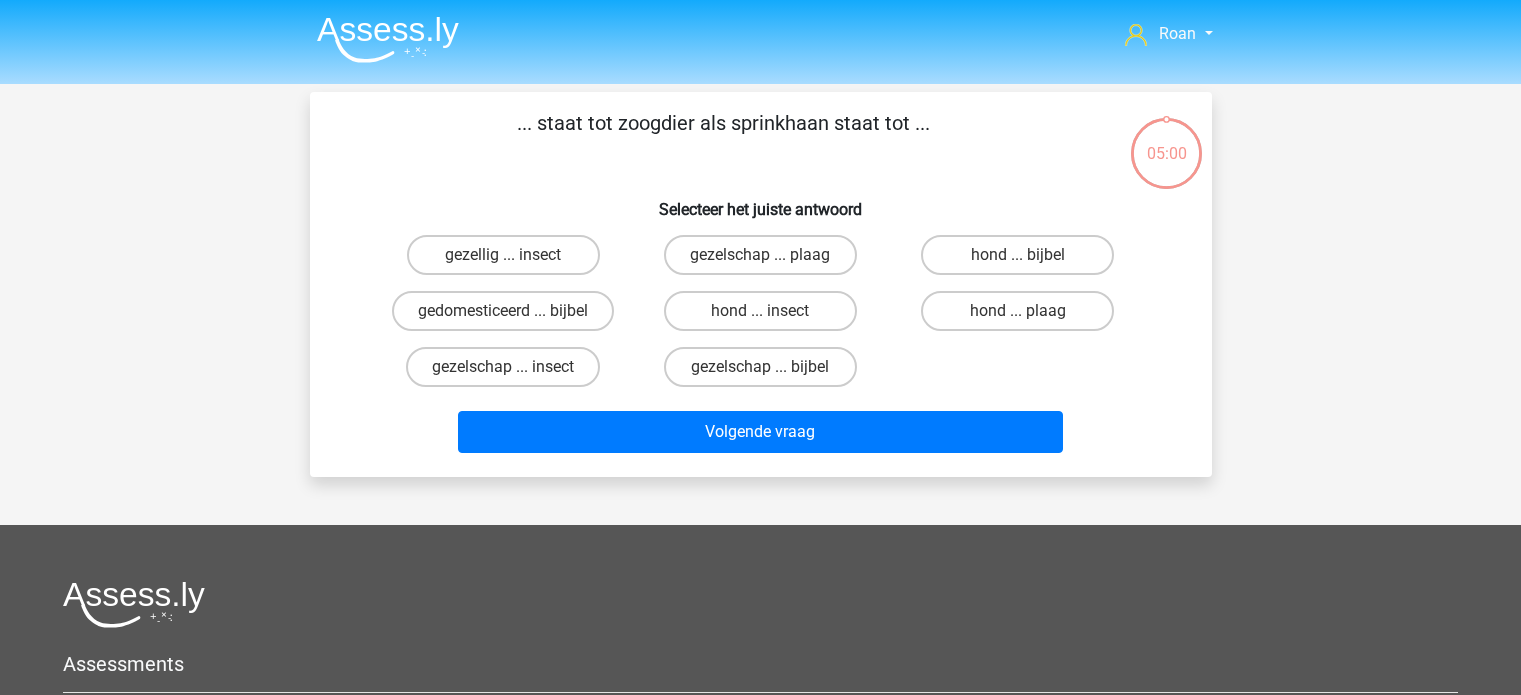 scroll, scrollTop: 0, scrollLeft: 0, axis: both 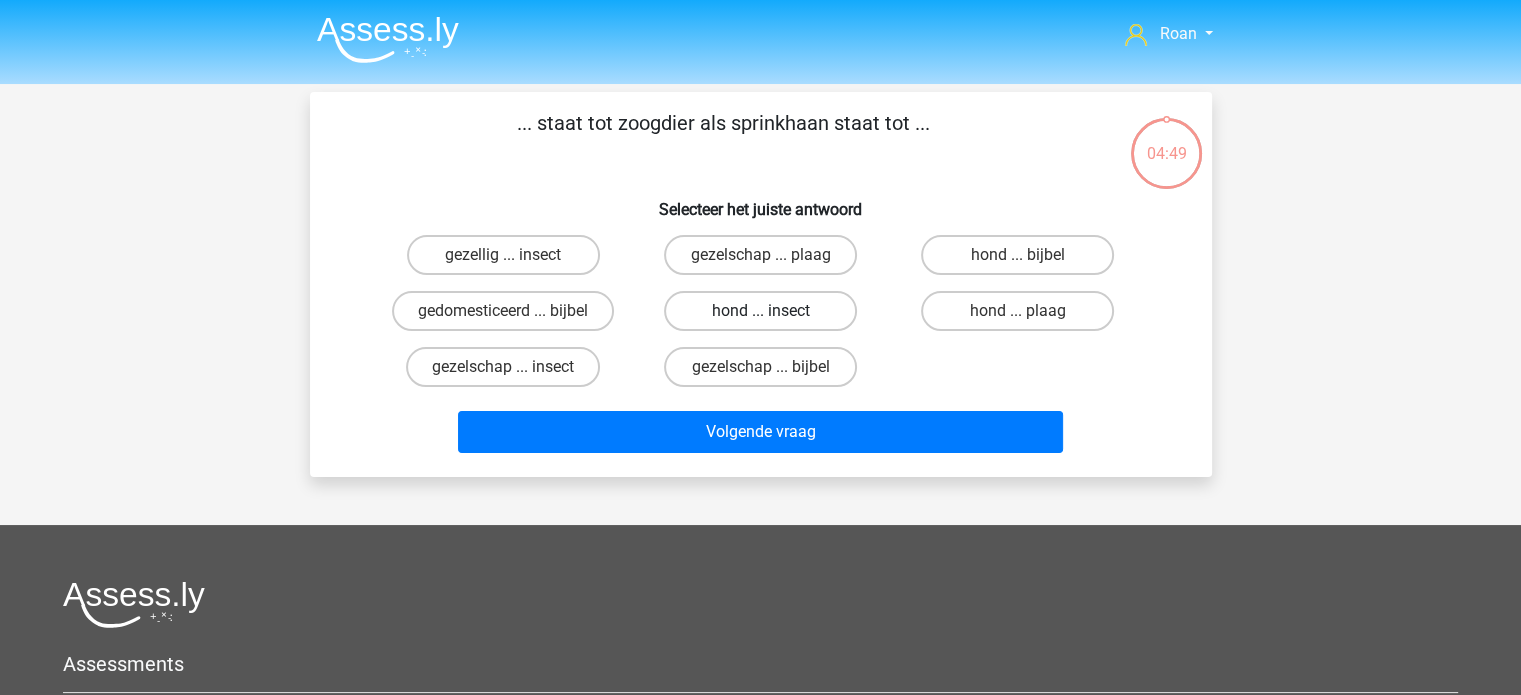 click on "hond ... insect" at bounding box center (760, 311) 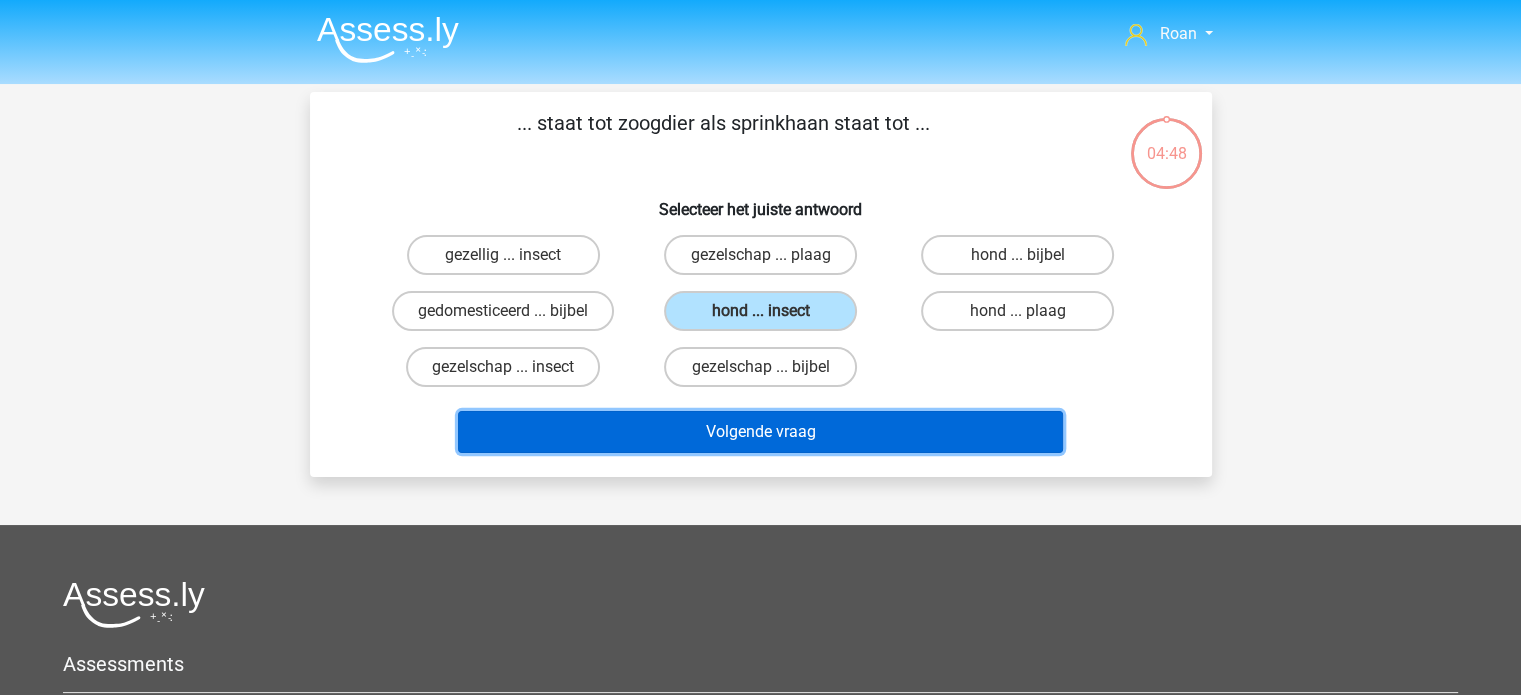 click on "Volgende vraag" at bounding box center (760, 432) 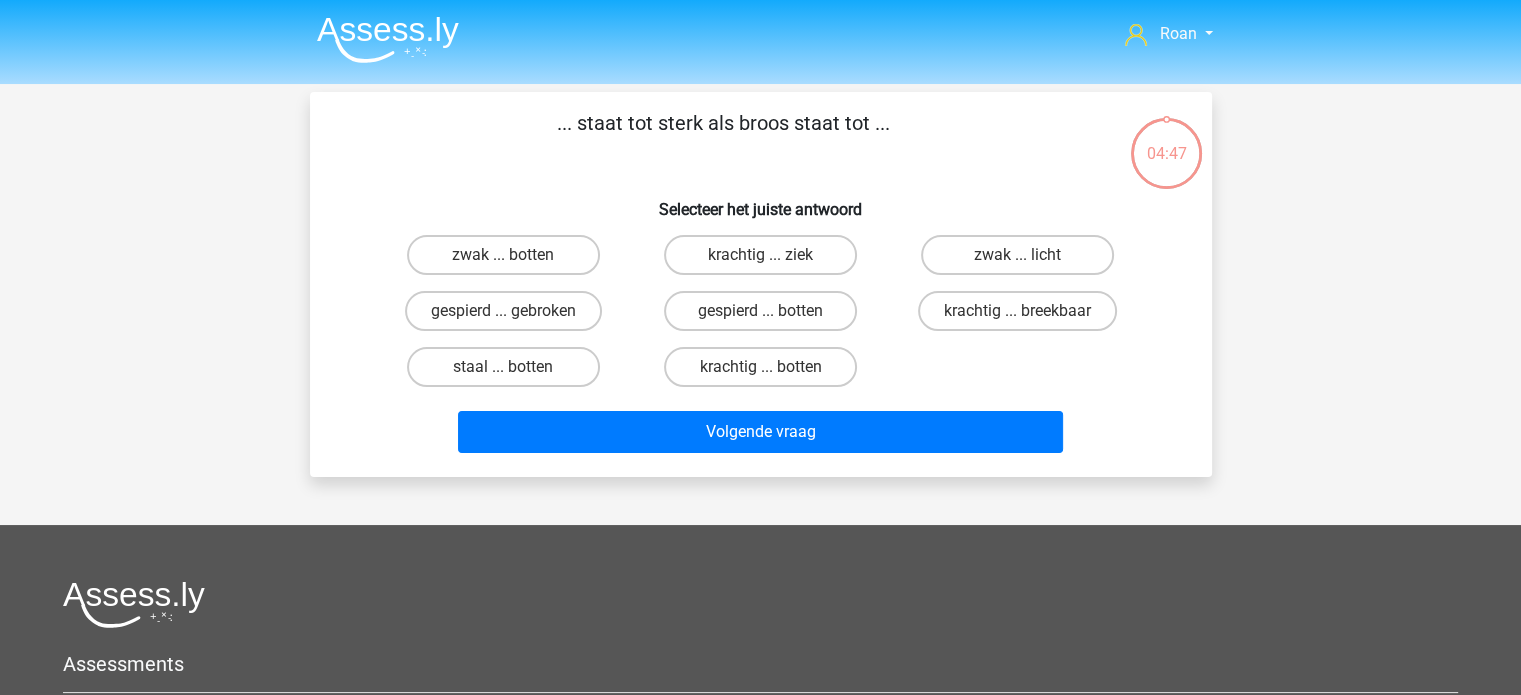 scroll, scrollTop: 92, scrollLeft: 0, axis: vertical 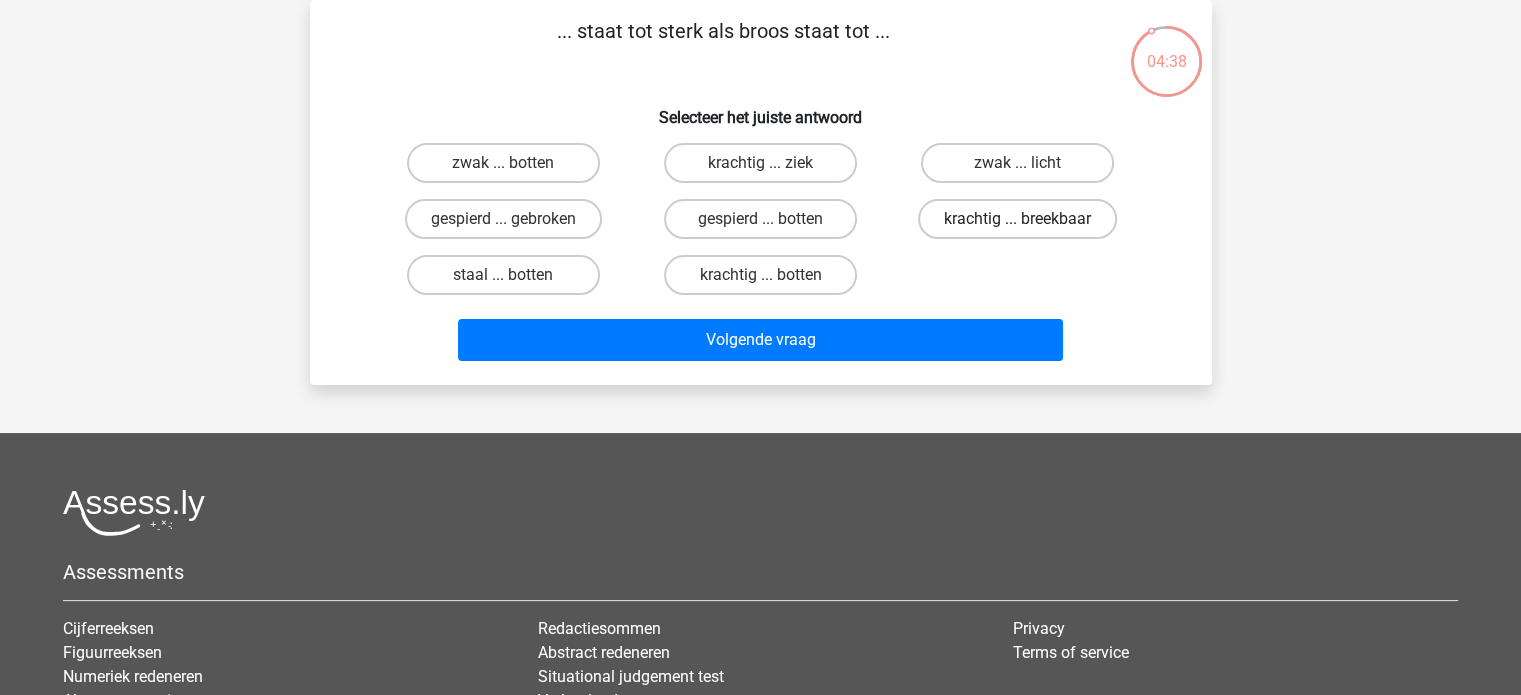 click on "krachtig ... breekbaar" at bounding box center (1017, 219) 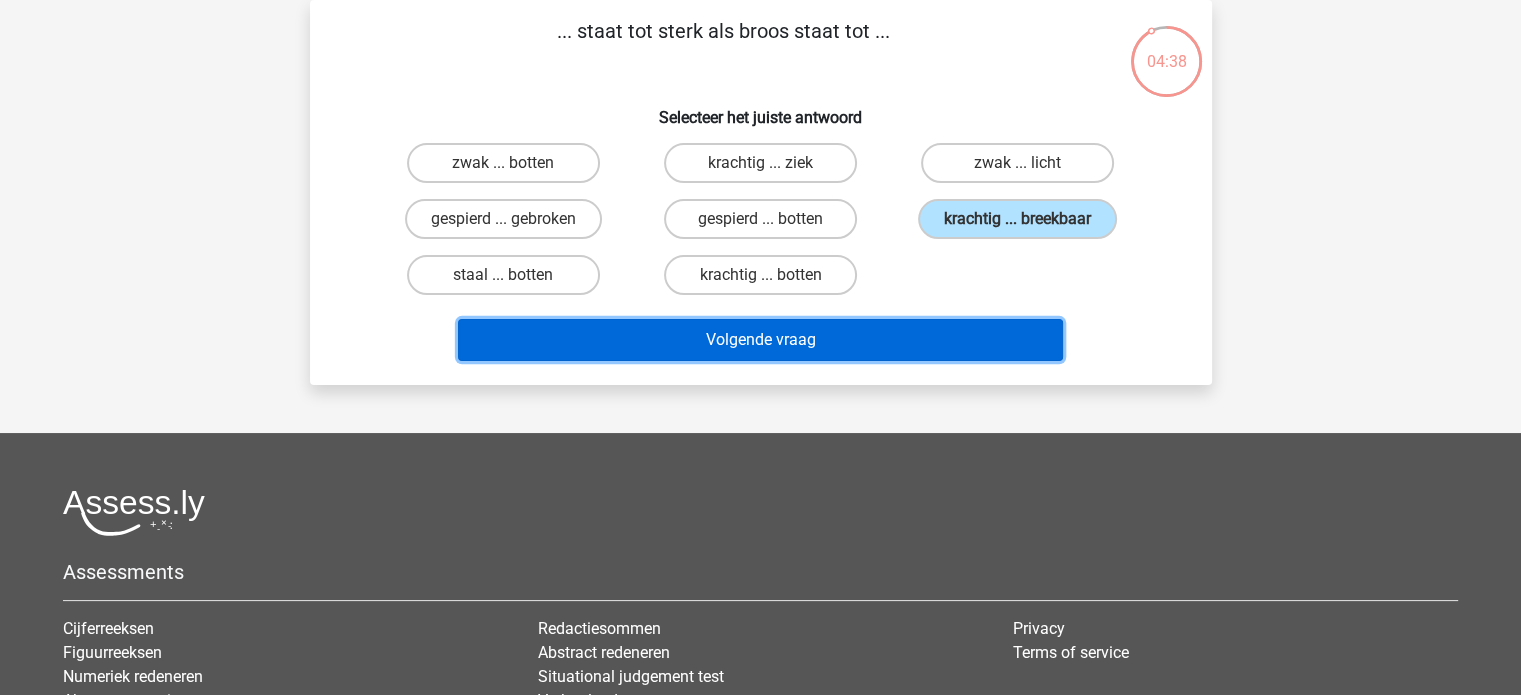 click on "Volgende vraag" at bounding box center [760, 340] 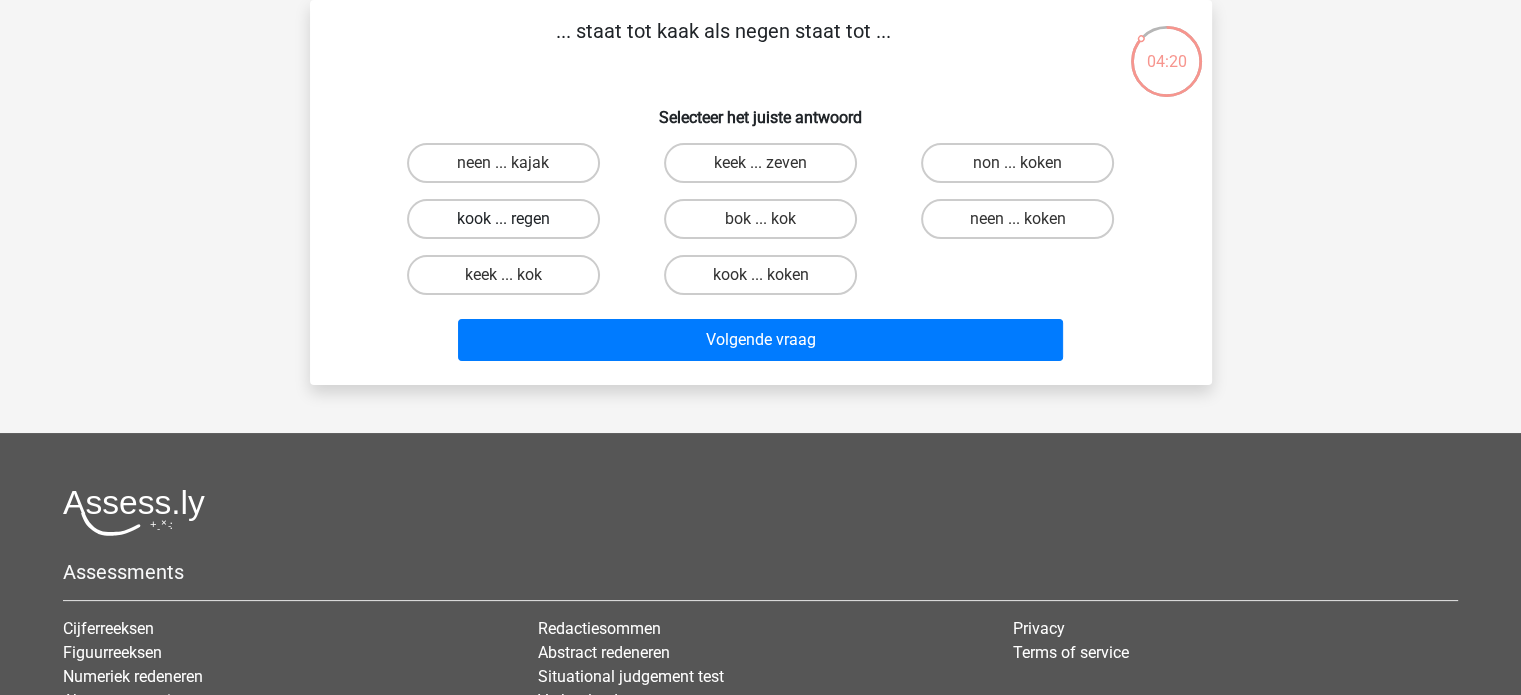 click on "kook ... regen" at bounding box center [503, 219] 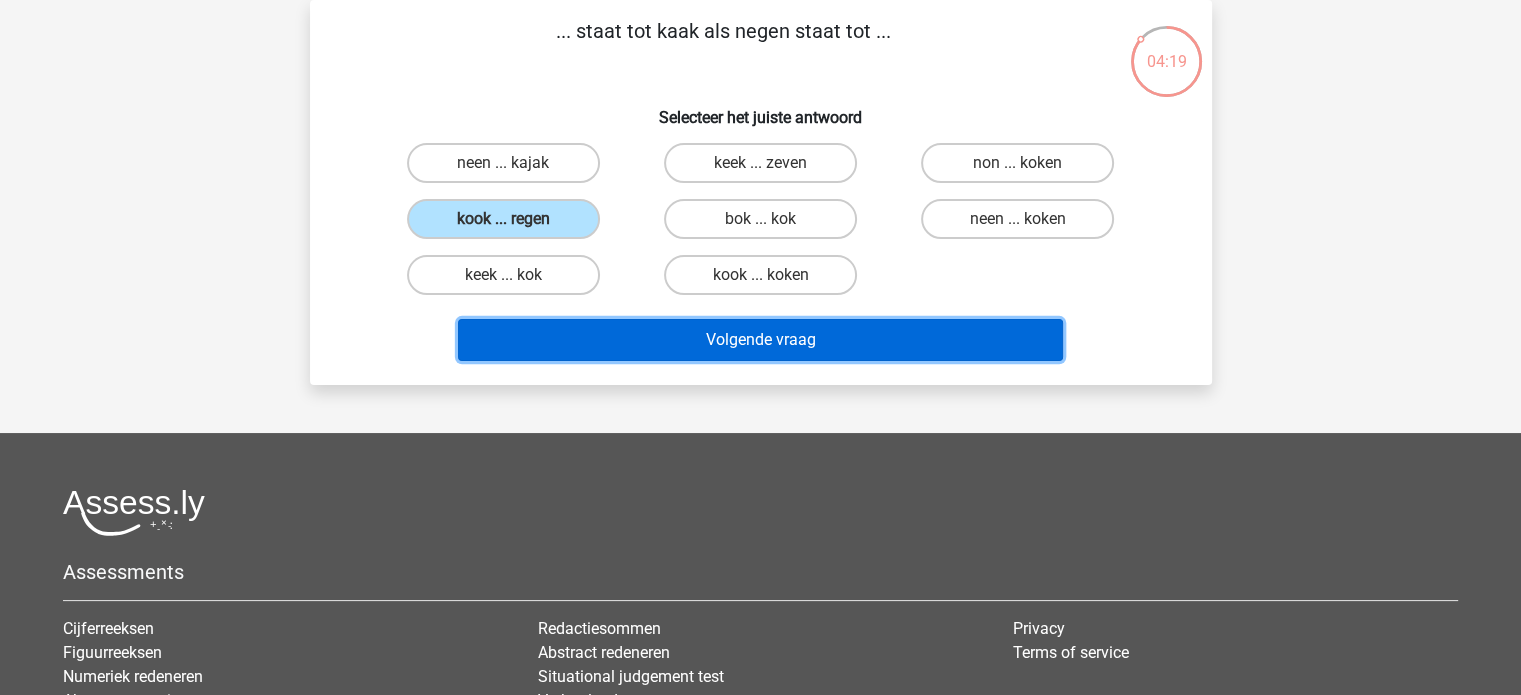 click on "Volgende vraag" at bounding box center (760, 340) 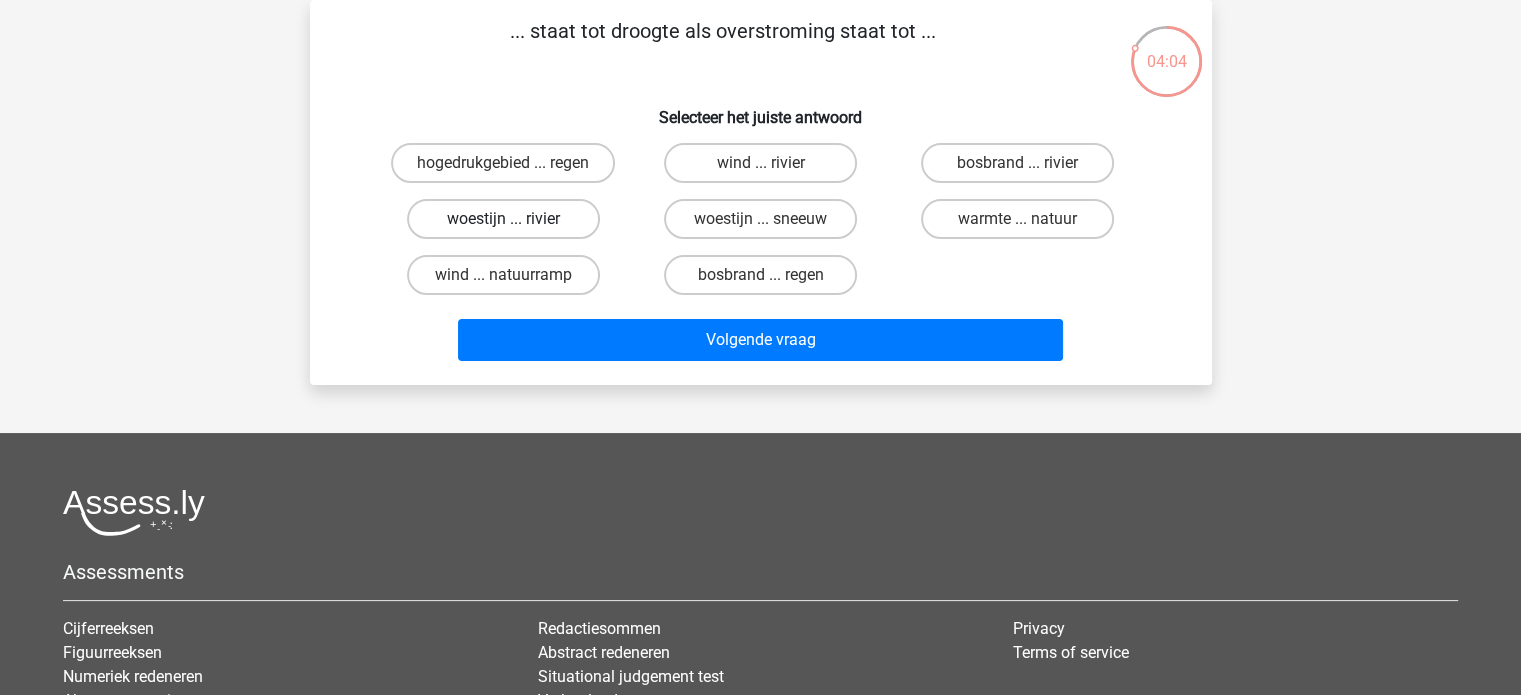 click on "woestijn ... rivier" at bounding box center (503, 219) 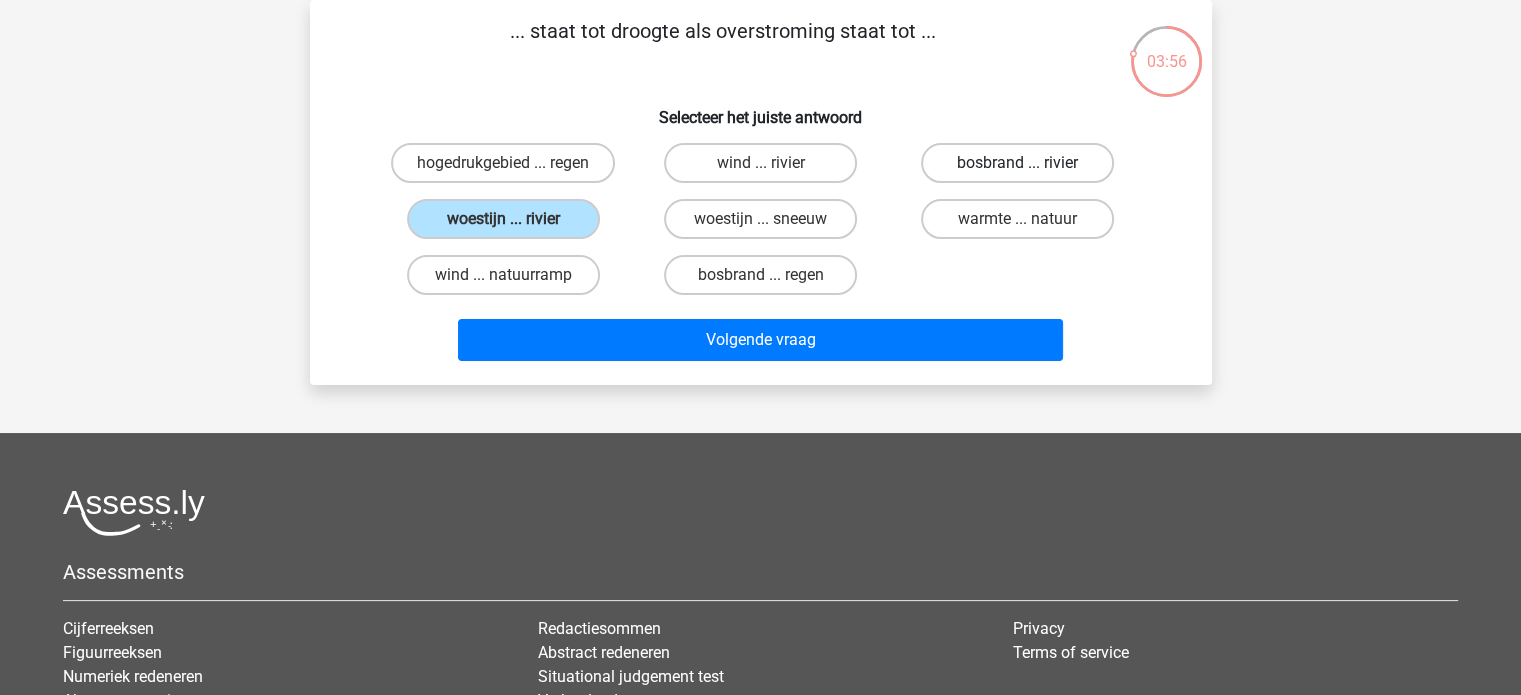 click on "bosbrand ... rivier" at bounding box center [1017, 163] 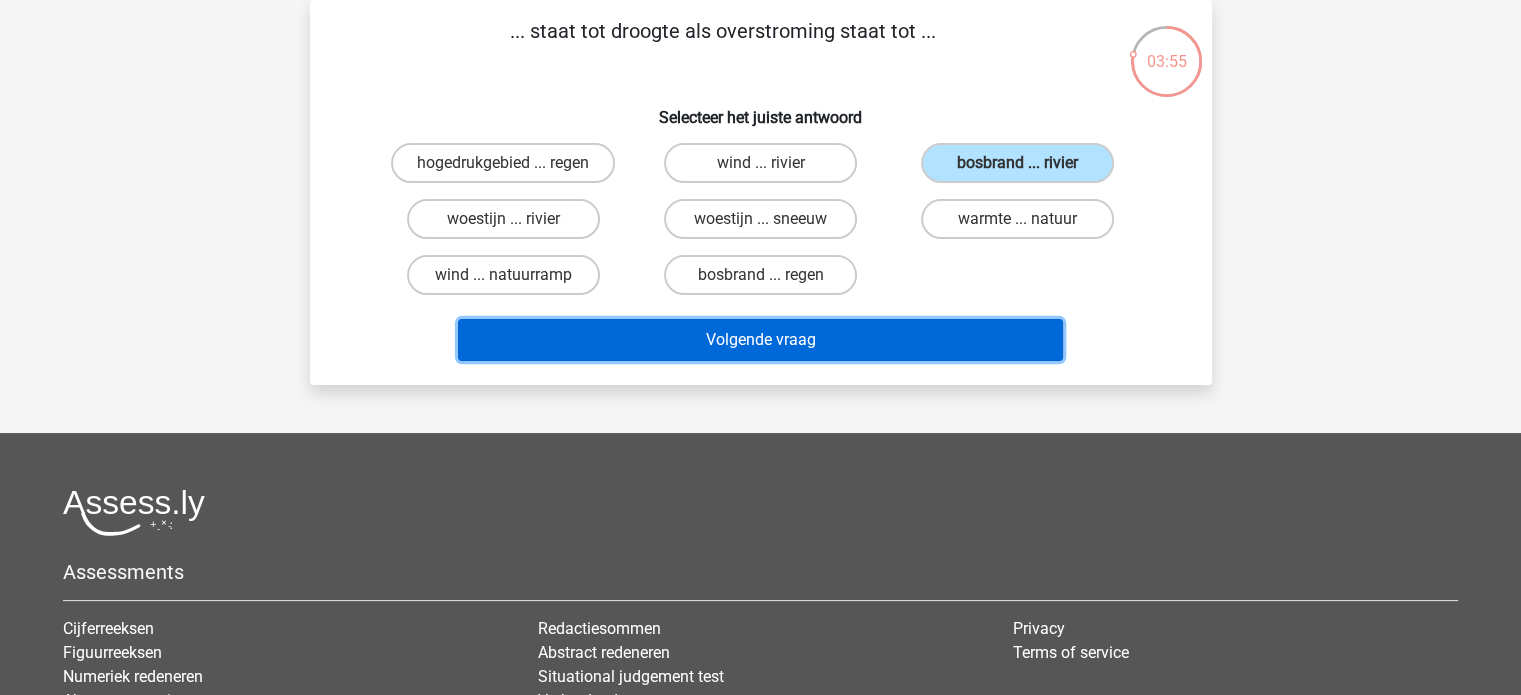 click on "Volgende vraag" at bounding box center [760, 340] 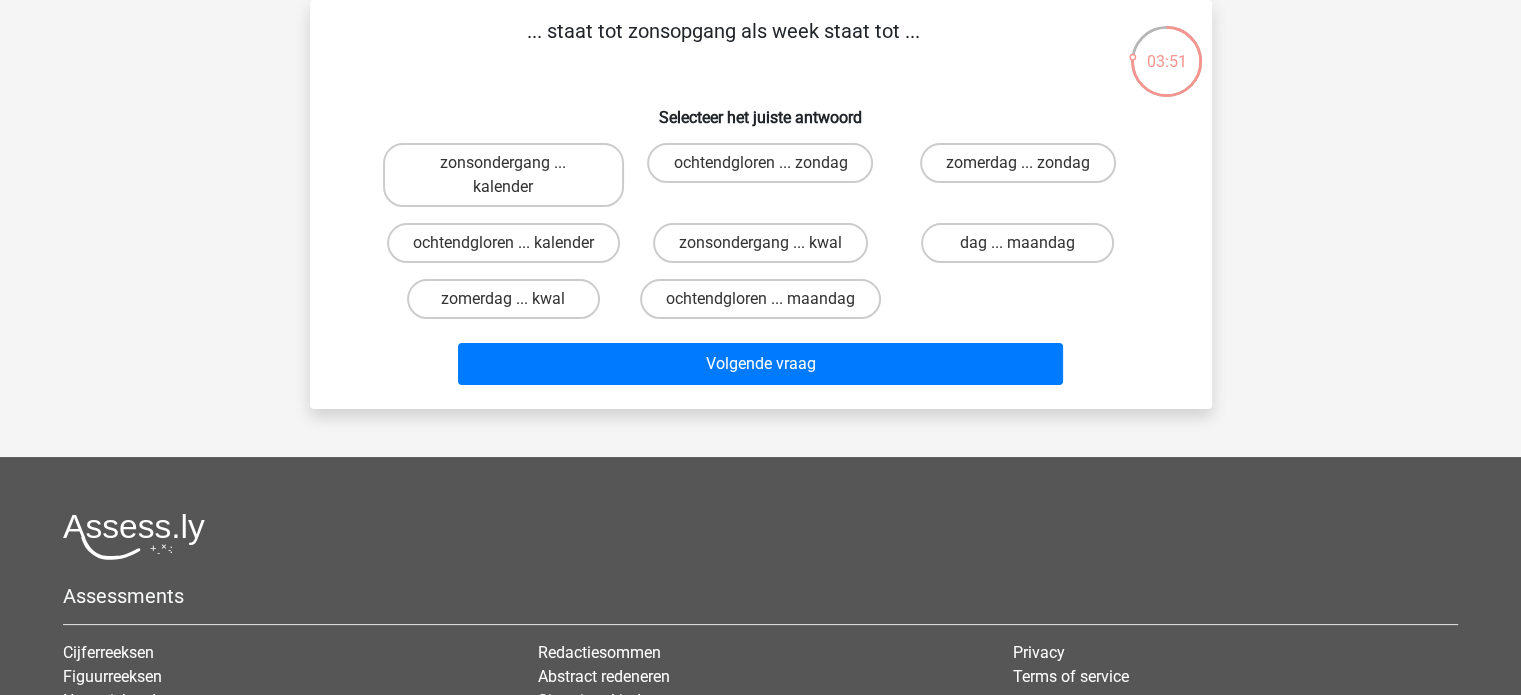scroll, scrollTop: 0, scrollLeft: 0, axis: both 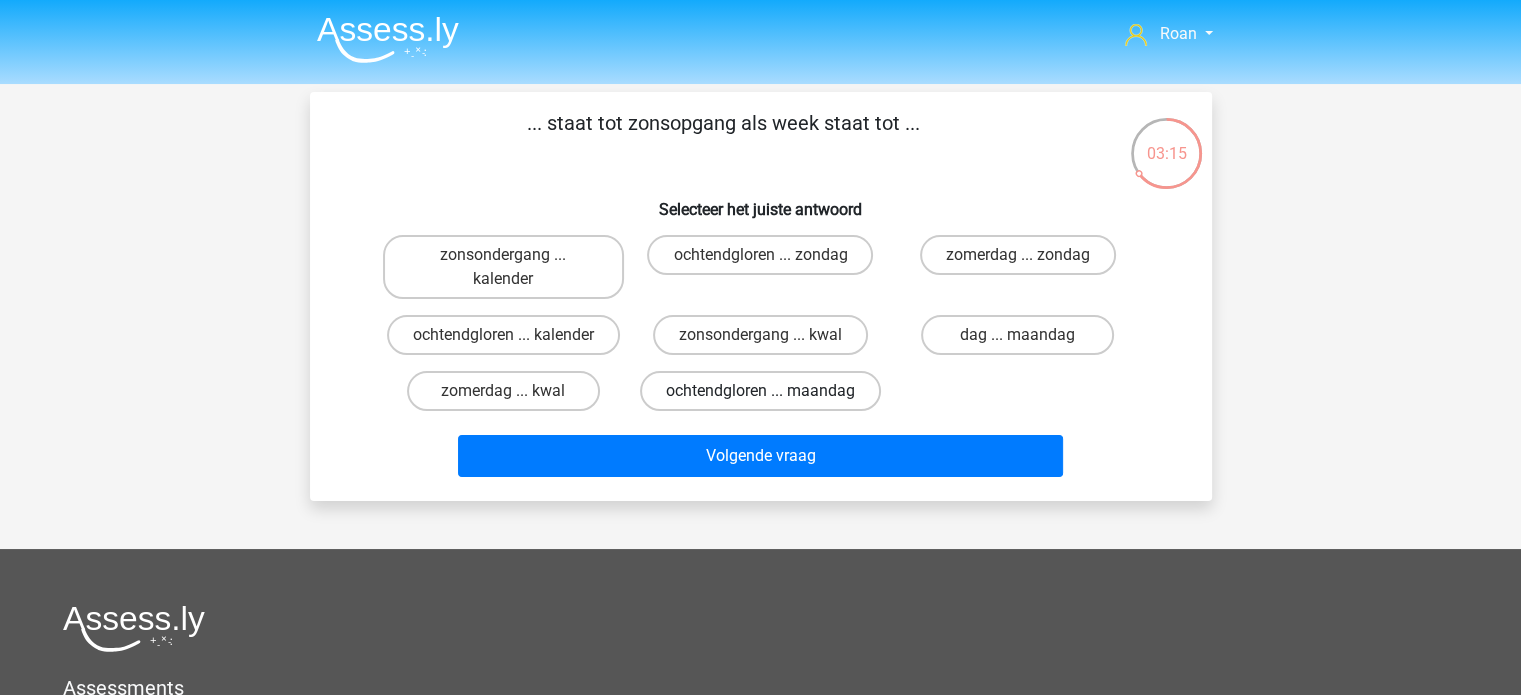 click on "ochtendgloren ... maandag" at bounding box center [760, 391] 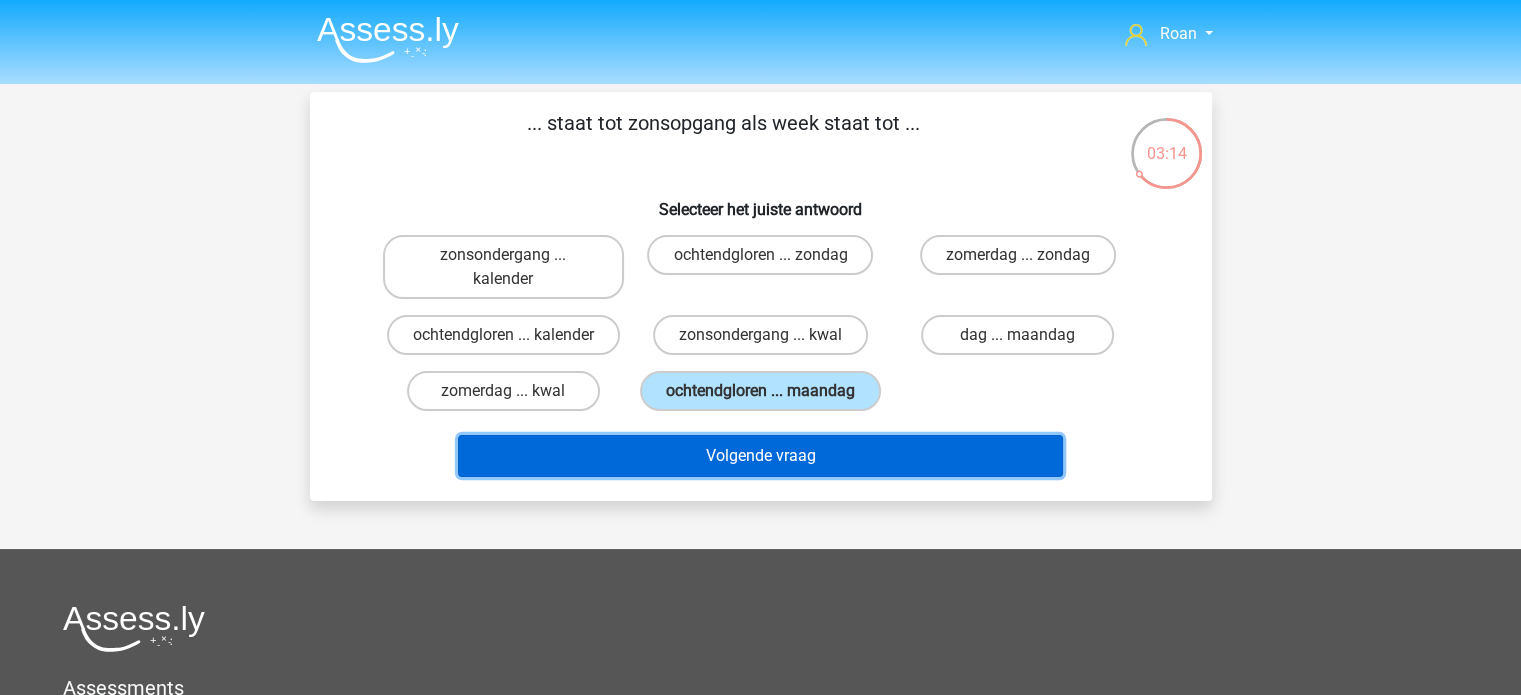 click on "Volgende vraag" at bounding box center [760, 456] 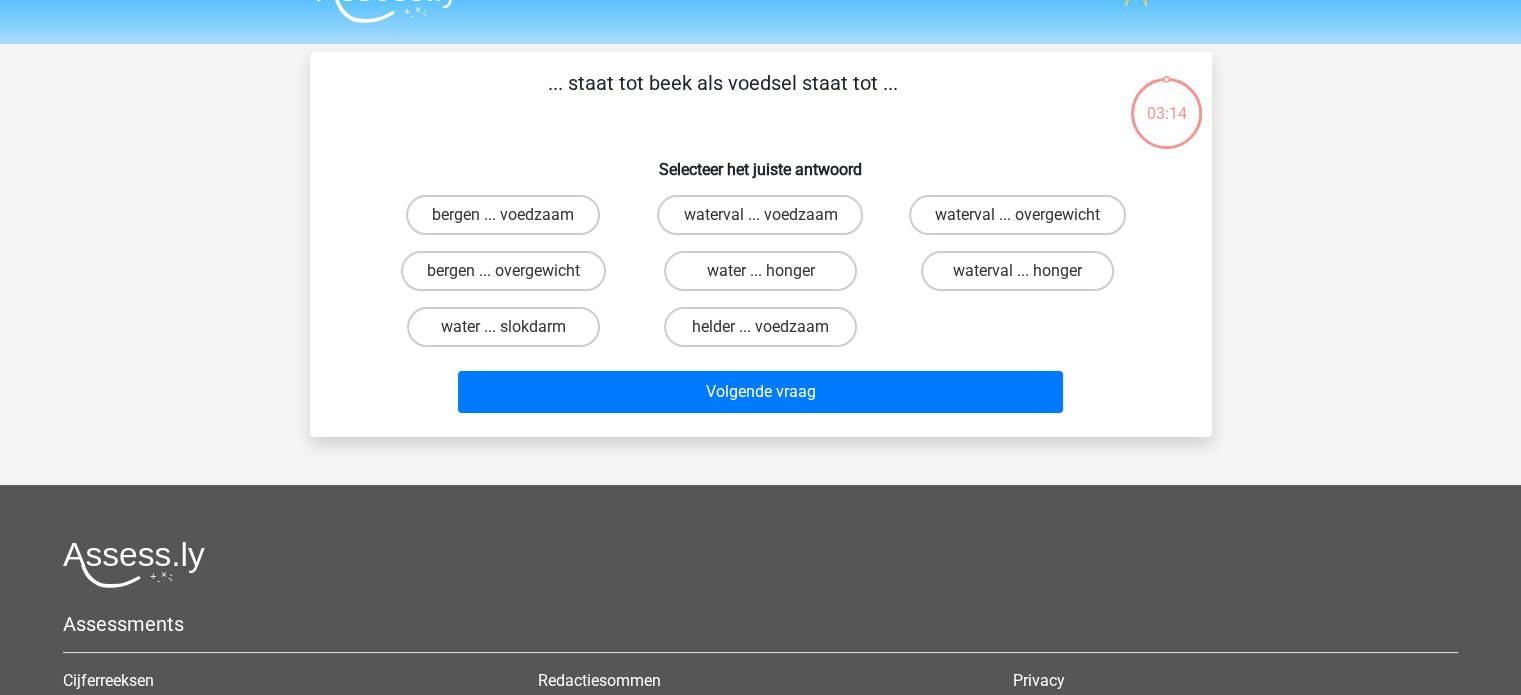 scroll, scrollTop: 92, scrollLeft: 0, axis: vertical 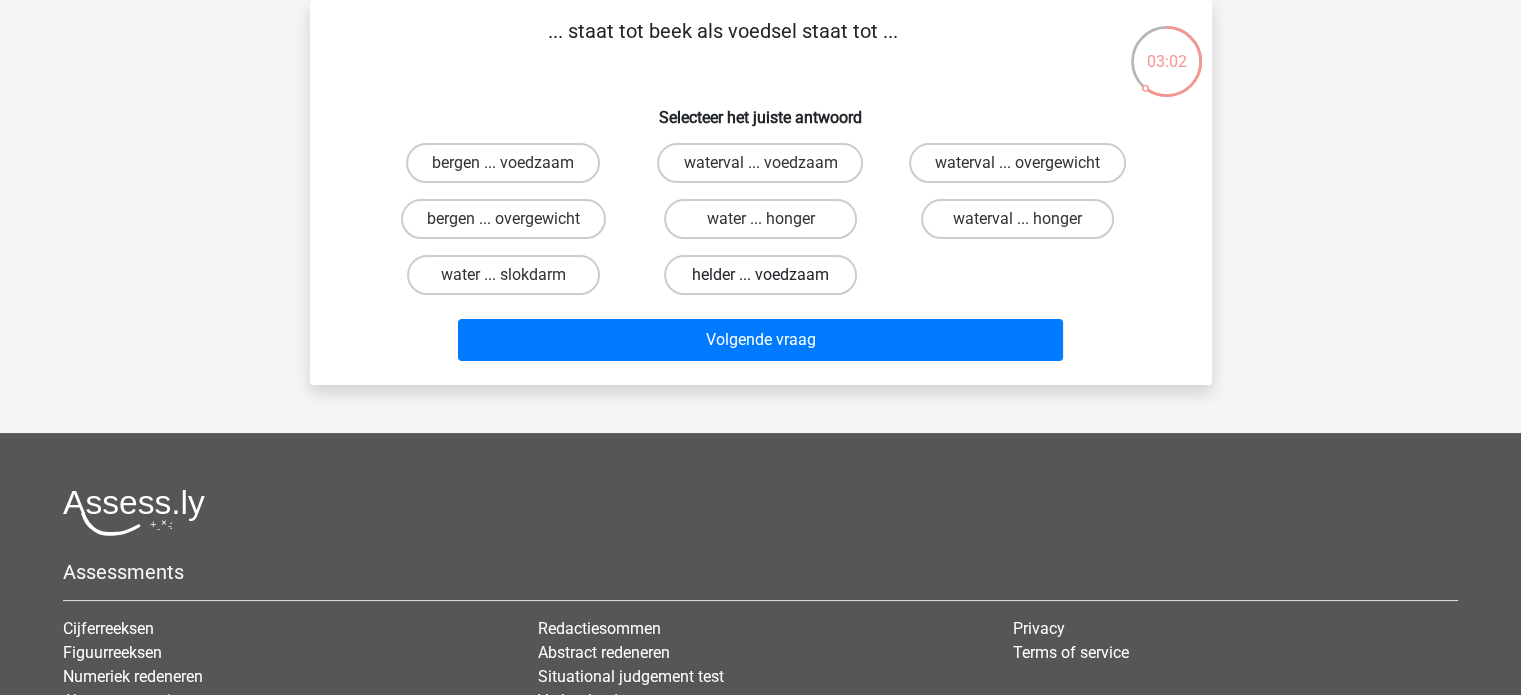click on "helder ... voedzaam" at bounding box center (760, 275) 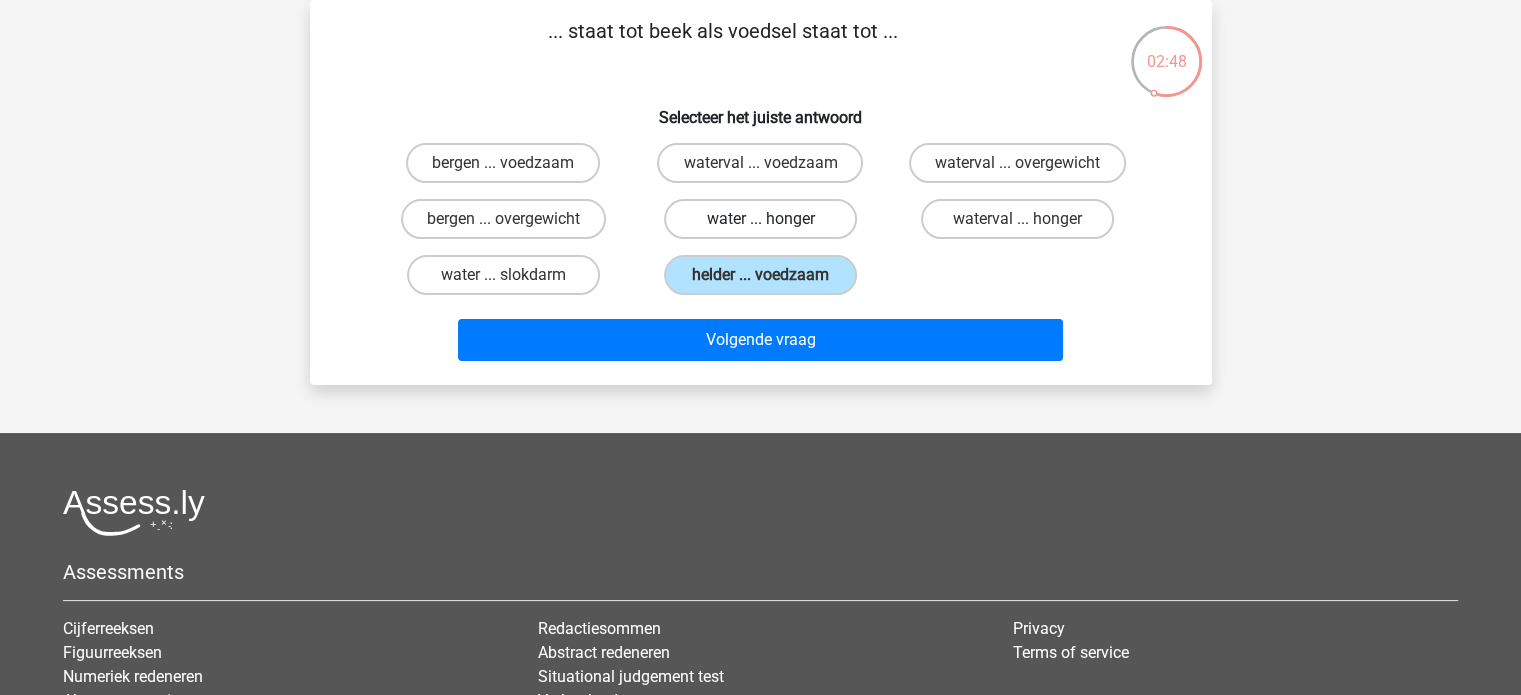 click on "water ... honger" at bounding box center (760, 219) 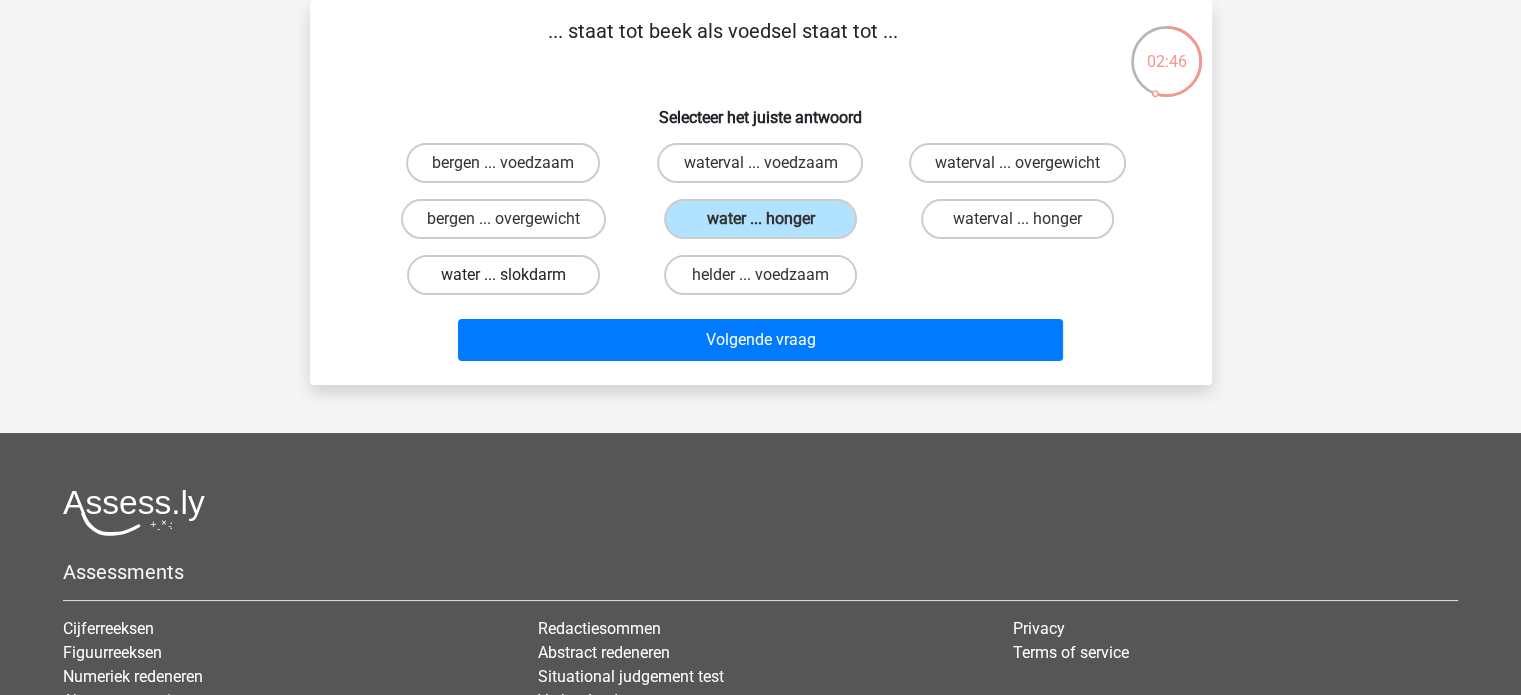 click on "water ... slokdarm" at bounding box center (503, 275) 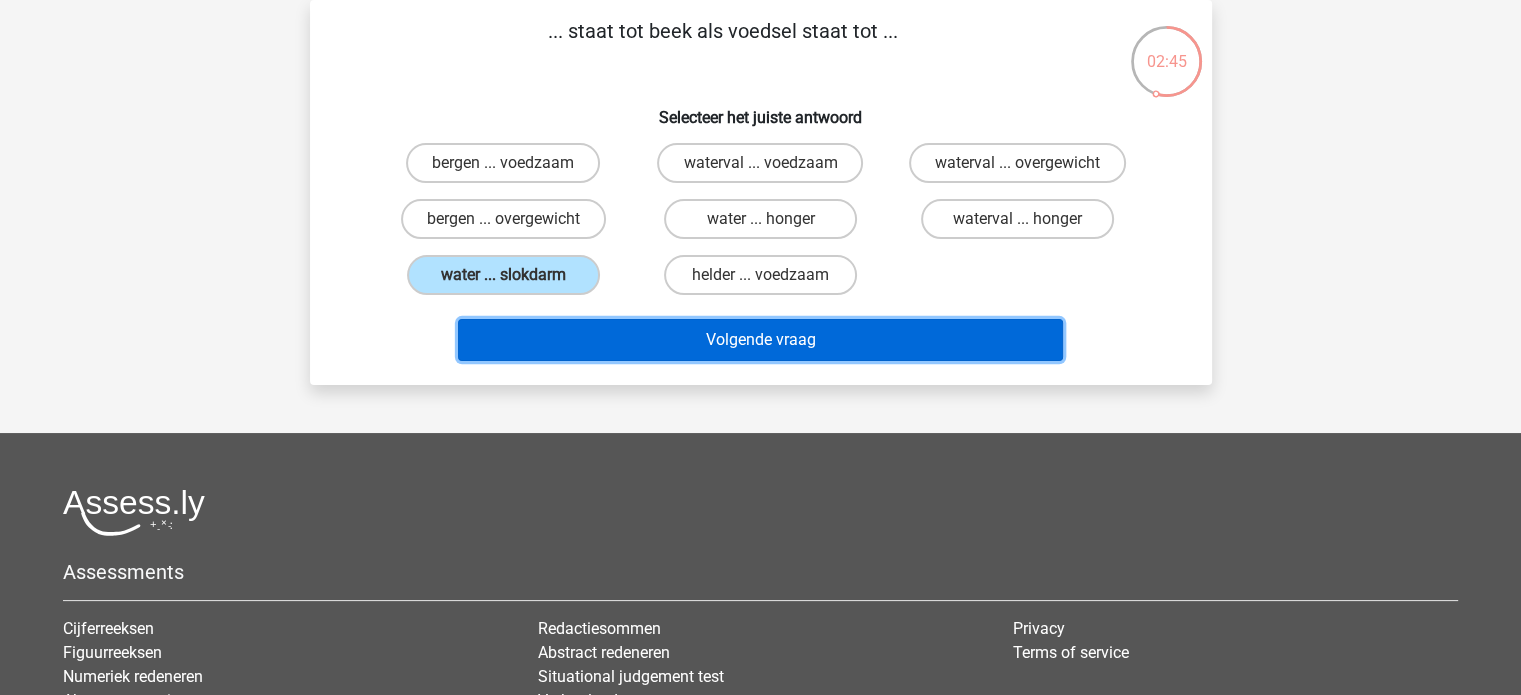 click on "Volgende vraag" at bounding box center (760, 340) 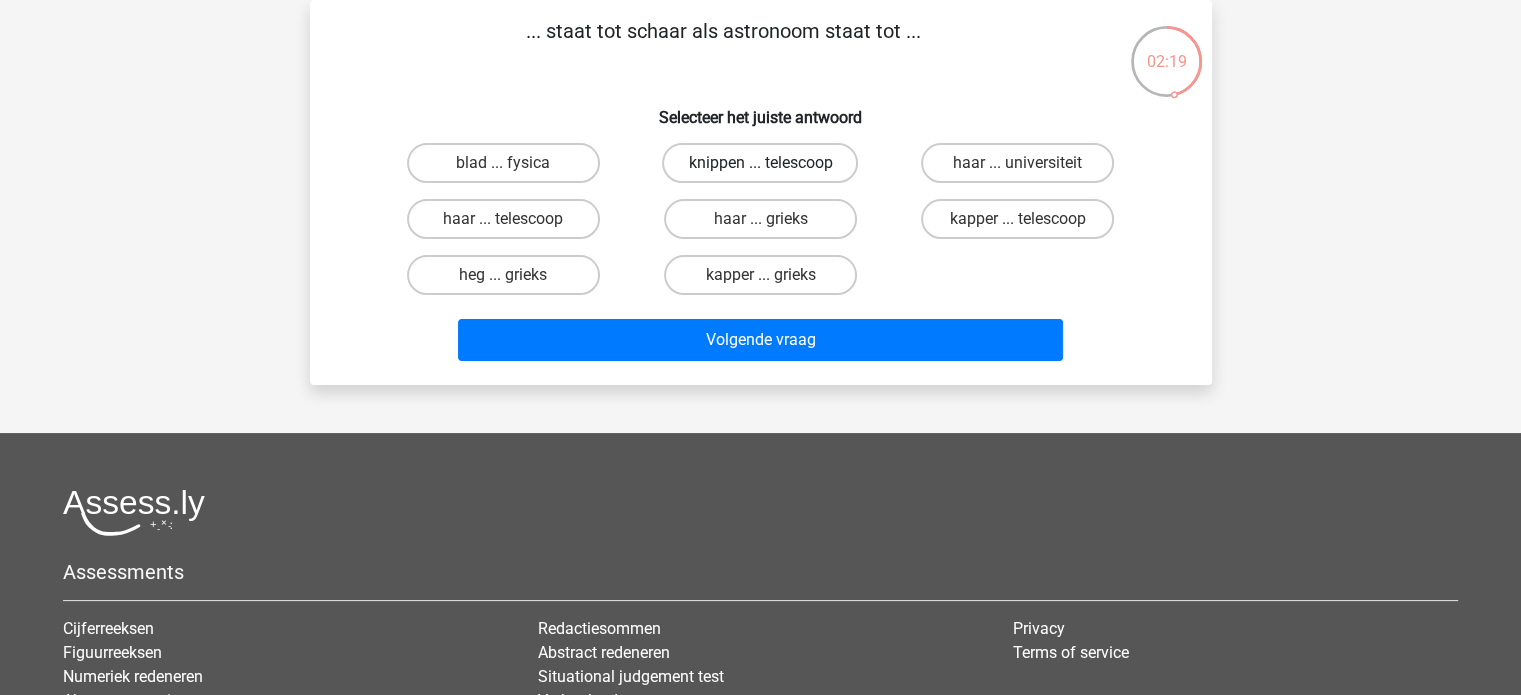 click on "knippen ... telescoop" at bounding box center (760, 163) 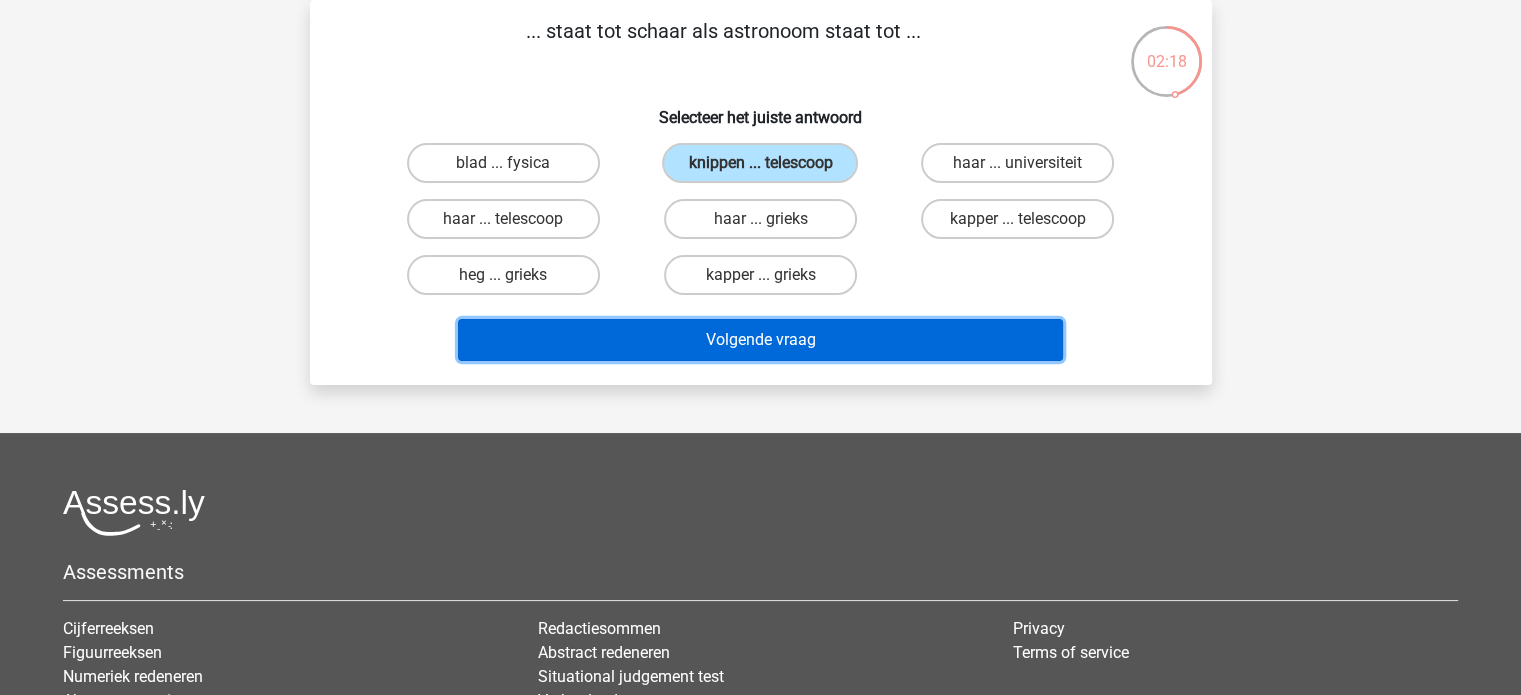 click on "Volgende vraag" at bounding box center (760, 340) 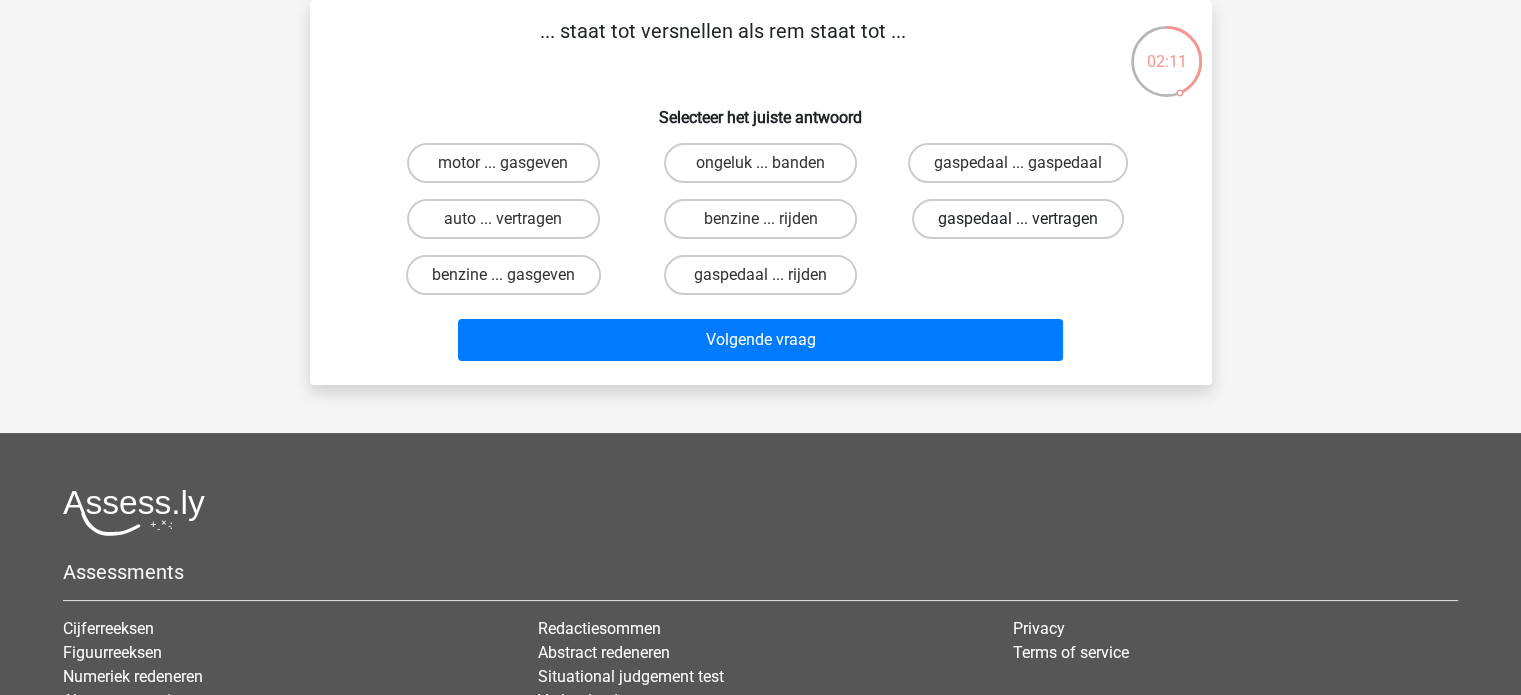 click on "gaspedaal ... vertragen" at bounding box center (1018, 219) 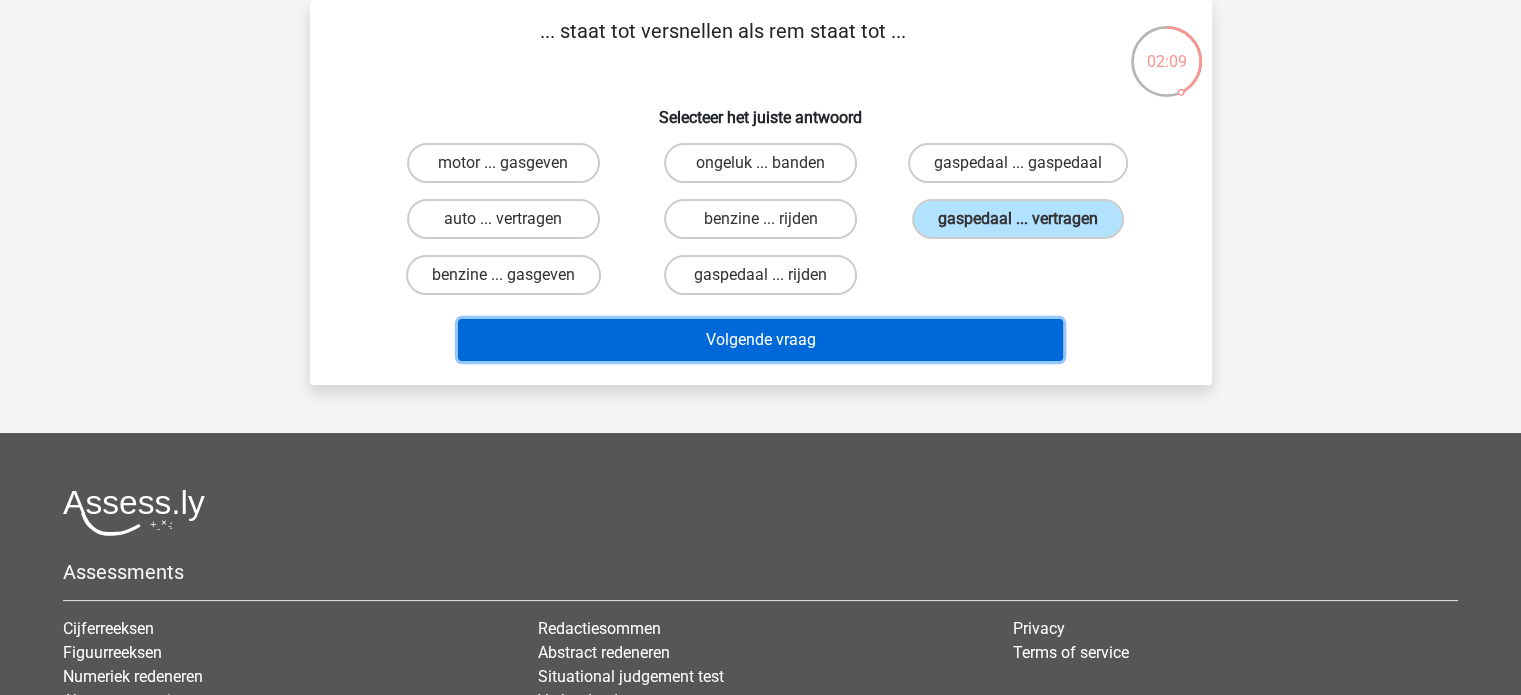 click on "Volgende vraag" at bounding box center (760, 340) 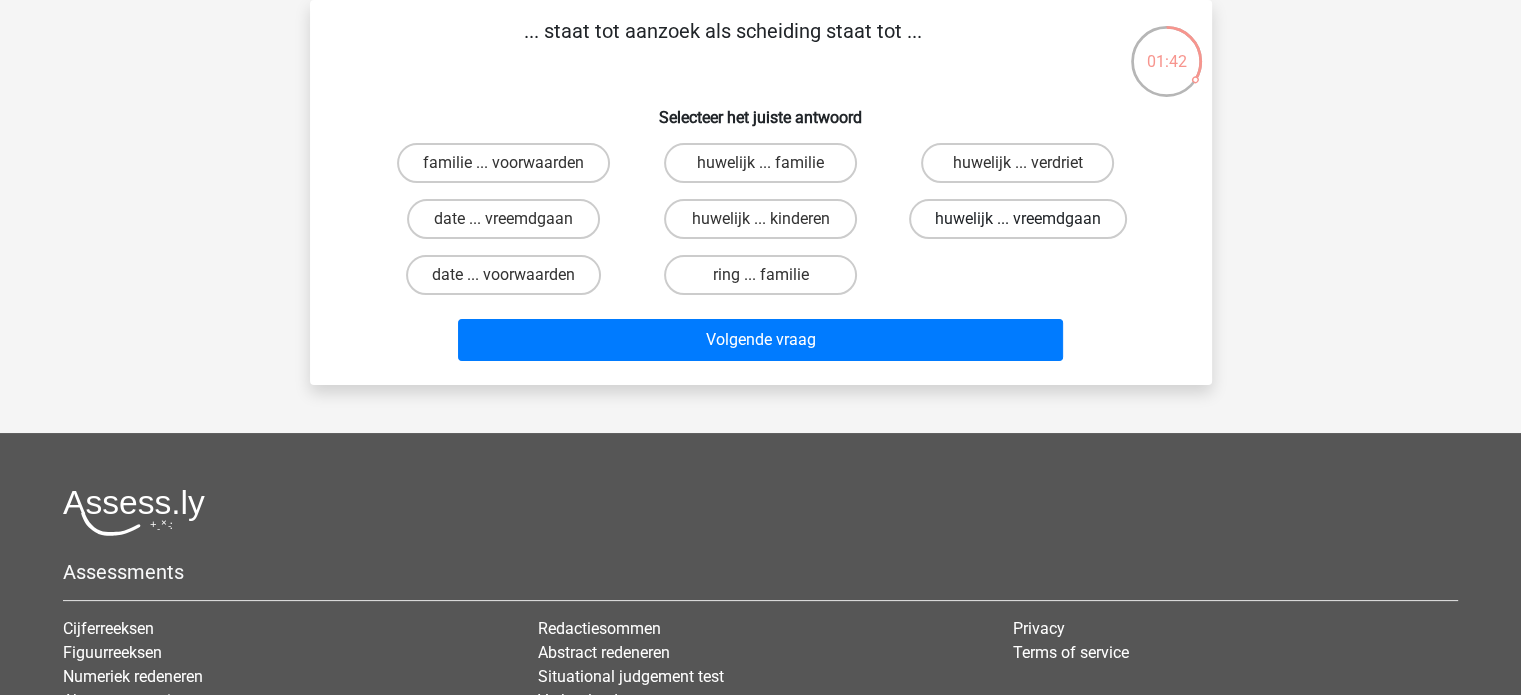 click on "huwelijk ... vreemdgaan" at bounding box center [1018, 219] 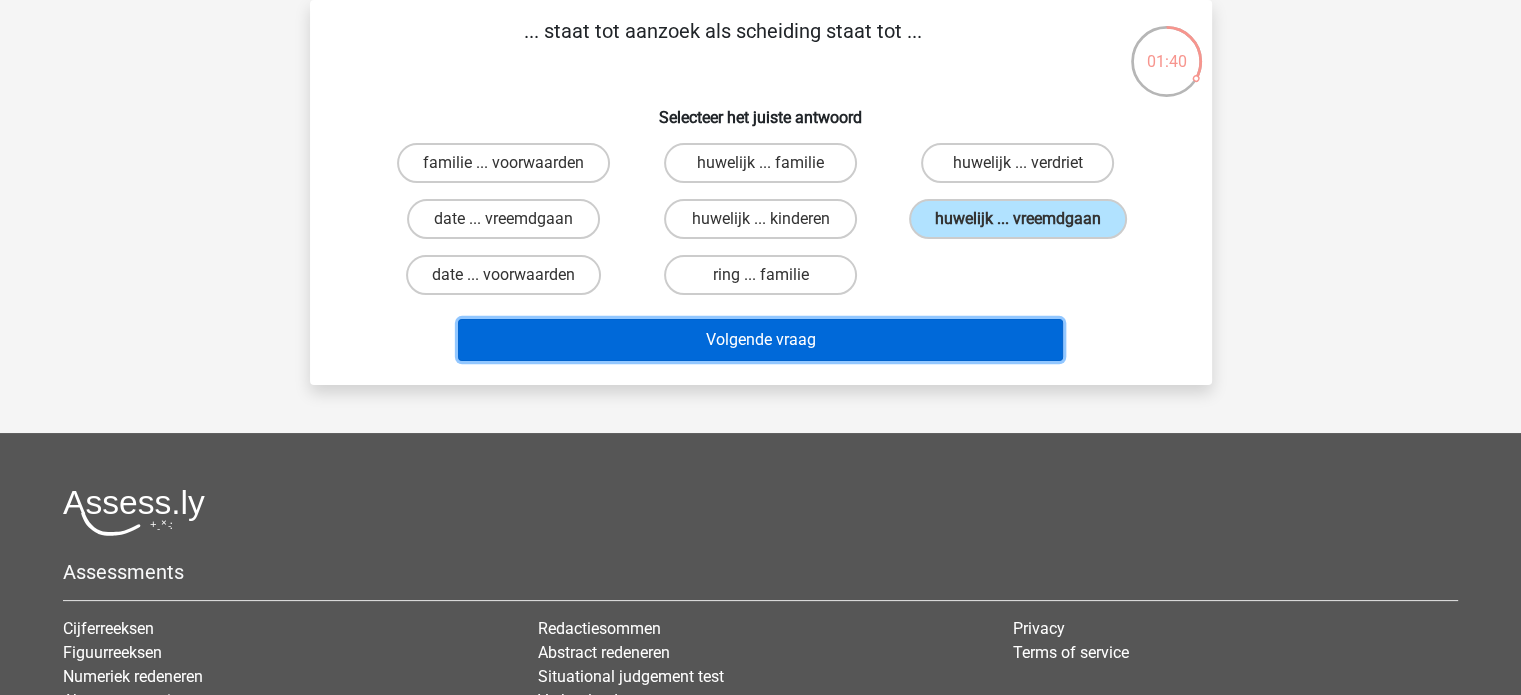 click on "Volgende vraag" at bounding box center (760, 340) 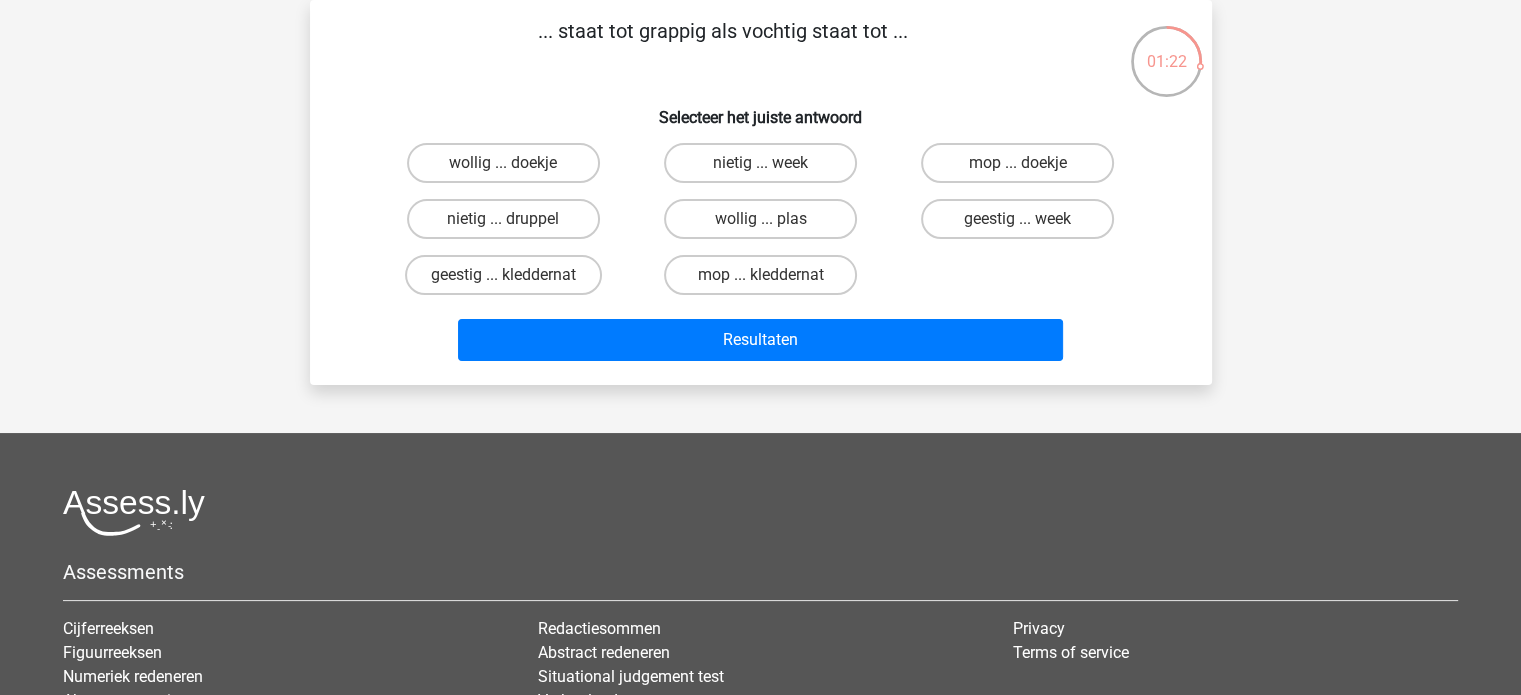 click on "geestig ... kleddernat" at bounding box center [509, 281] 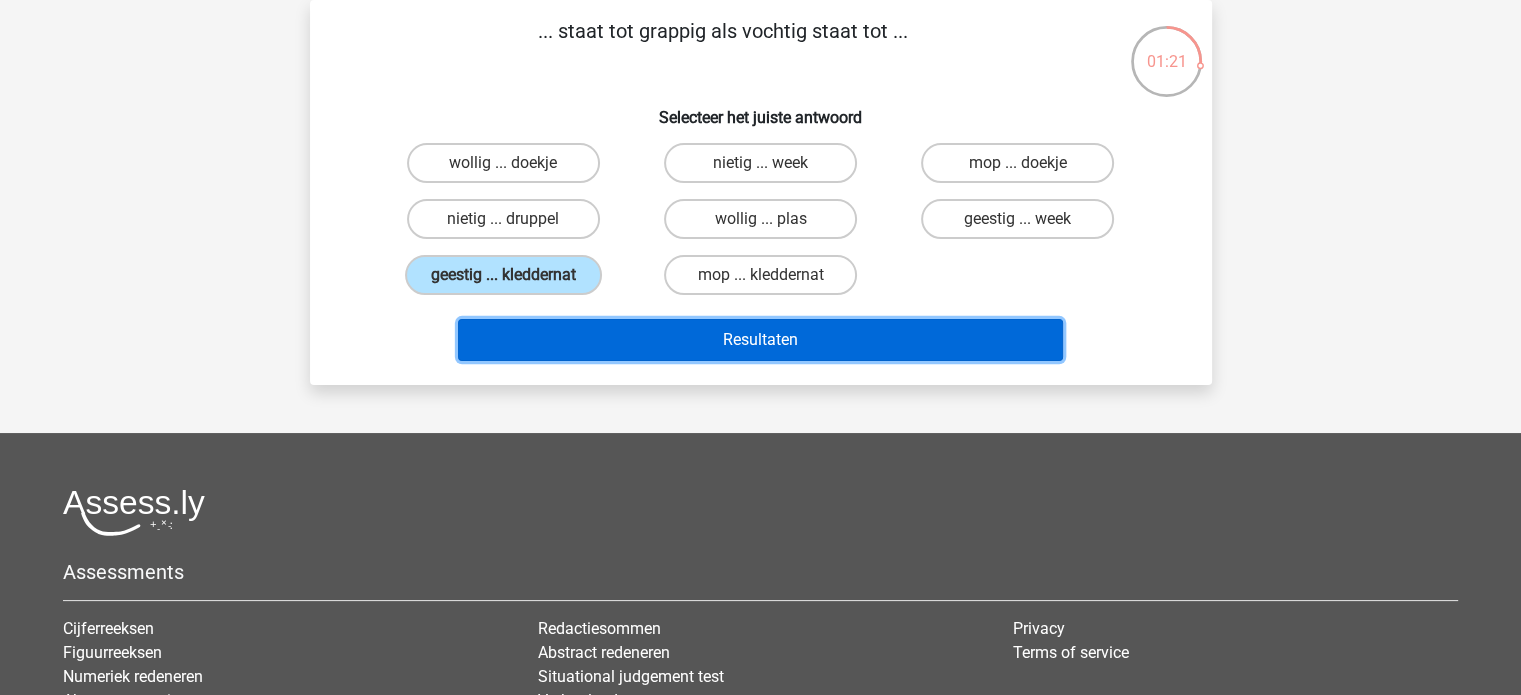 click on "Resultaten" at bounding box center (760, 340) 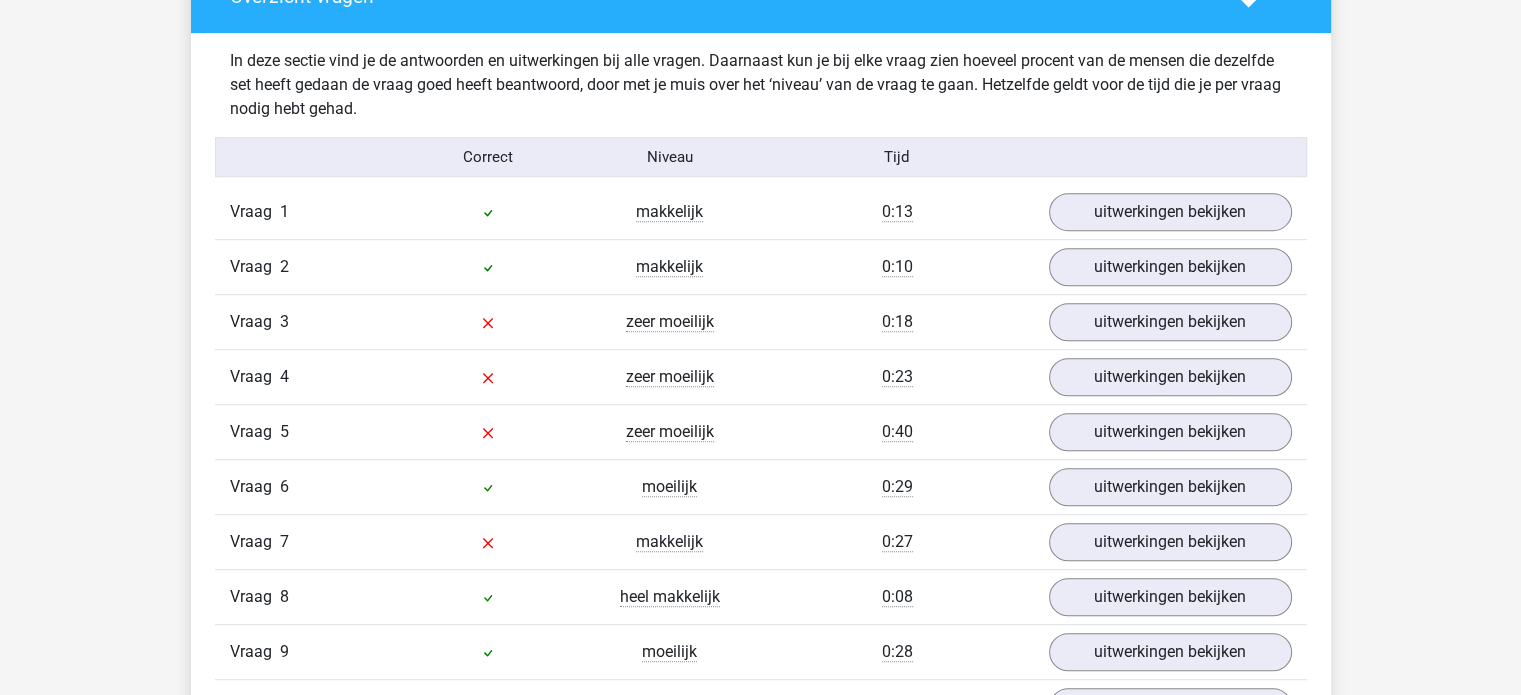 scroll, scrollTop: 1300, scrollLeft: 0, axis: vertical 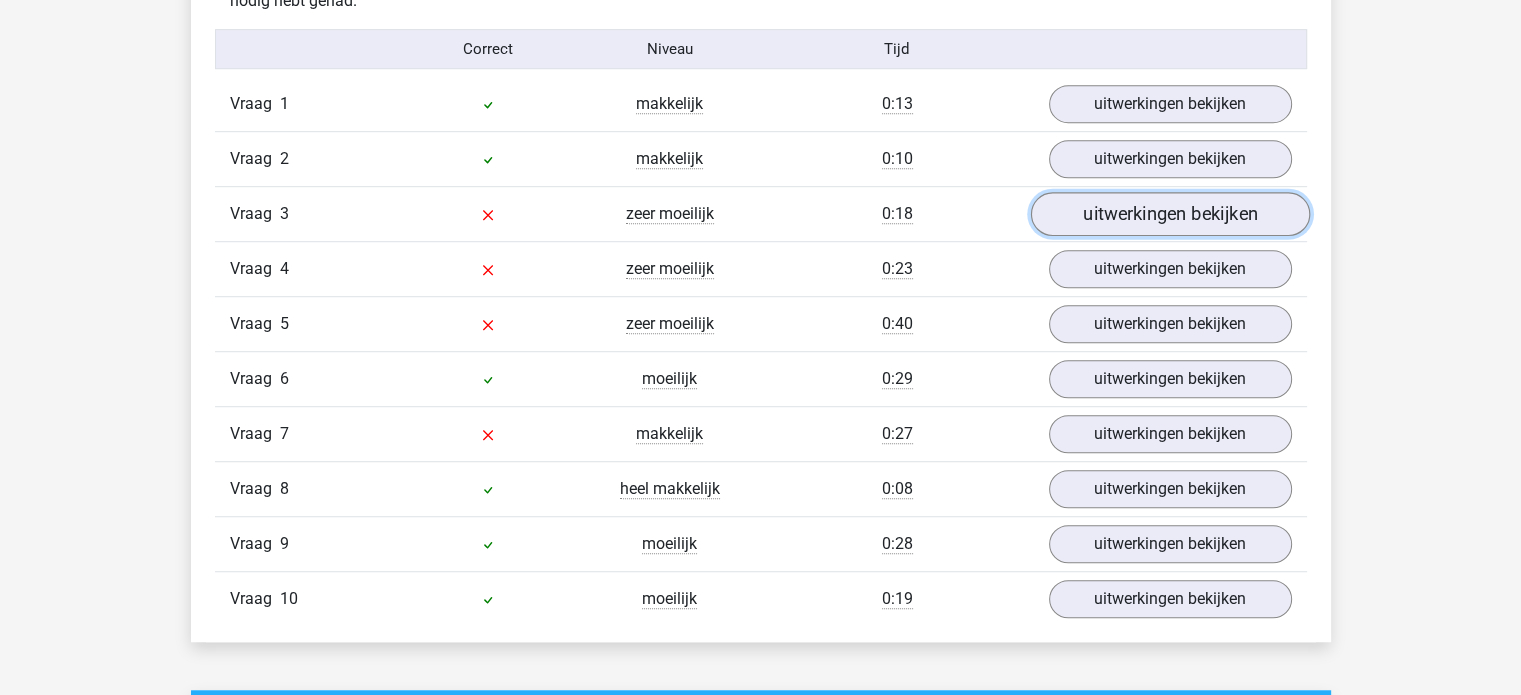 click on "uitwerkingen bekijken" at bounding box center (1169, 215) 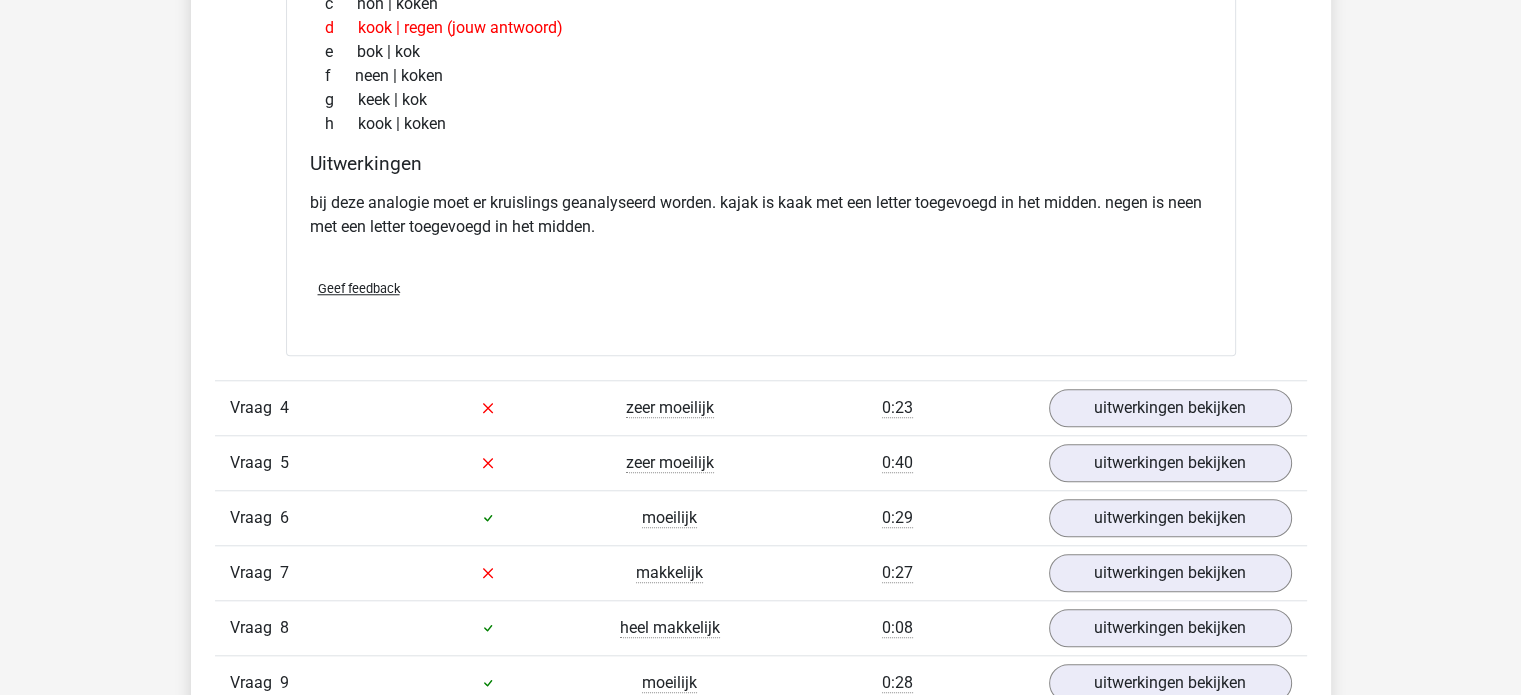 scroll, scrollTop: 1800, scrollLeft: 0, axis: vertical 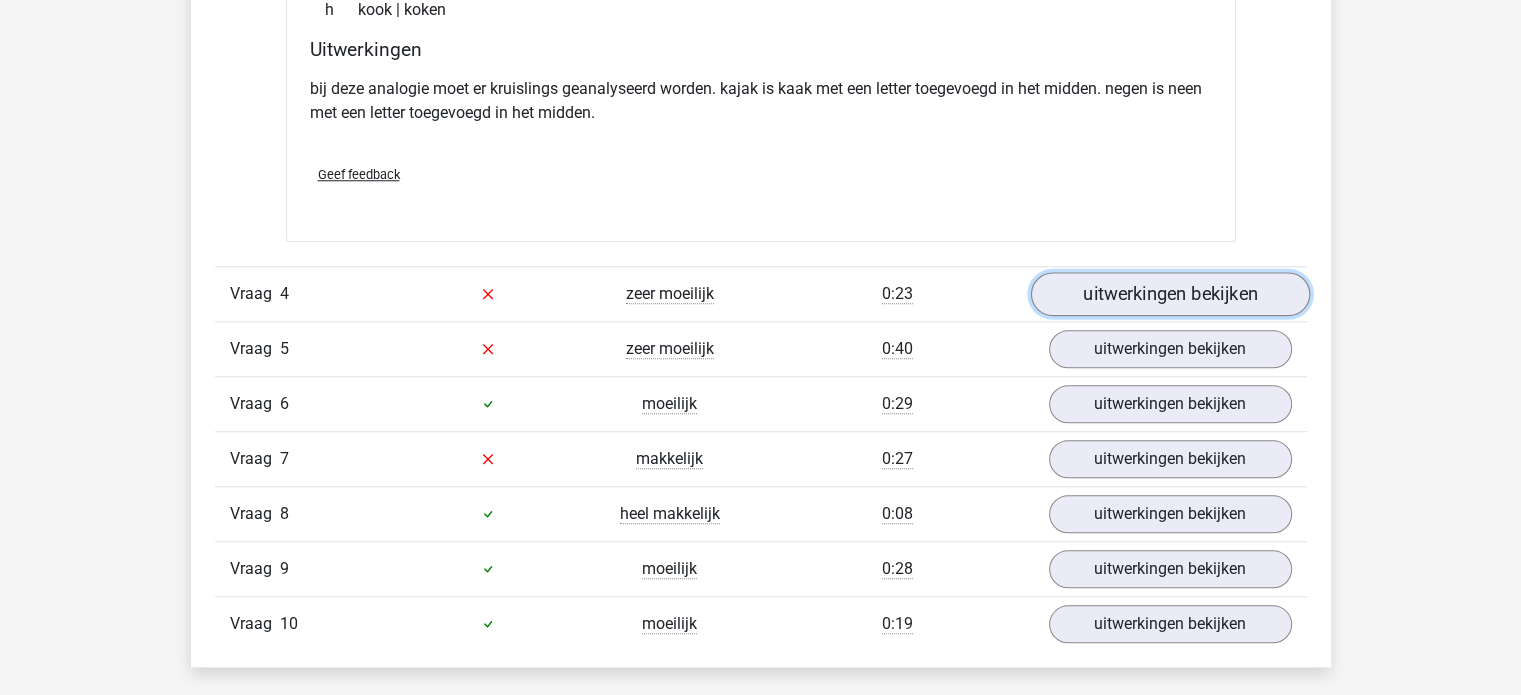 click on "uitwerkingen bekijken" at bounding box center [1169, 294] 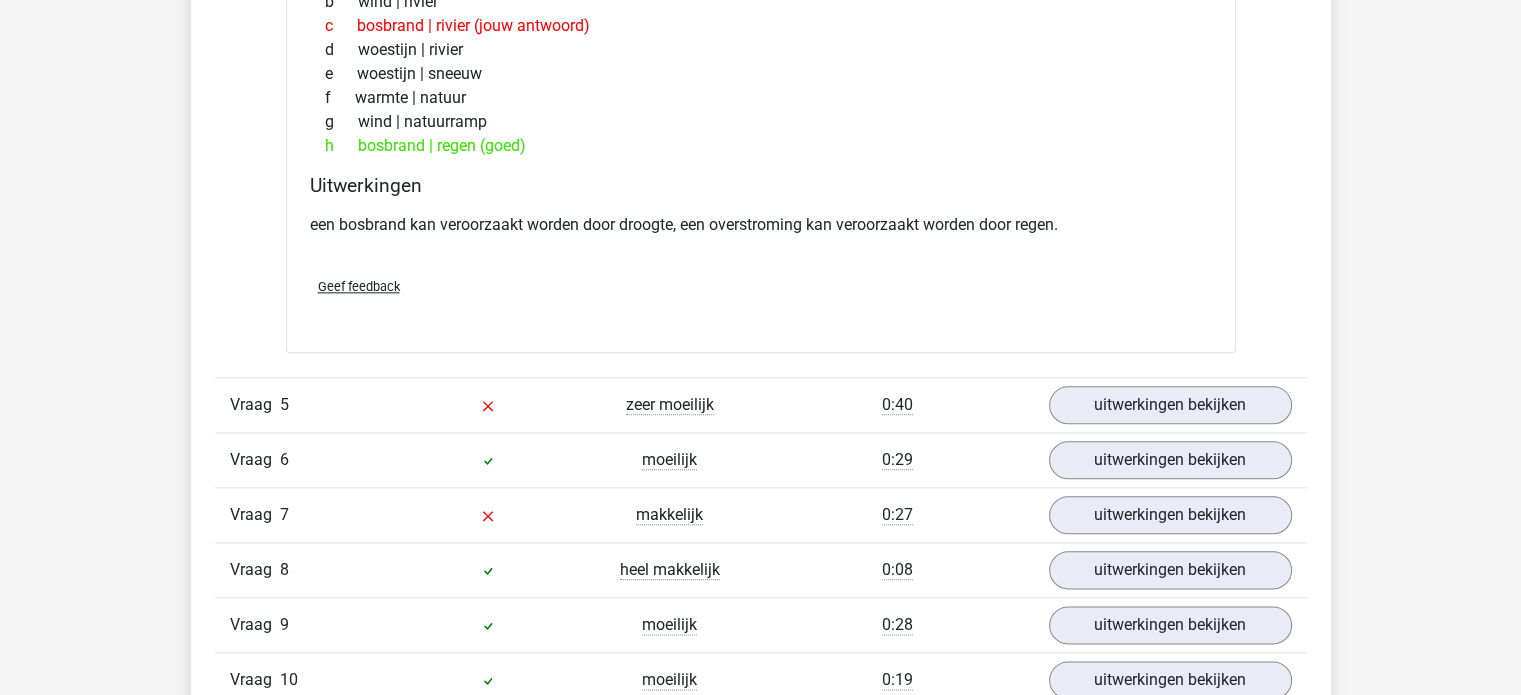 scroll, scrollTop: 2300, scrollLeft: 0, axis: vertical 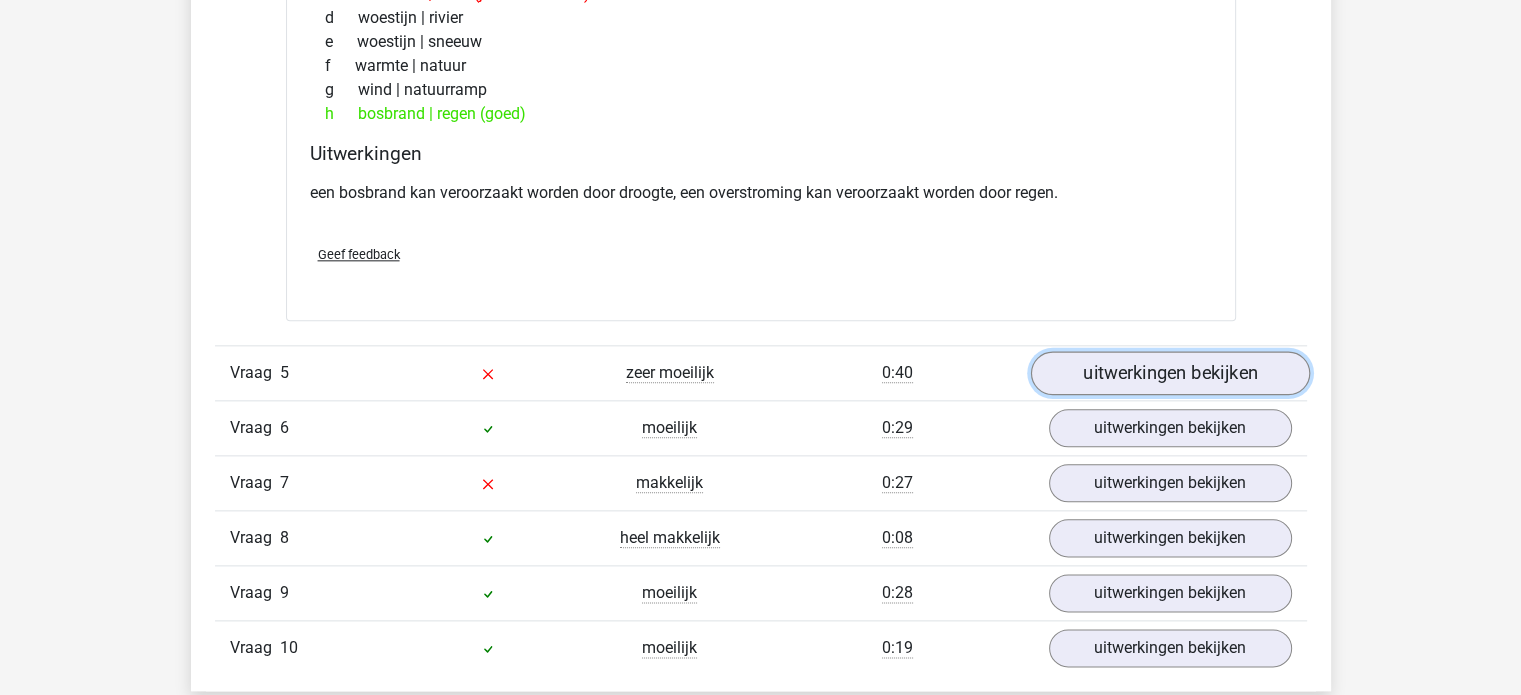 click on "uitwerkingen bekijken" at bounding box center [1169, 373] 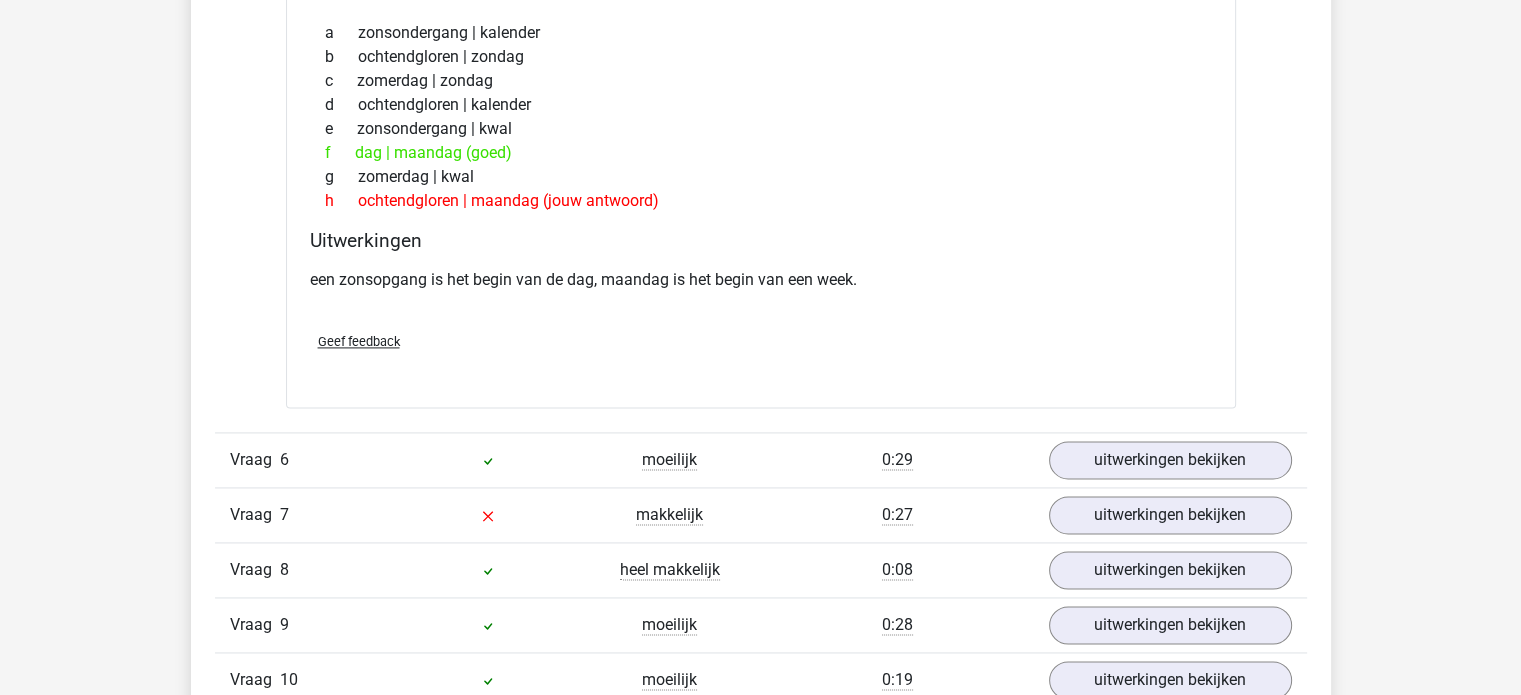 scroll, scrollTop: 2800, scrollLeft: 0, axis: vertical 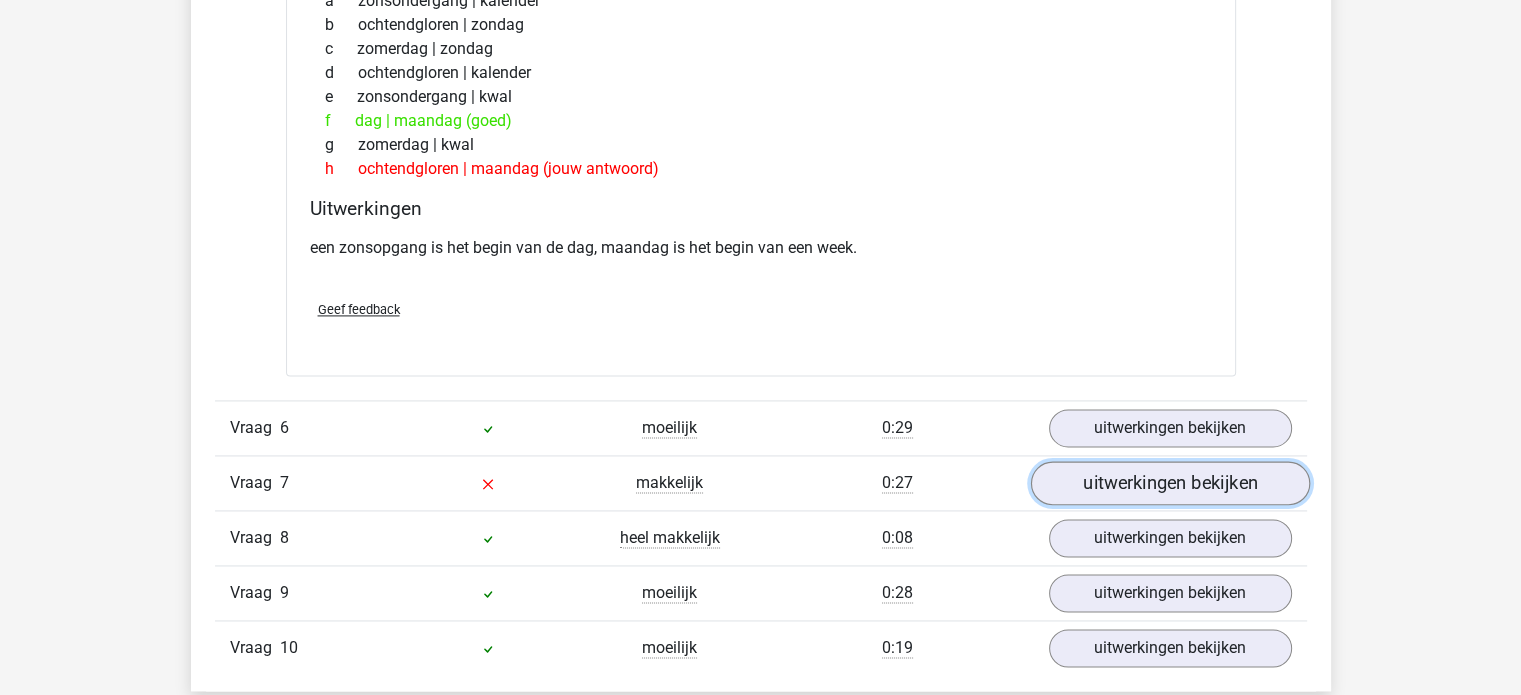click on "uitwerkingen bekijken" at bounding box center (1169, 483) 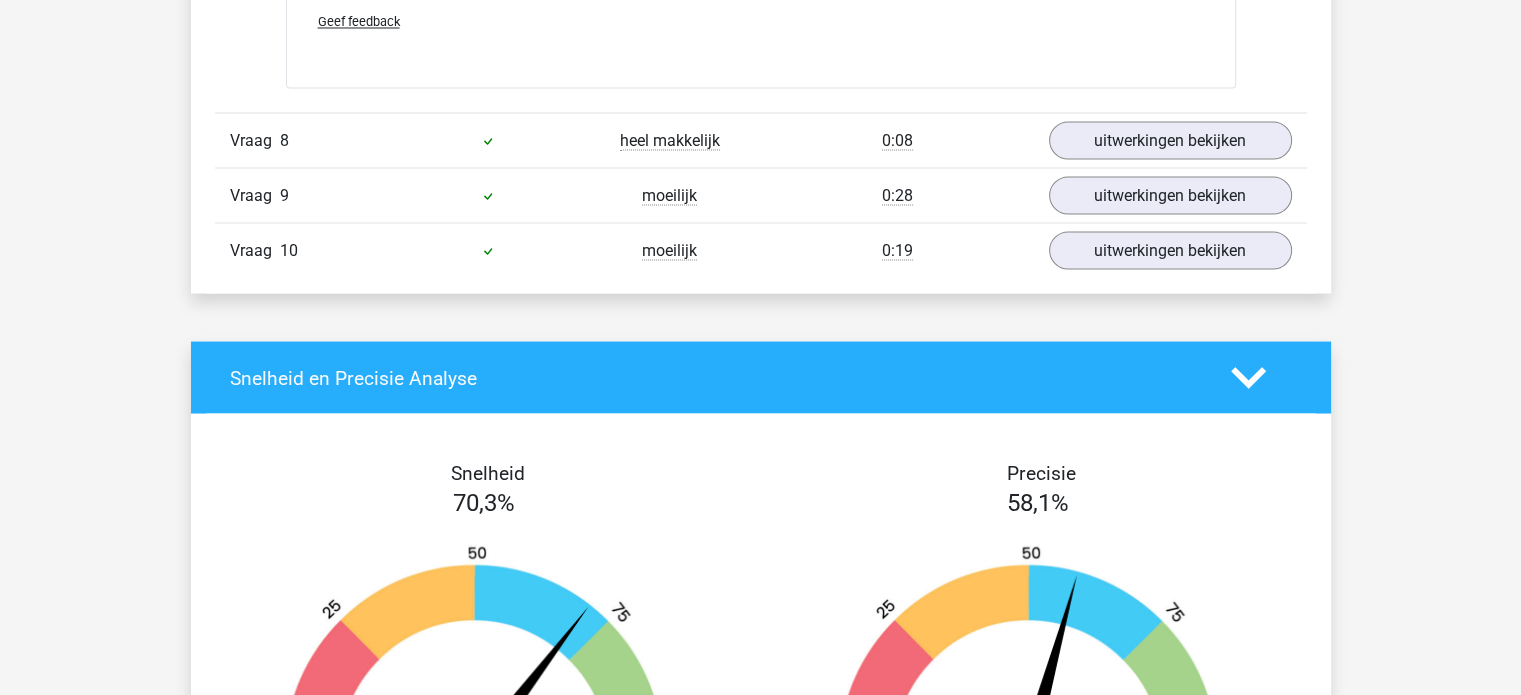 scroll, scrollTop: 3700, scrollLeft: 0, axis: vertical 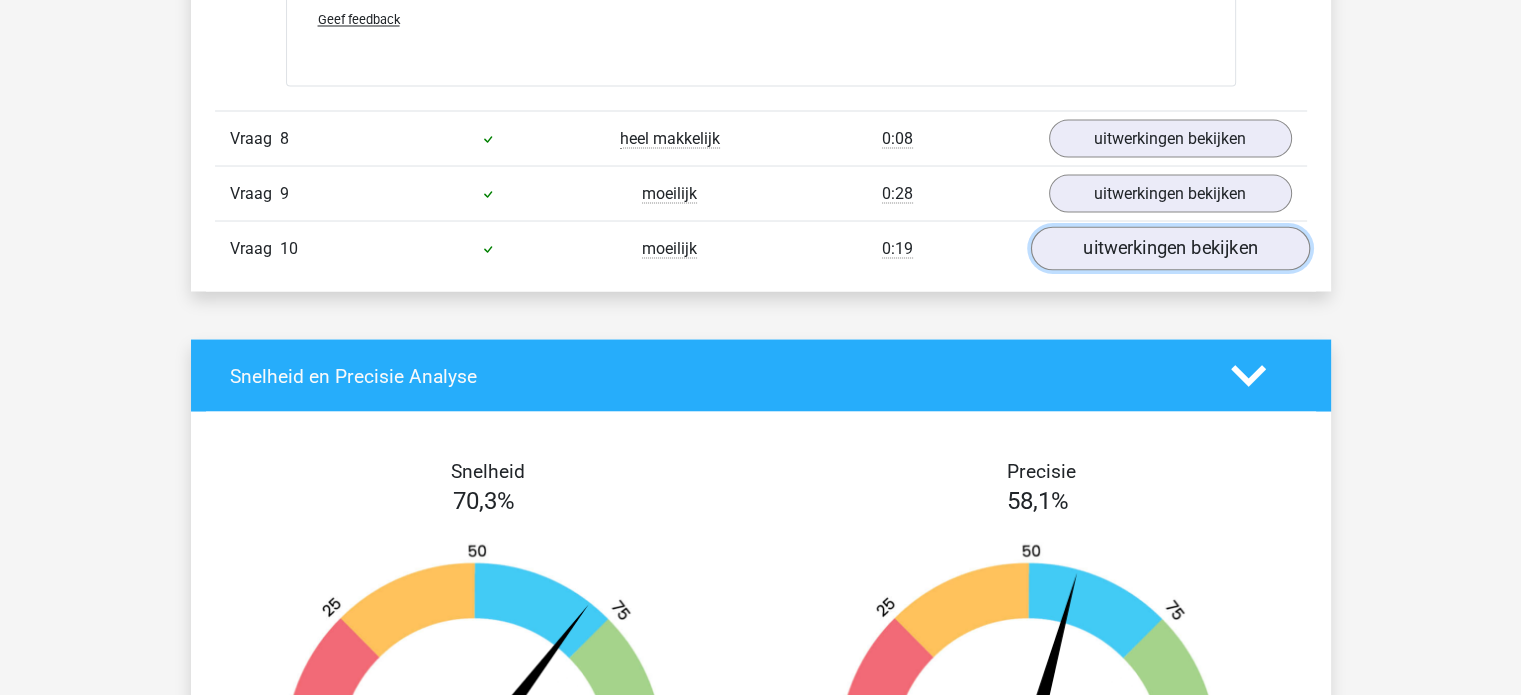 click on "uitwerkingen bekijken" at bounding box center [1169, 248] 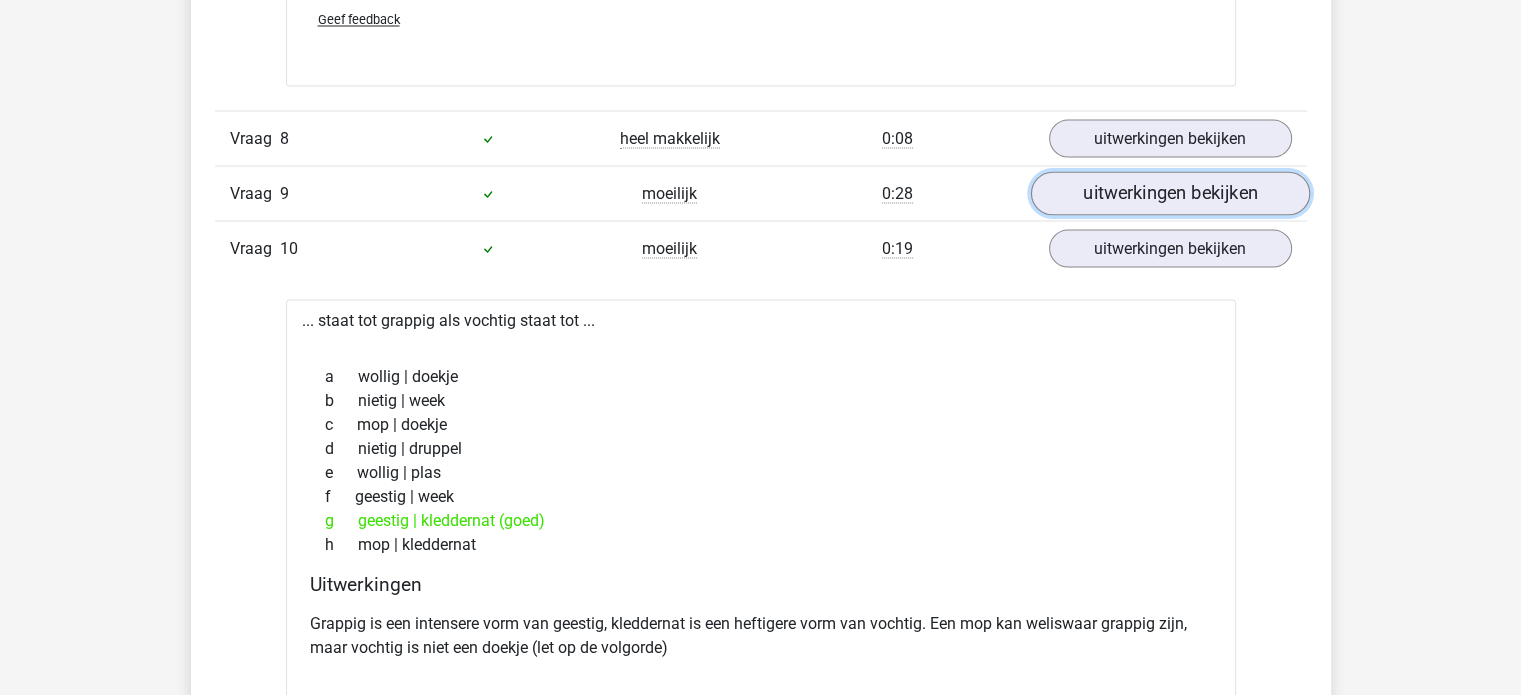 click on "uitwerkingen bekijken" at bounding box center (1169, 193) 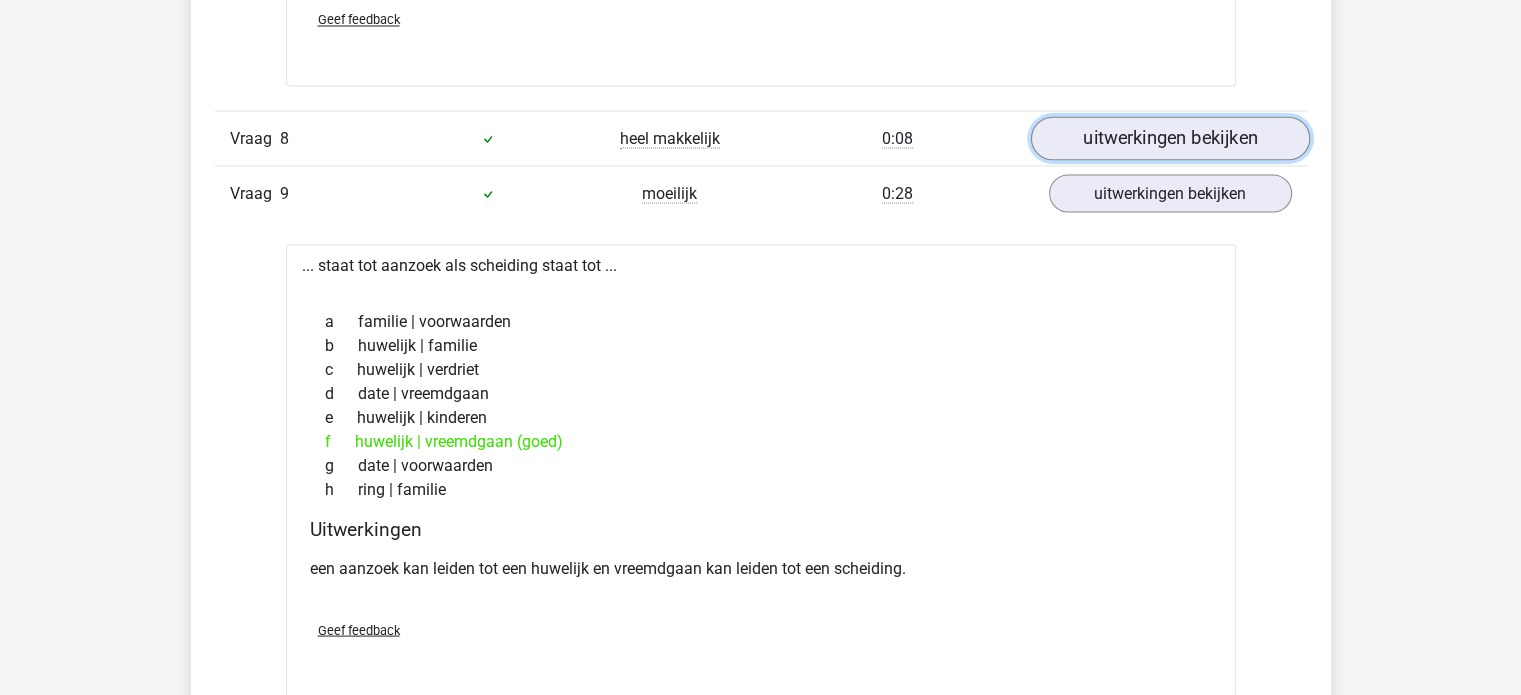 click on "uitwerkingen bekijken" at bounding box center [1169, 138] 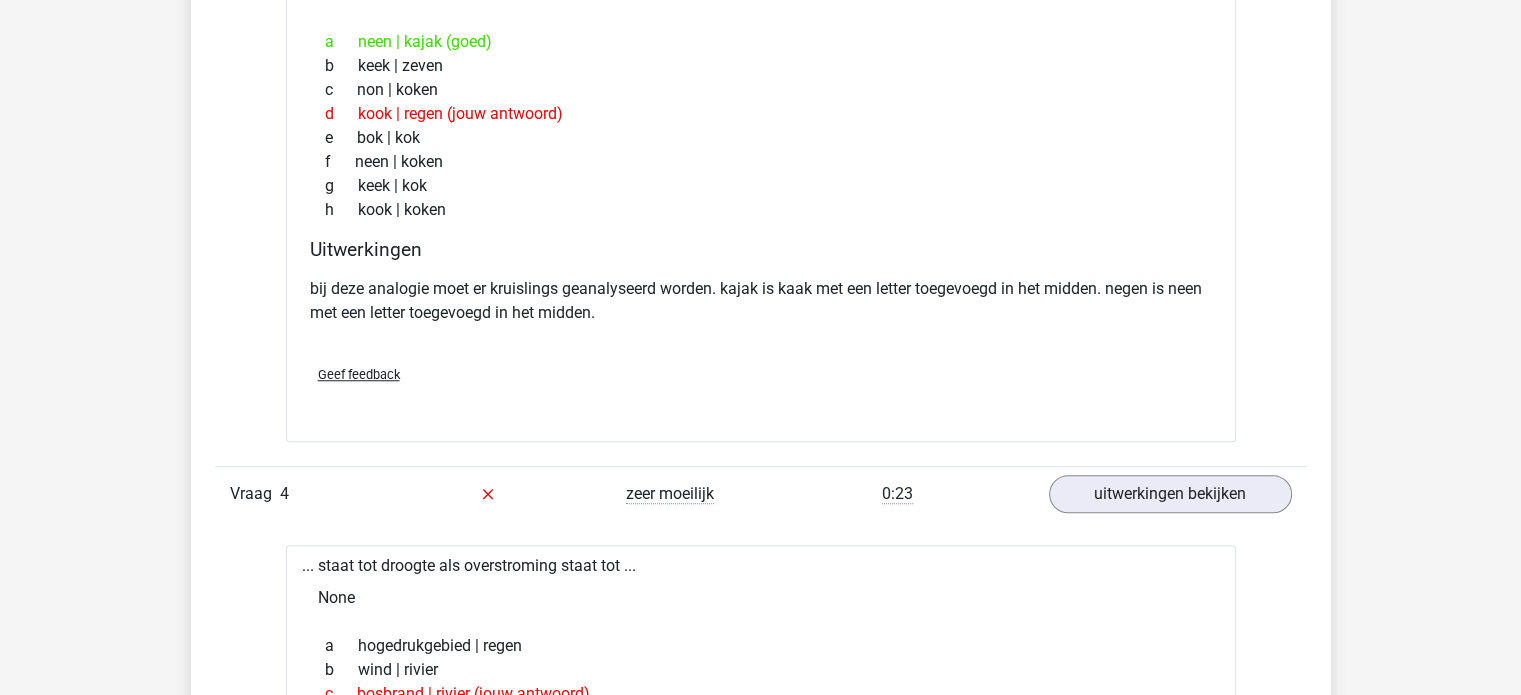 scroll, scrollTop: 1100, scrollLeft: 0, axis: vertical 